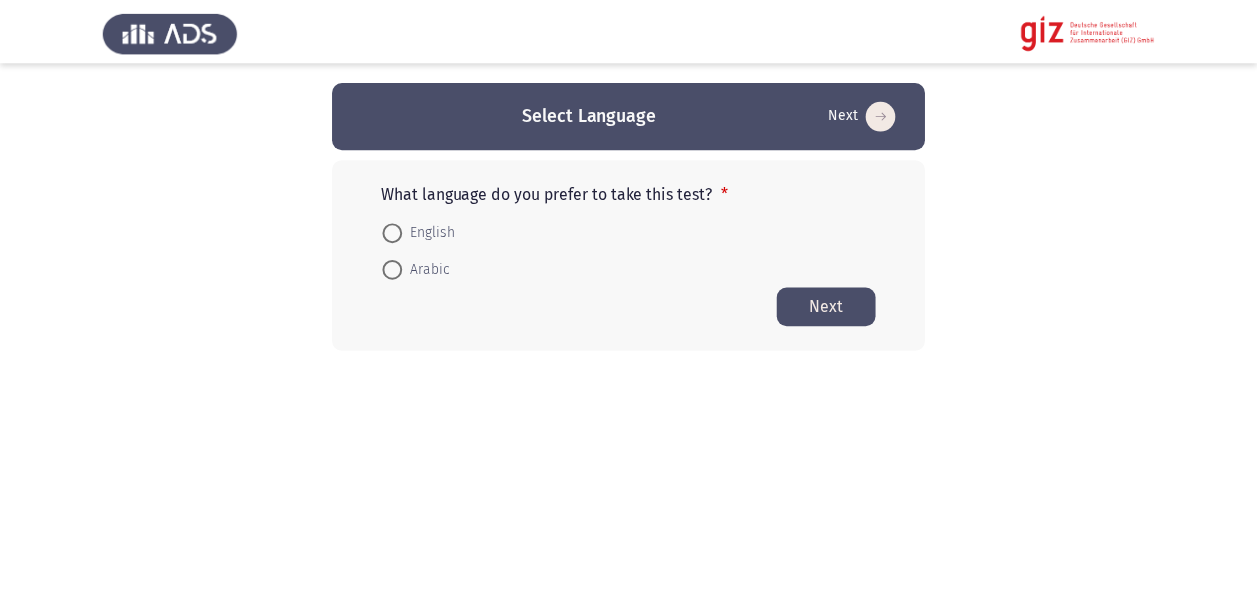 scroll, scrollTop: 0, scrollLeft: 0, axis: both 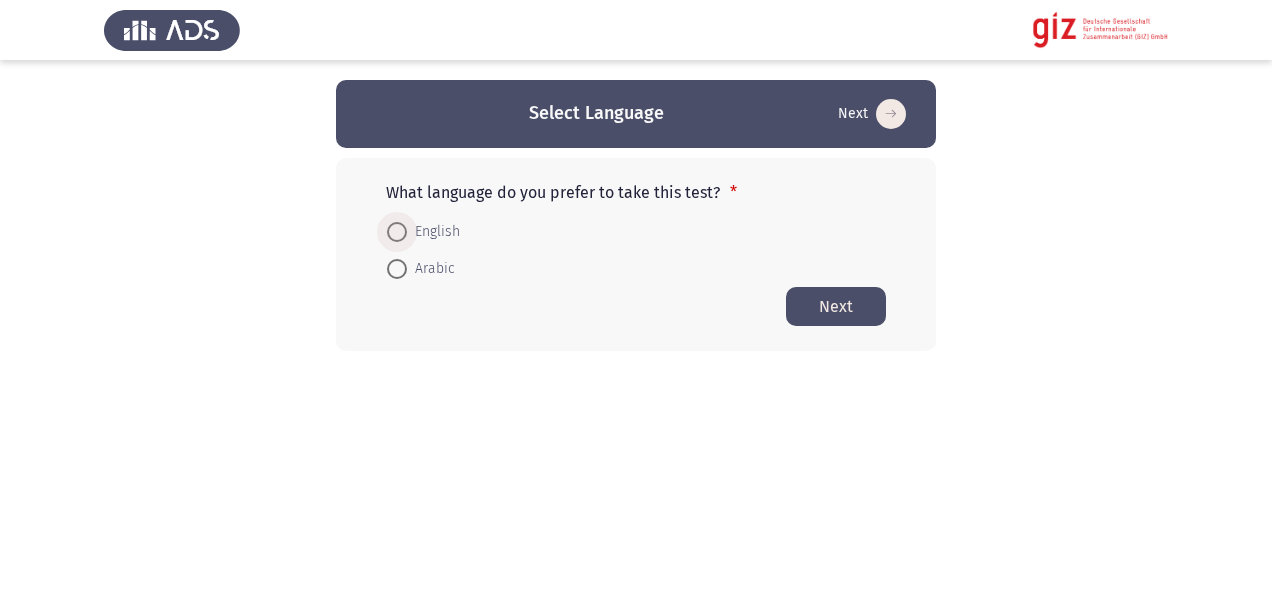 click on "English" at bounding box center [433, 232] 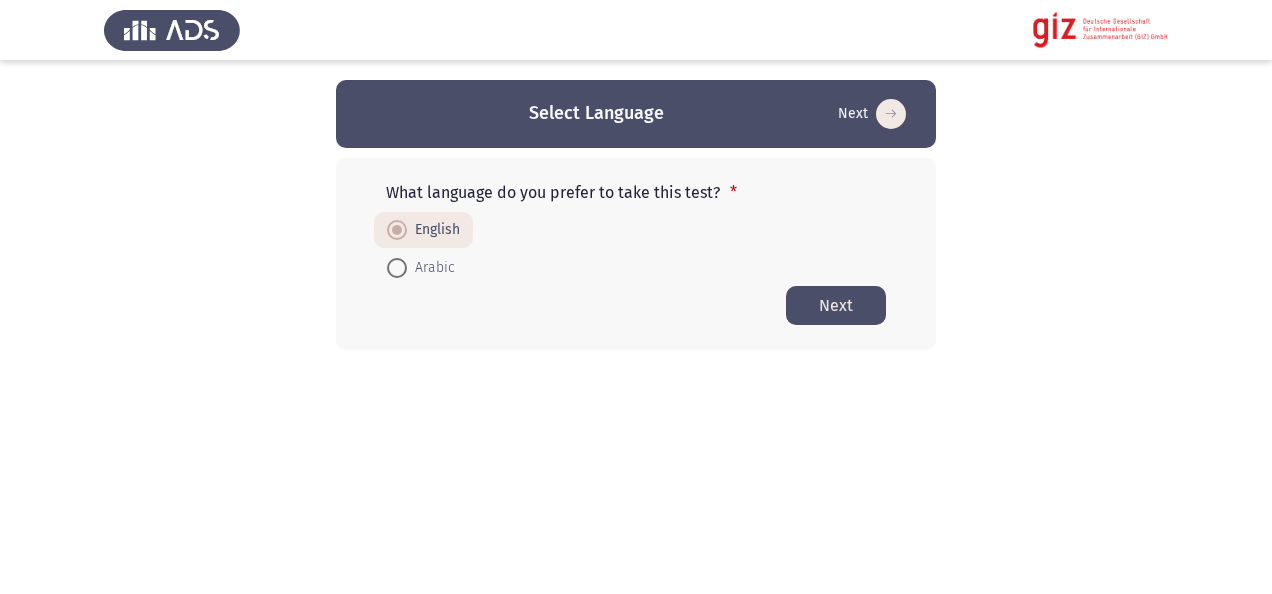 click on "Next" 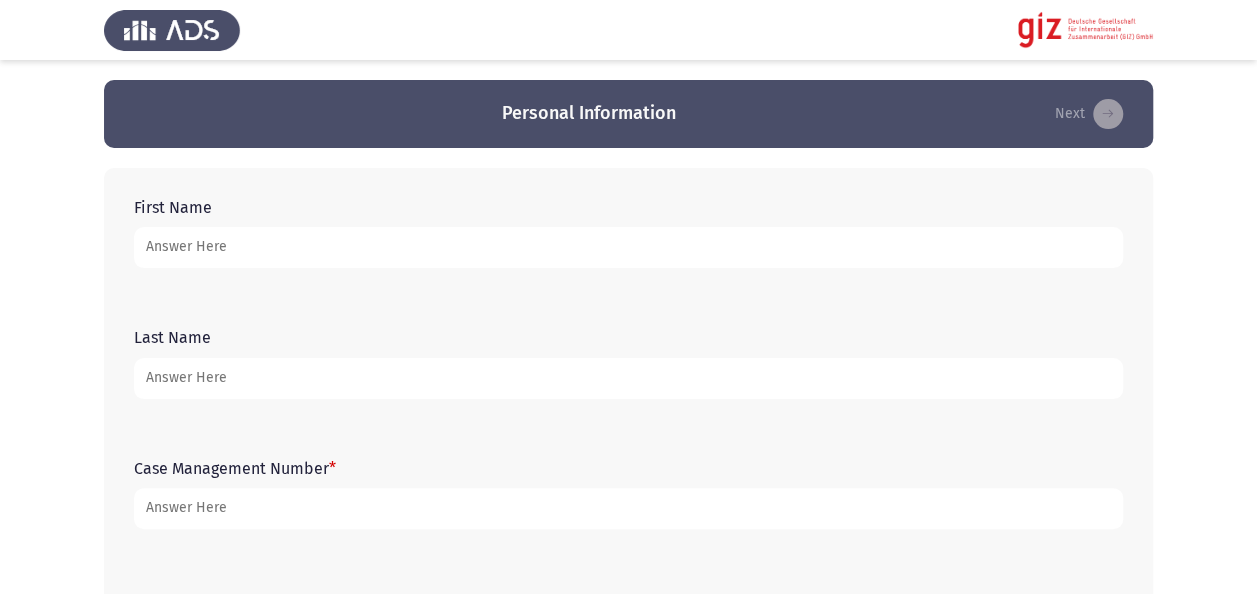 click on "First Name" 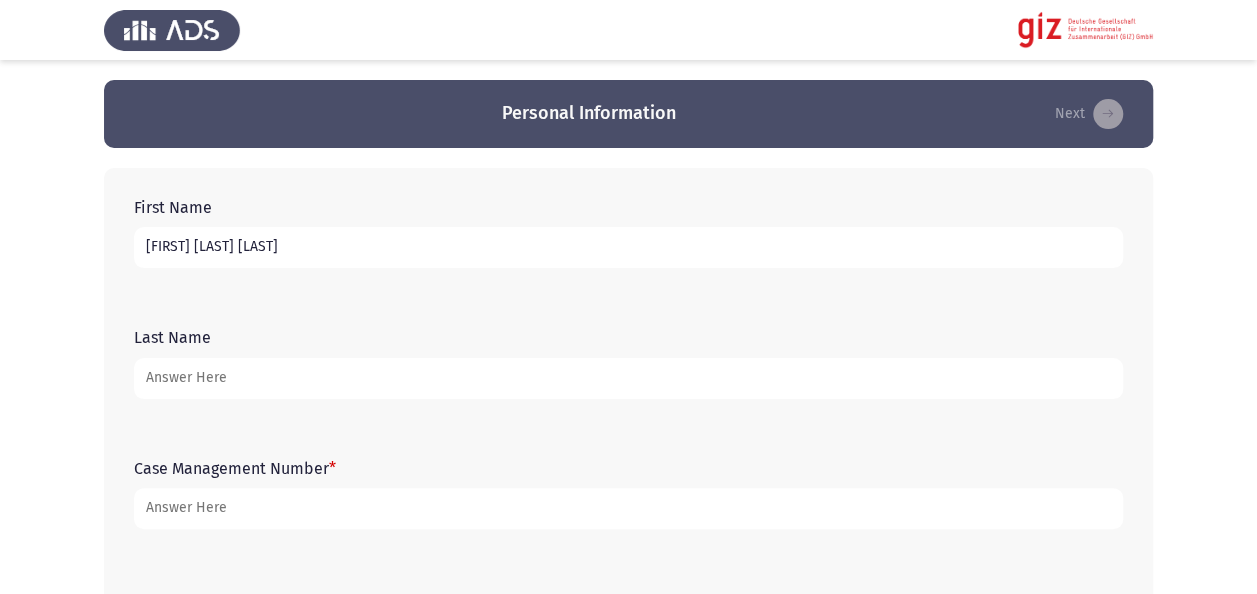 type on "[FIRST] [LAST] [LAST]" 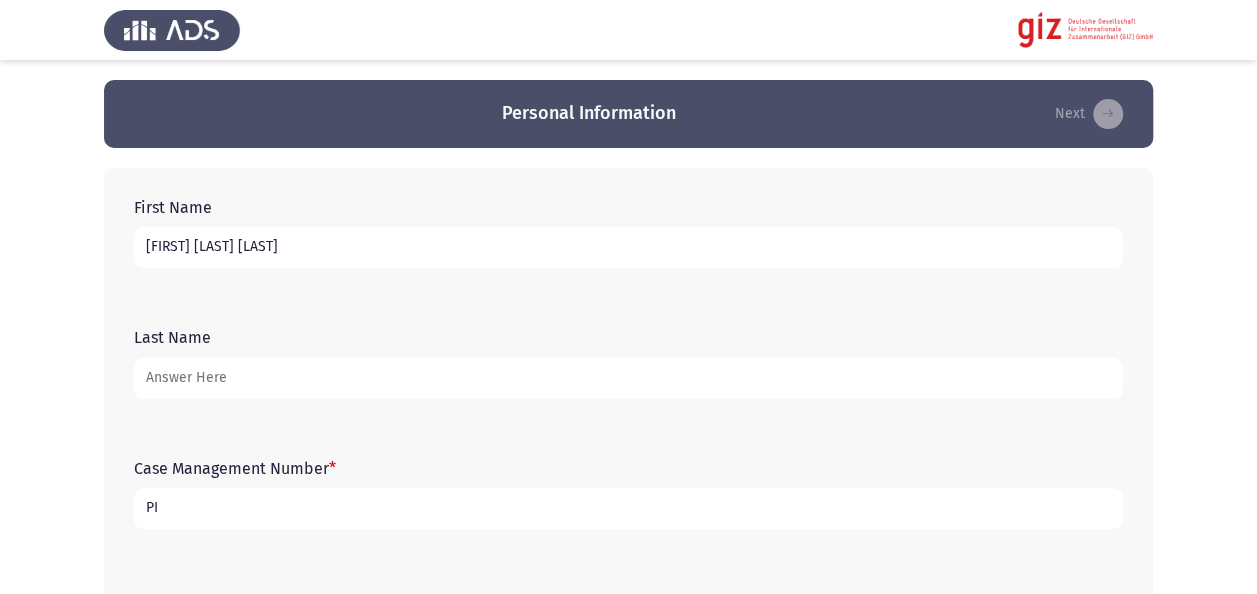 type on "P" 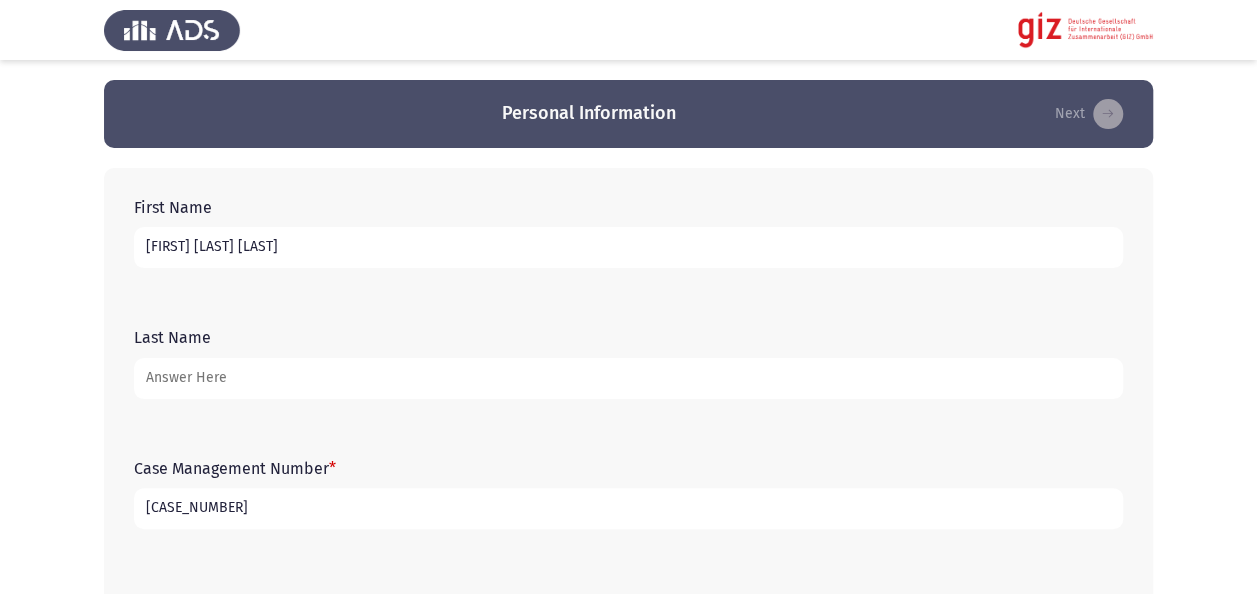 type on "[CASE_NUMBER]" 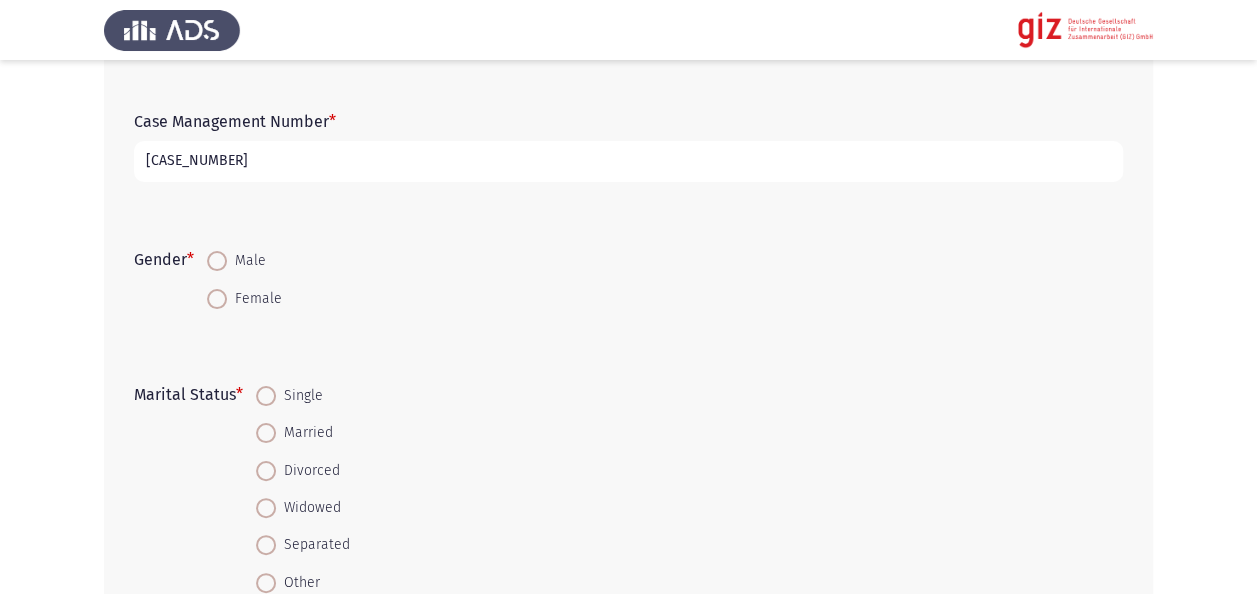 scroll, scrollTop: 360, scrollLeft: 0, axis: vertical 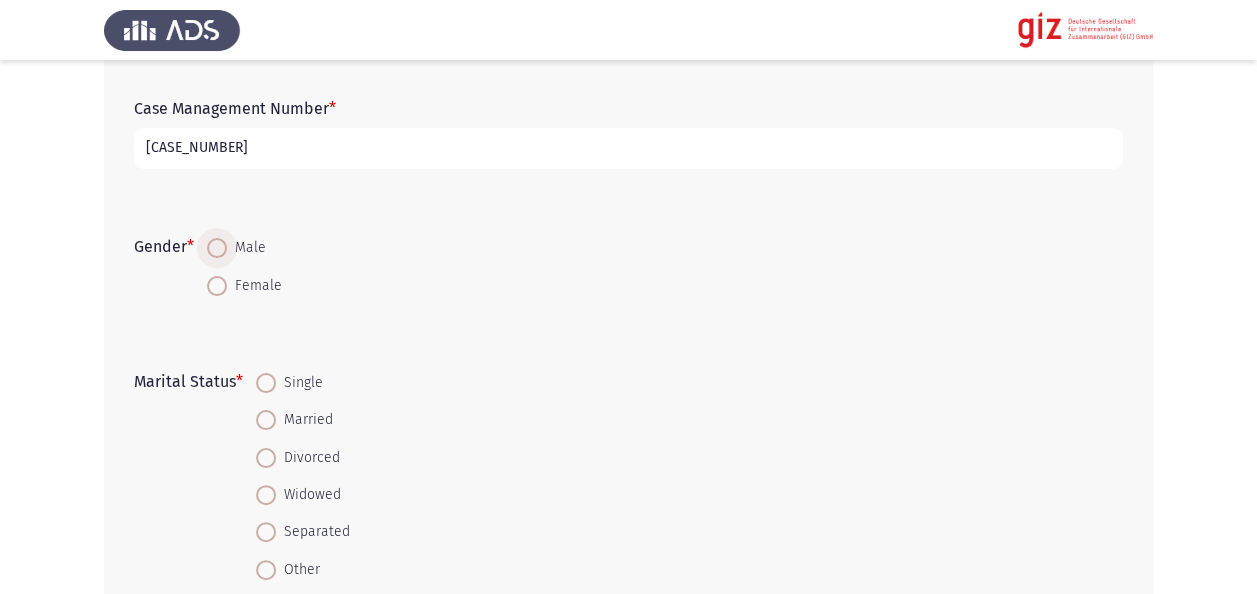 click at bounding box center (217, 248) 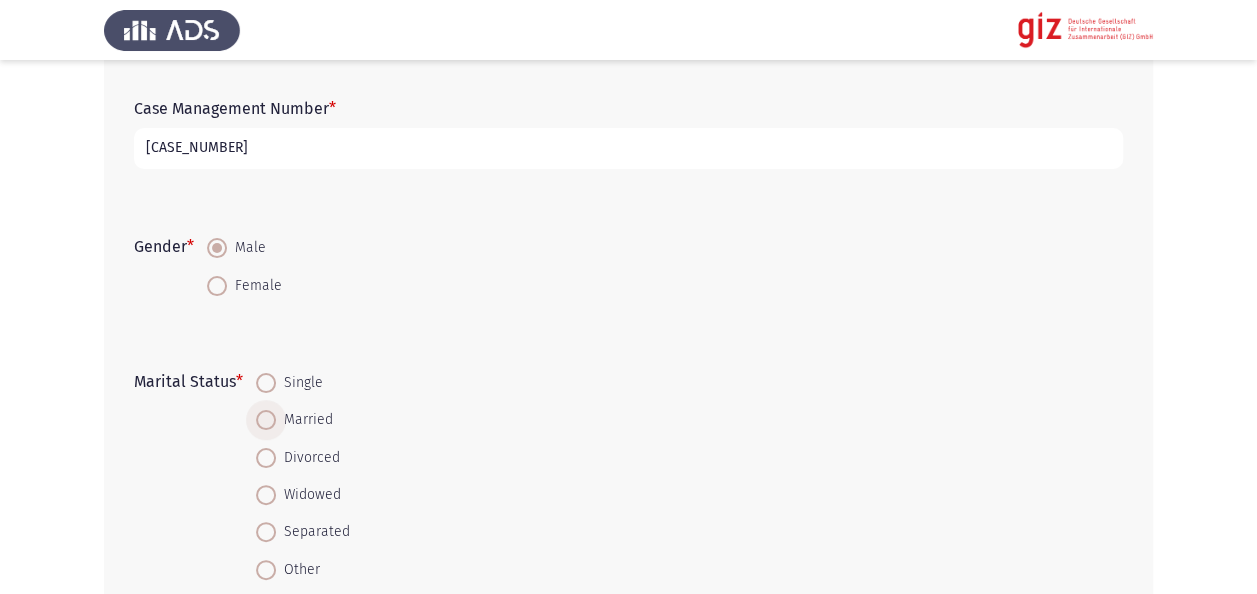 click on "Married" at bounding box center [304, 420] 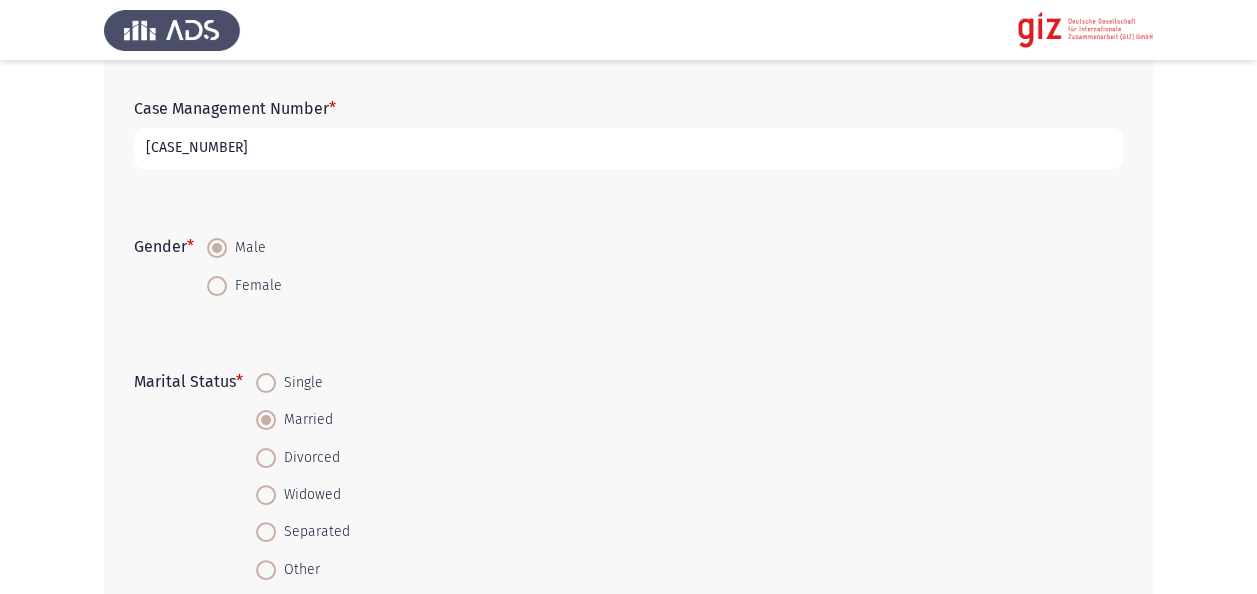 click on "Marital Status   *    Single     Married     Divorced     Widowed     Separated     Other" 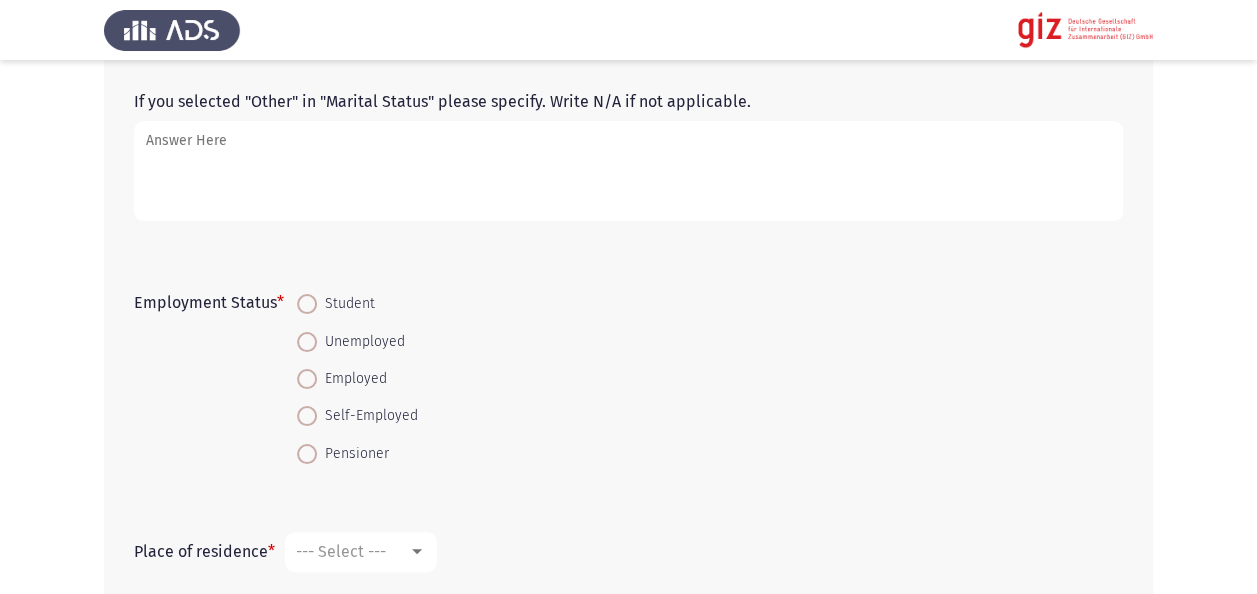 scroll, scrollTop: 920, scrollLeft: 0, axis: vertical 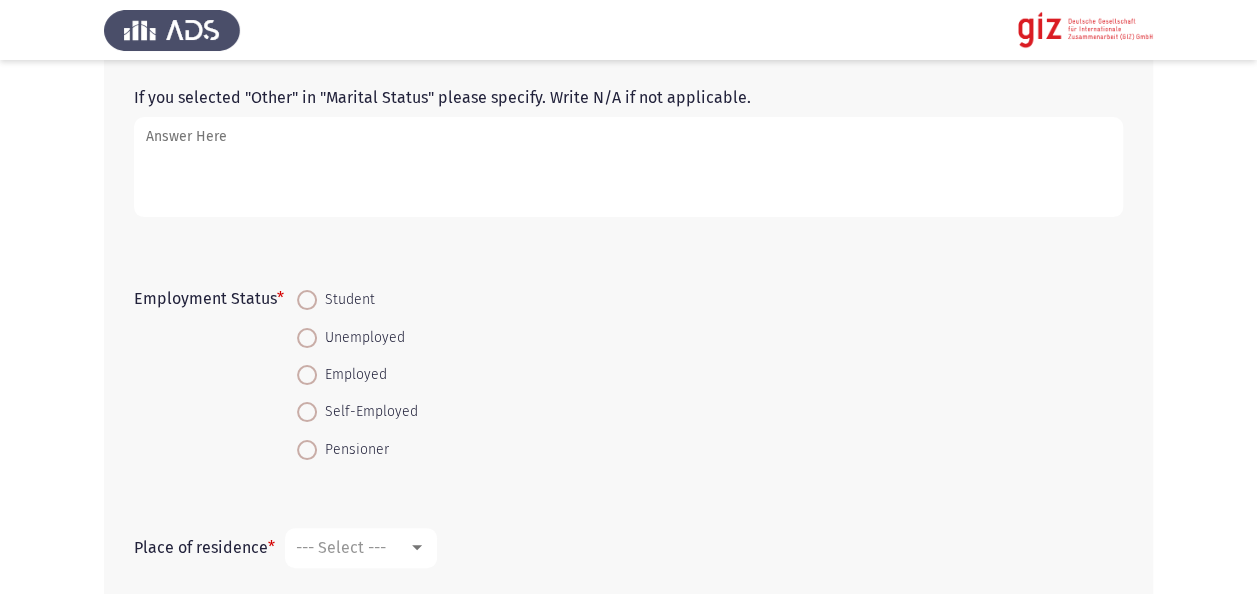 click on "Unemployed" at bounding box center (361, 338) 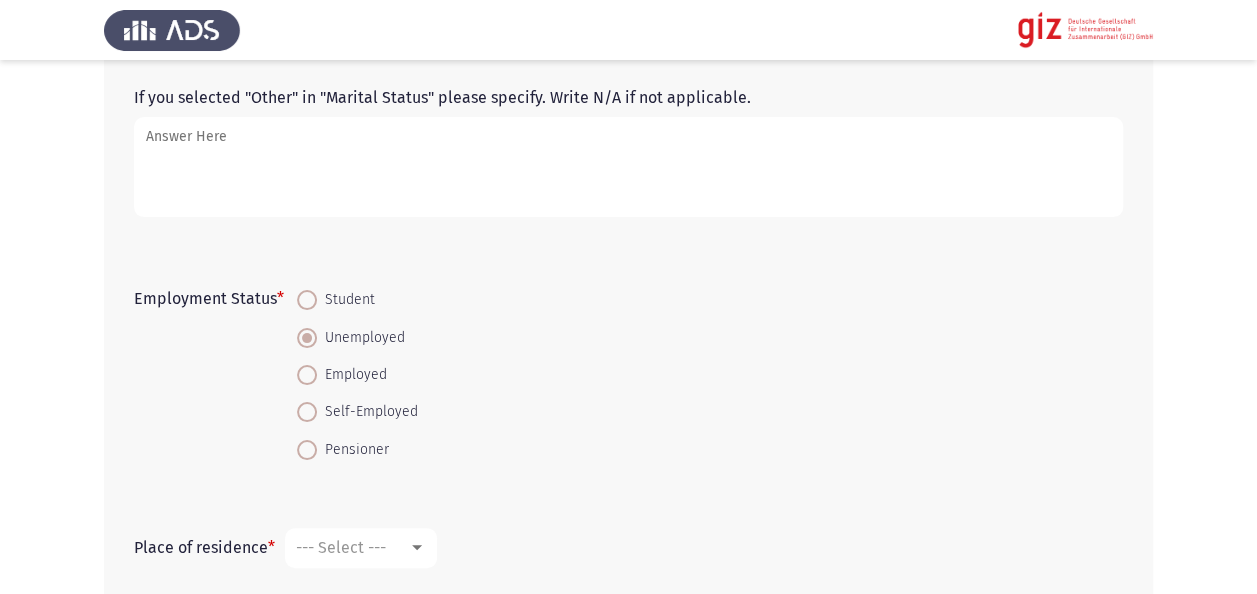 click on "Employment Status   *    Student     Unemployed     Employed     Self-Employed     Pensioner" 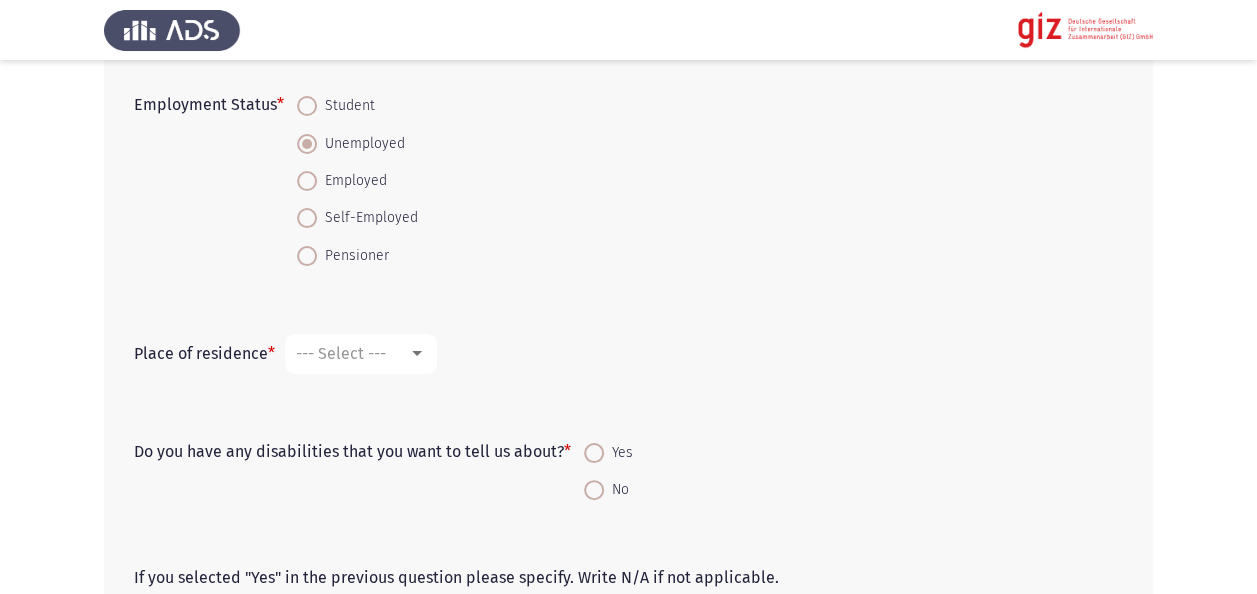scroll, scrollTop: 1160, scrollLeft: 0, axis: vertical 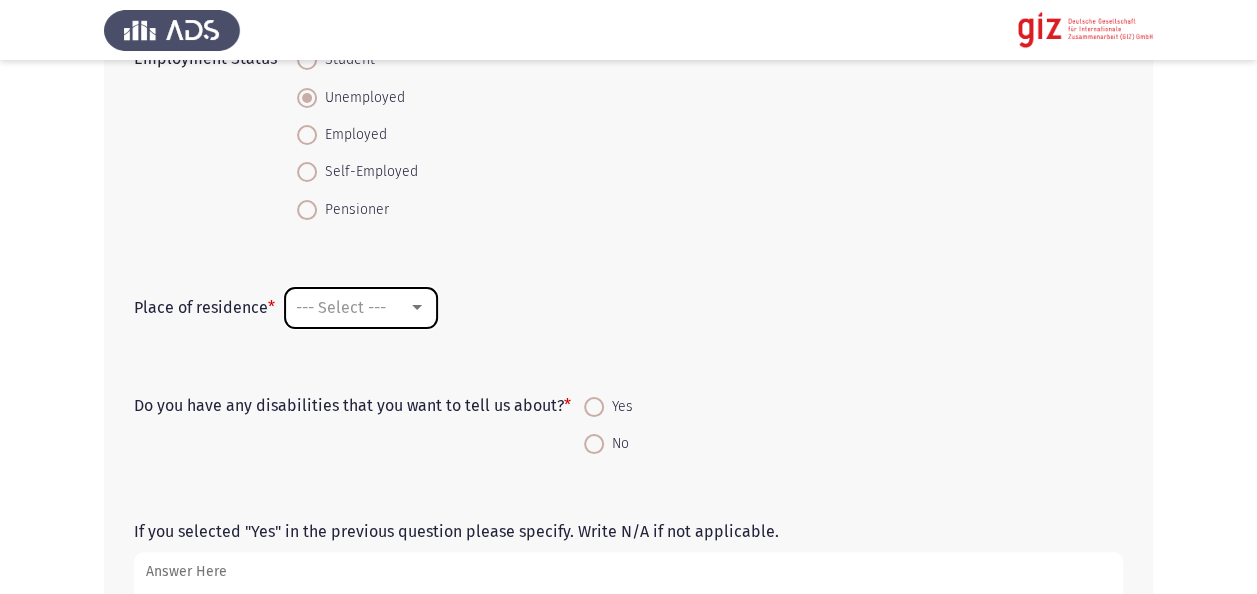 click on "--- Select ---" at bounding box center [341, 307] 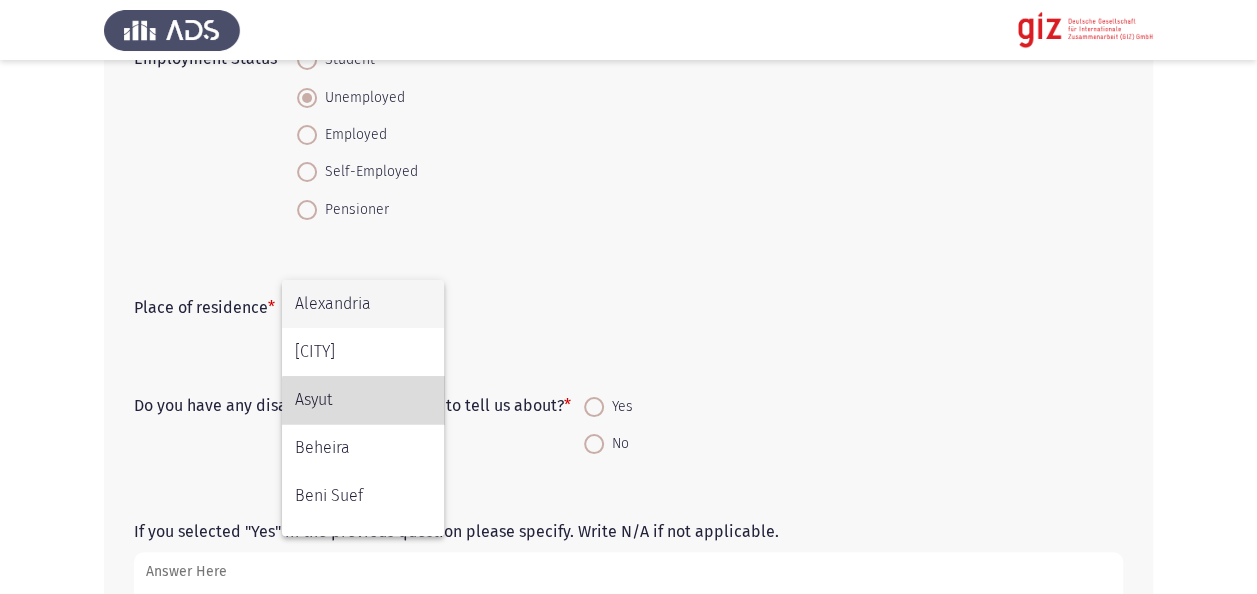 click on "Asyut" at bounding box center [363, 400] 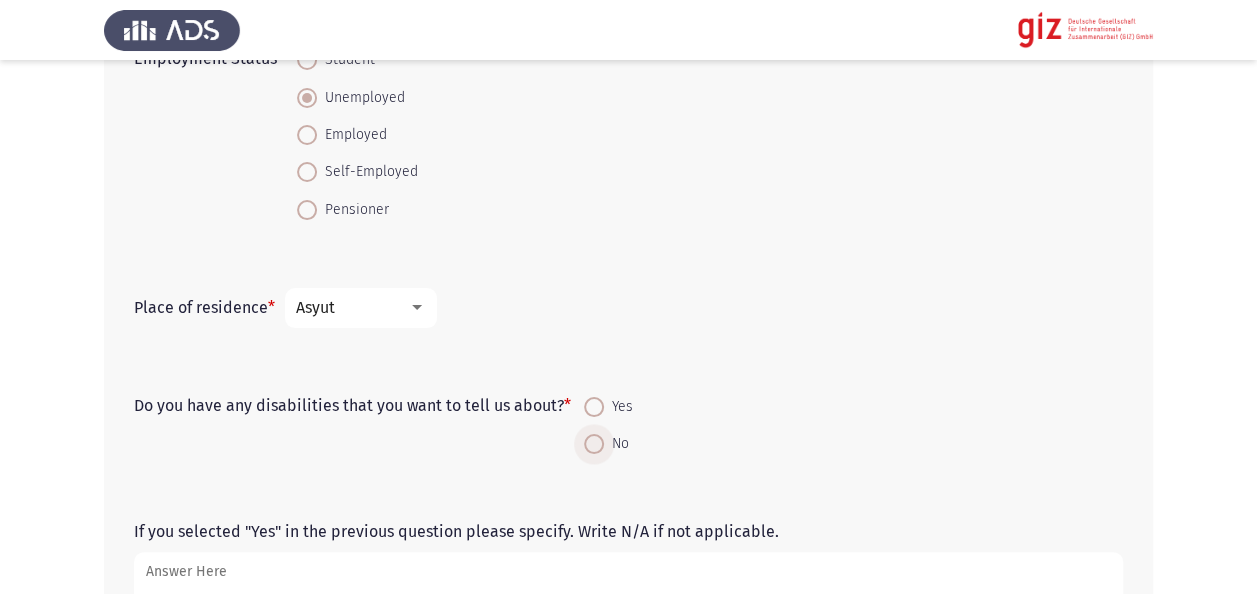 click at bounding box center [594, 444] 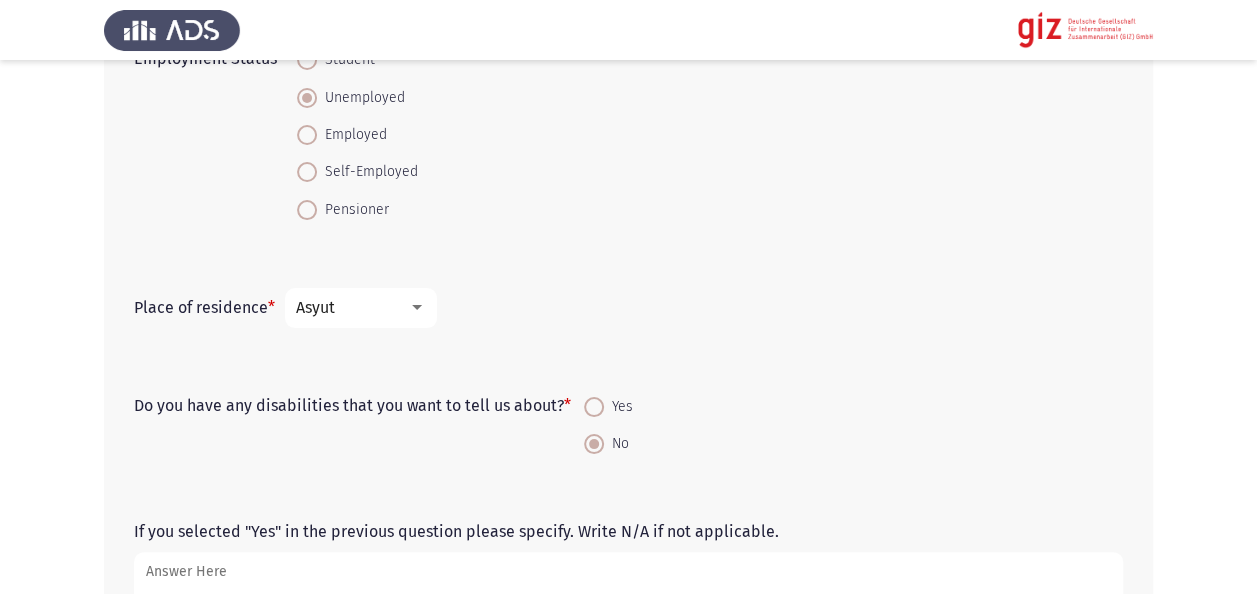 click on "Do you have any disabilities that you want to tell us about?   *    Yes     No" 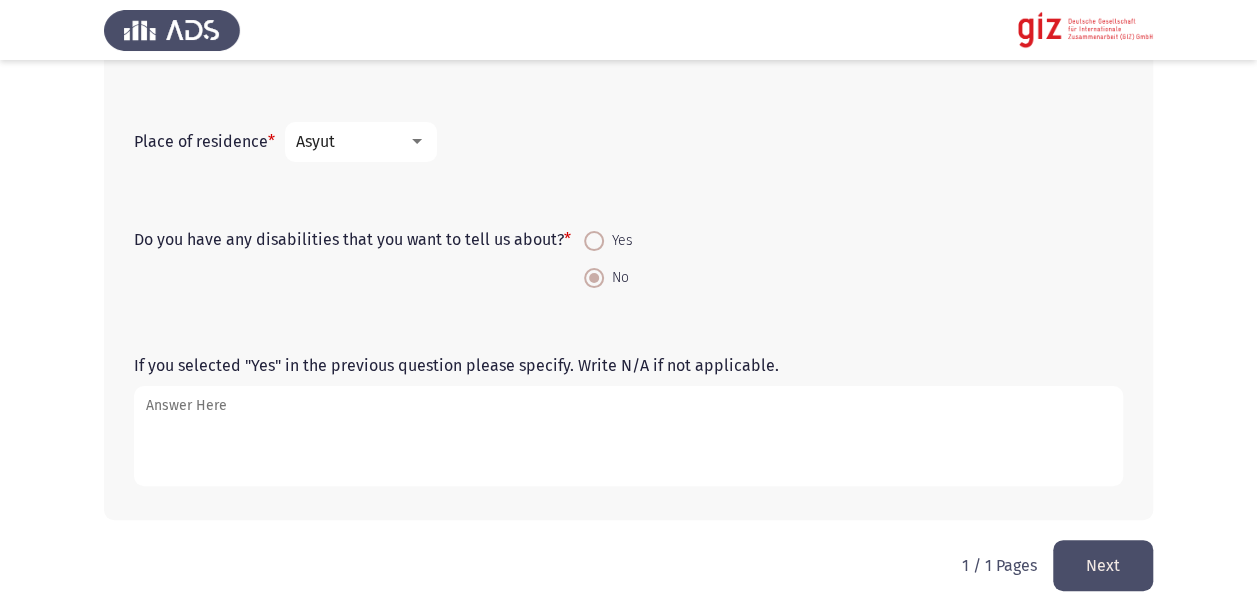 scroll, scrollTop: 1347, scrollLeft: 0, axis: vertical 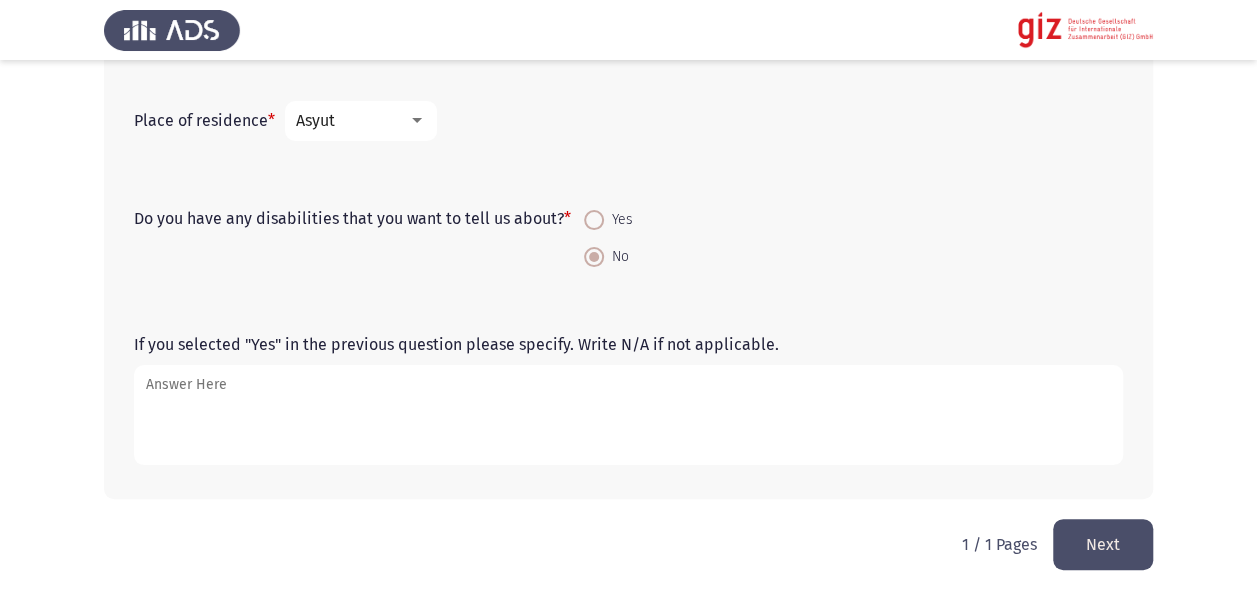 click on "Next" 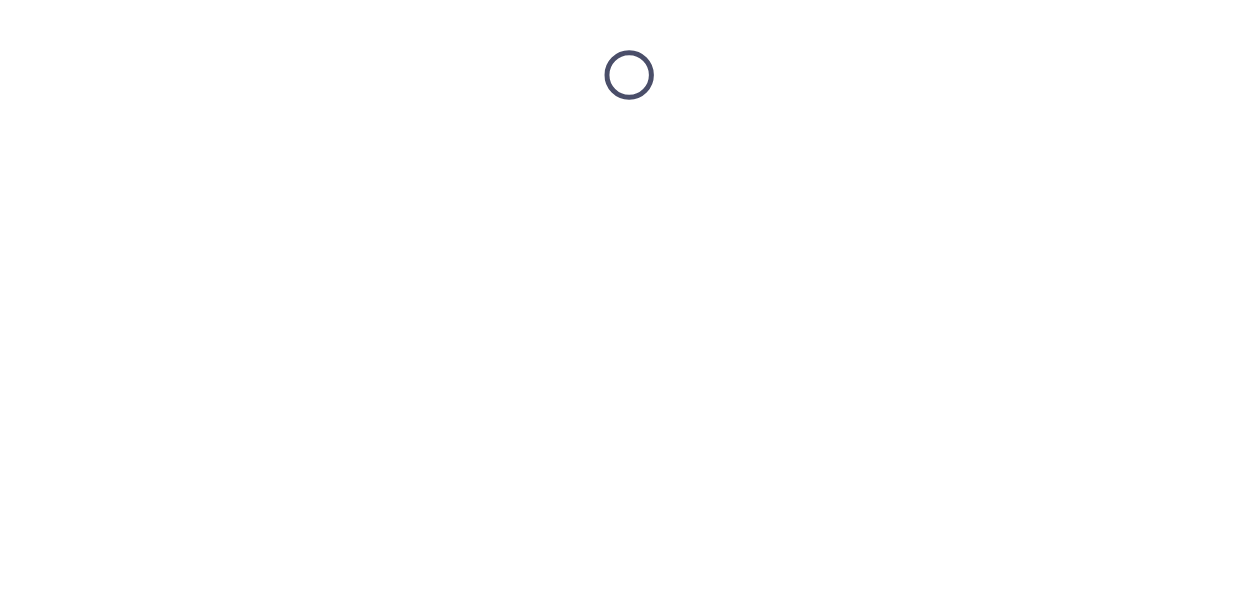 scroll, scrollTop: 0, scrollLeft: 0, axis: both 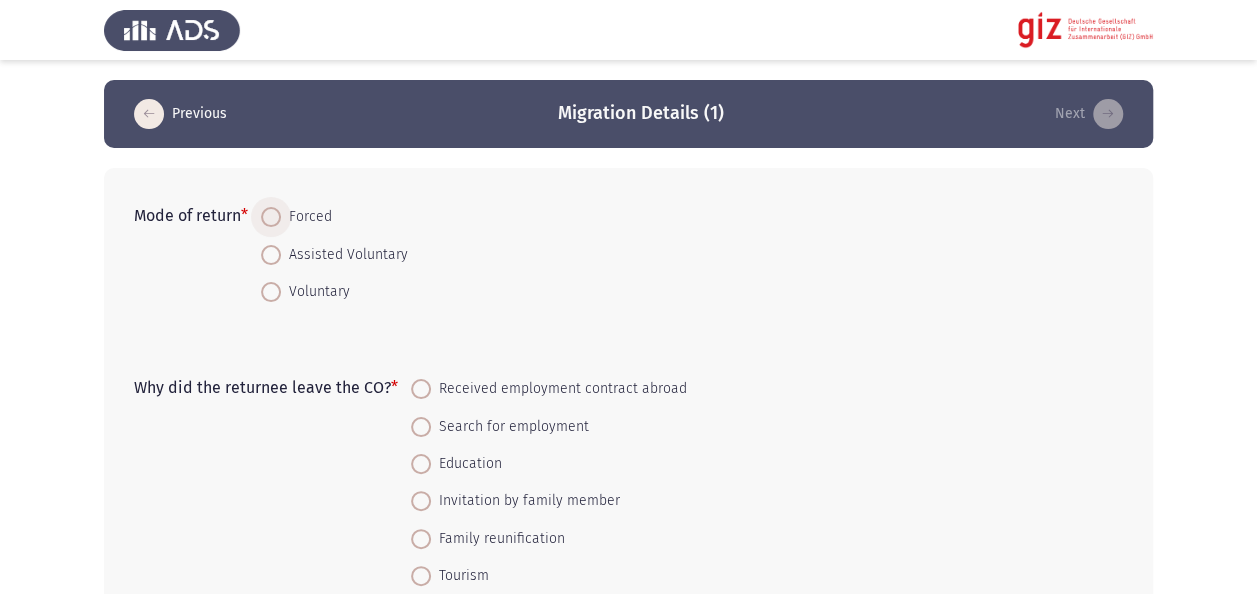 click on "Forced" at bounding box center (306, 217) 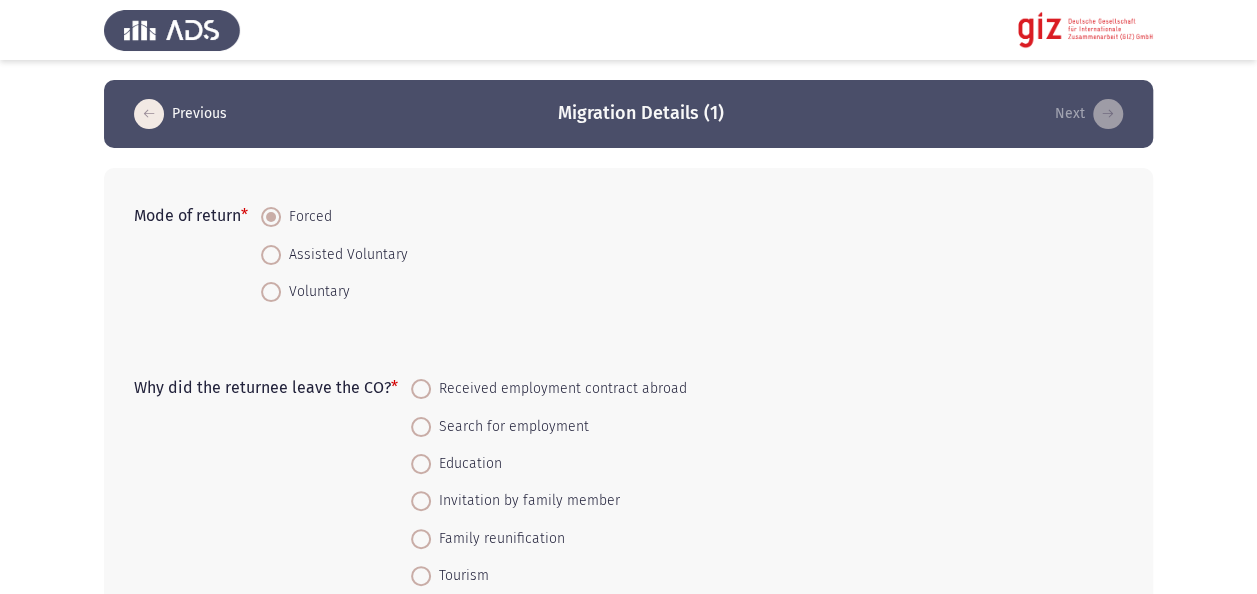click on "Mode of return   *    Forced     Assisted Voluntary     Voluntary" 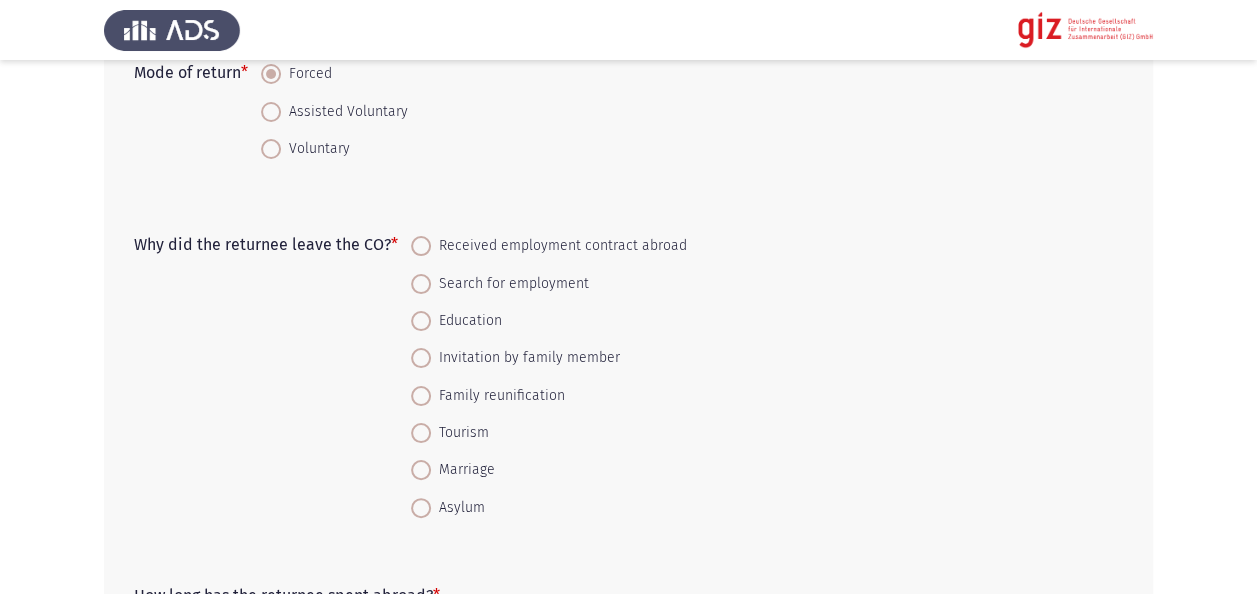scroll, scrollTop: 160, scrollLeft: 0, axis: vertical 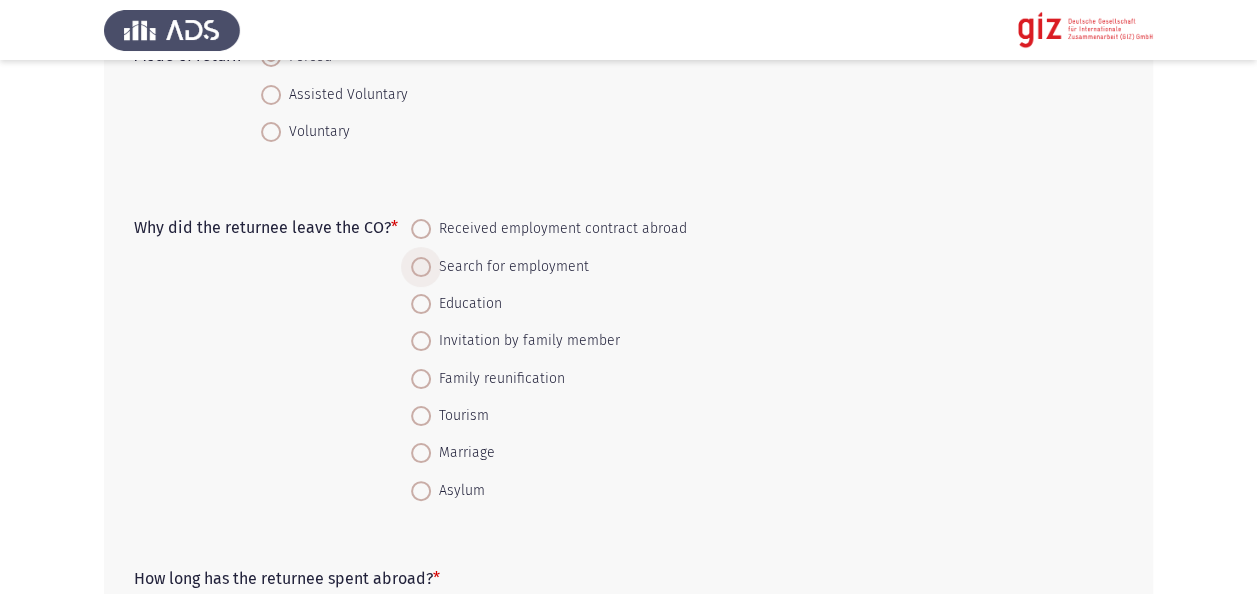 click on "Search for employment" at bounding box center [510, 267] 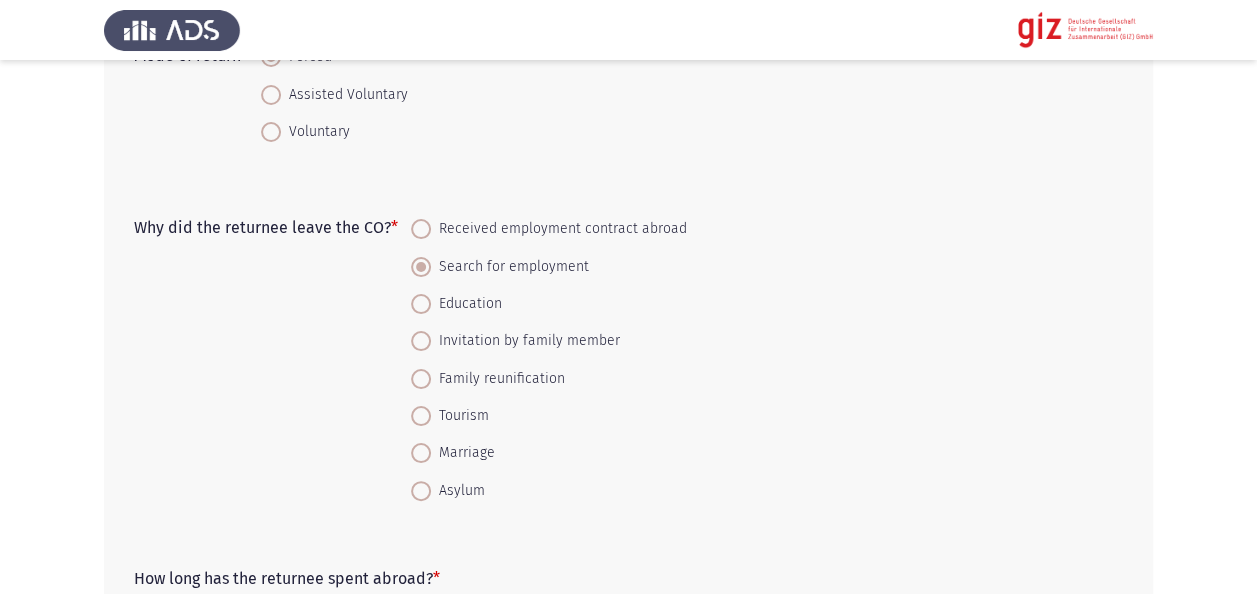 click on "Why did the returnee leave the CO?   *    Received employment contract abroad     Search for employment     Education     Invitation by family member     Family reunification     Tourism      Marriage     Asylum" 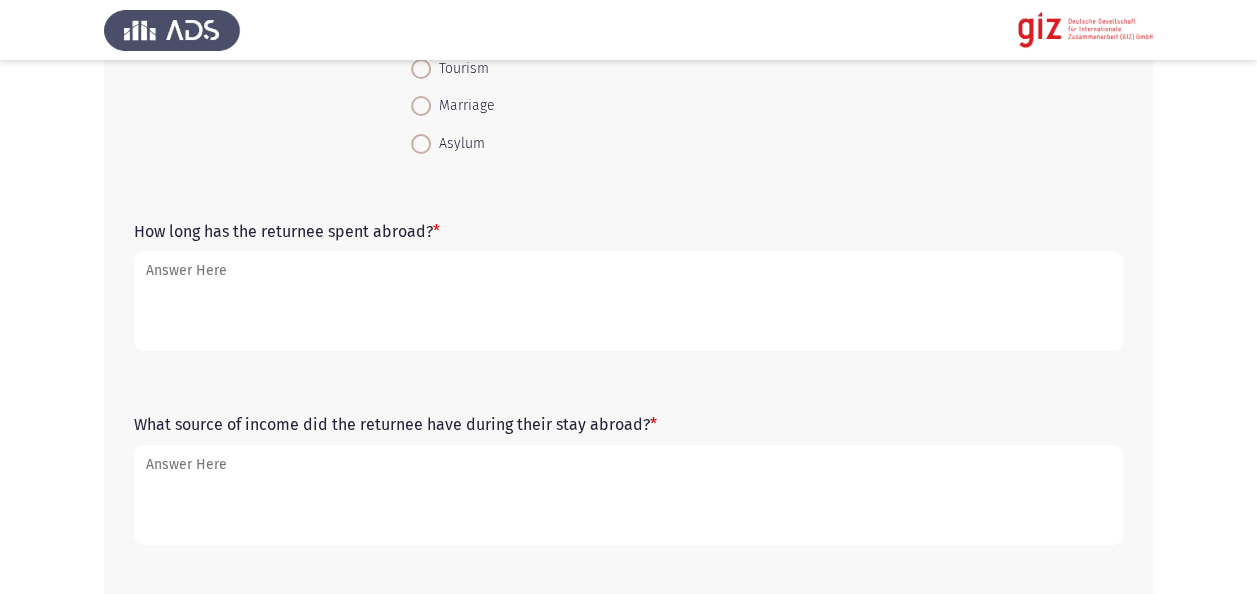 scroll, scrollTop: 520, scrollLeft: 0, axis: vertical 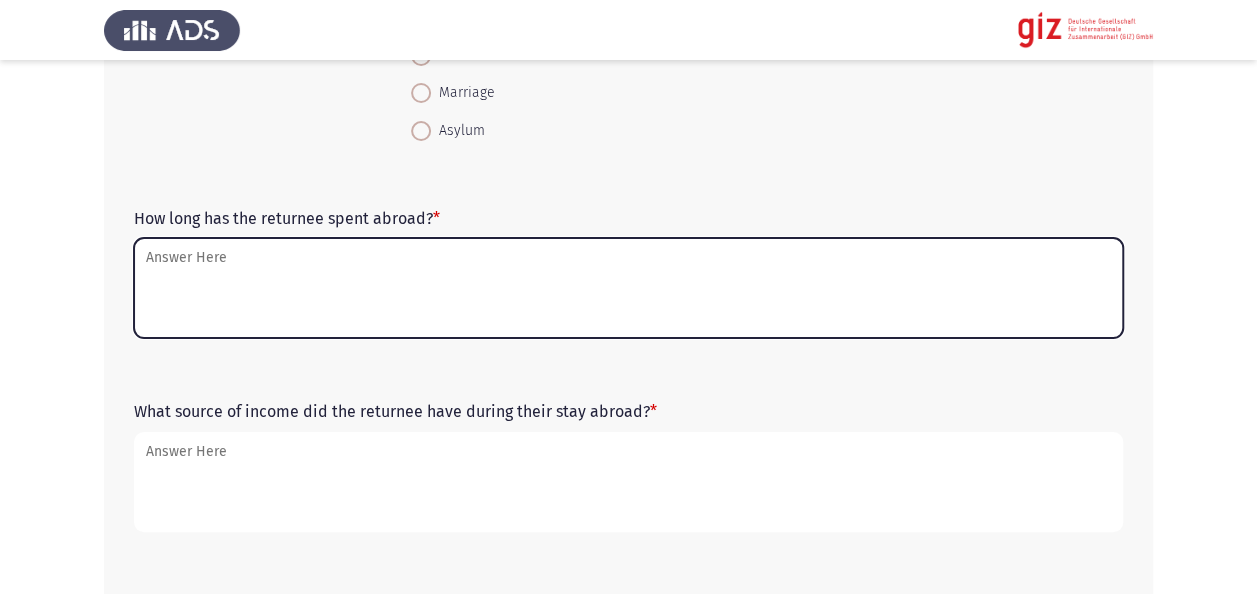 click on "How long has the returnee spent abroad?   *" at bounding box center [628, 288] 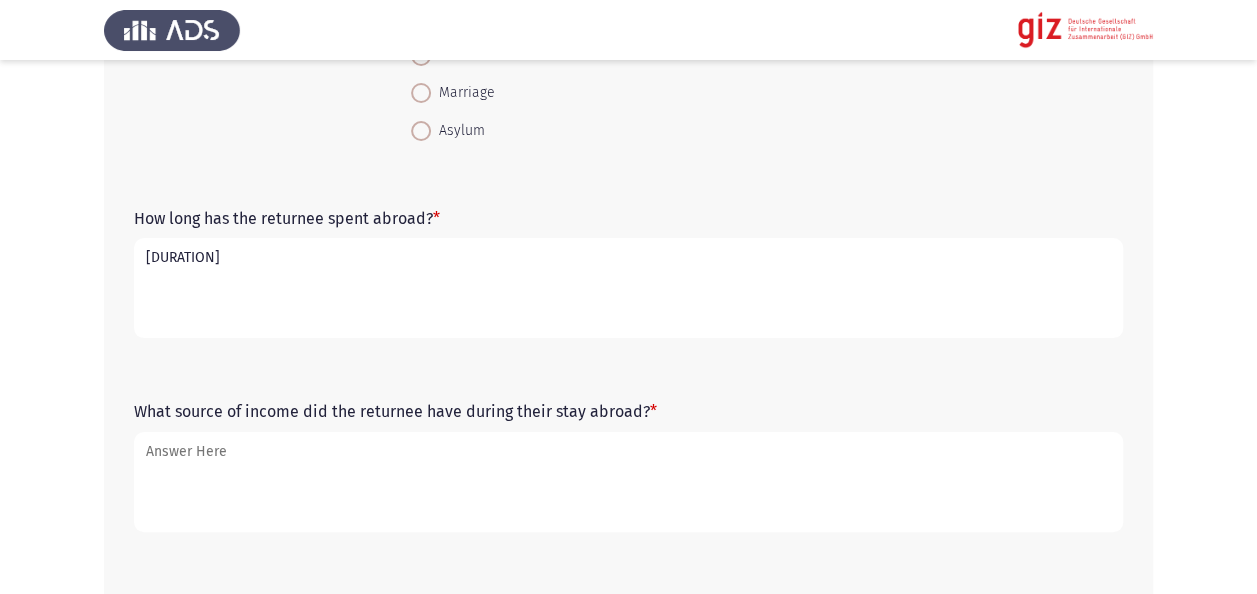type on "[DURATION]" 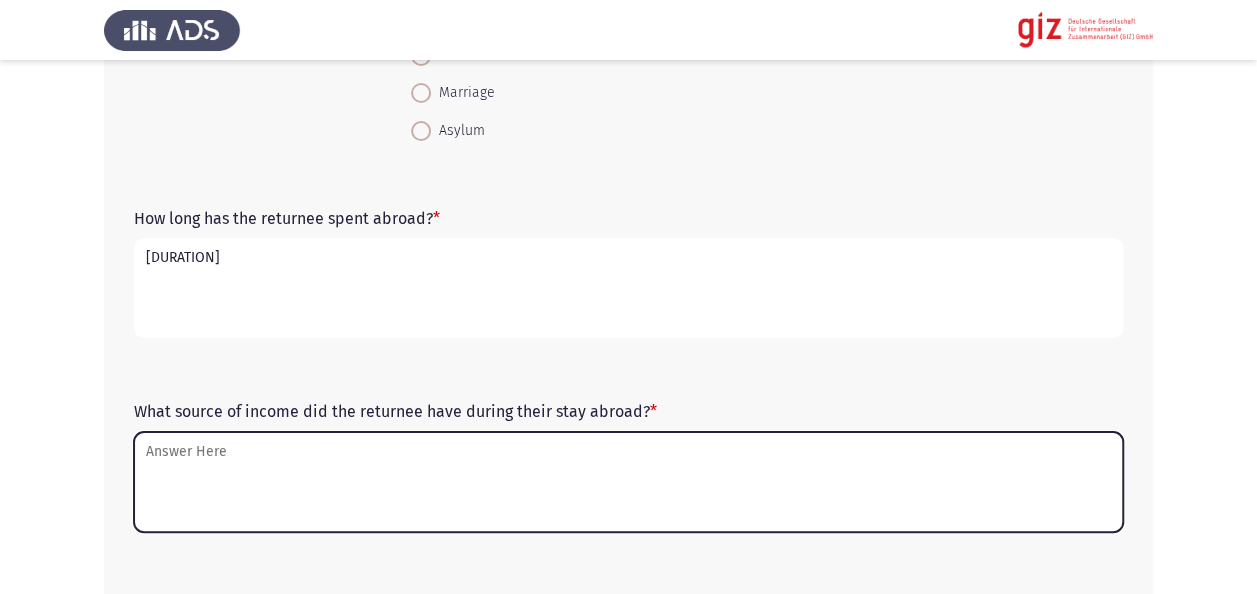 click on "What source of income did the returnee have during their stay abroad?   *" at bounding box center [628, 482] 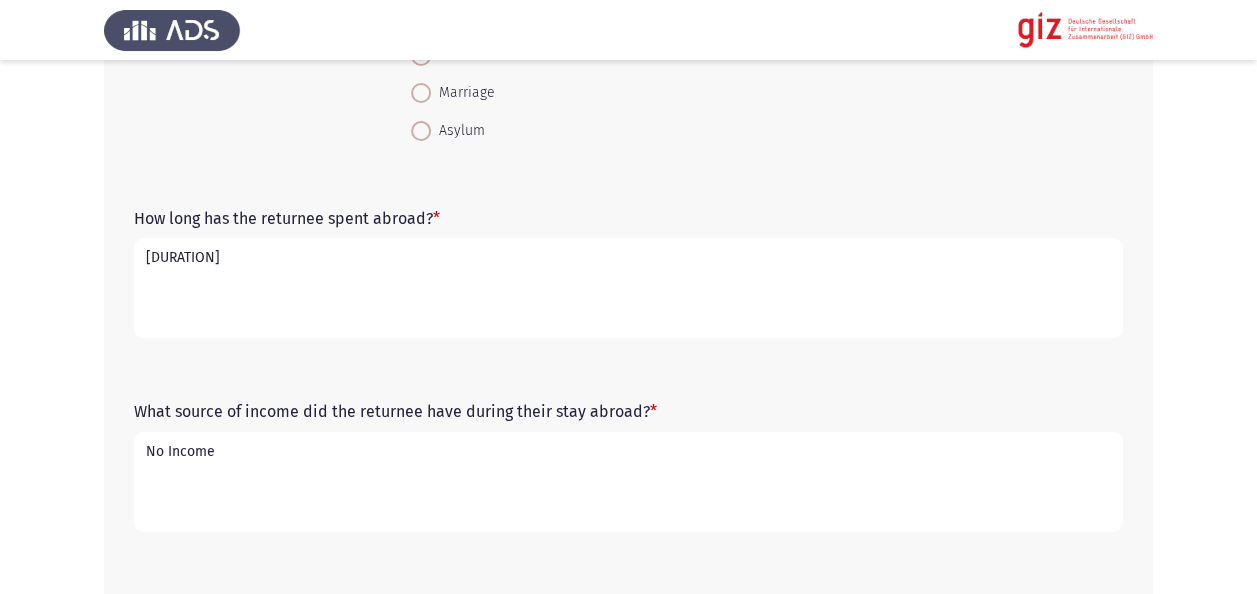 type on "No Income" 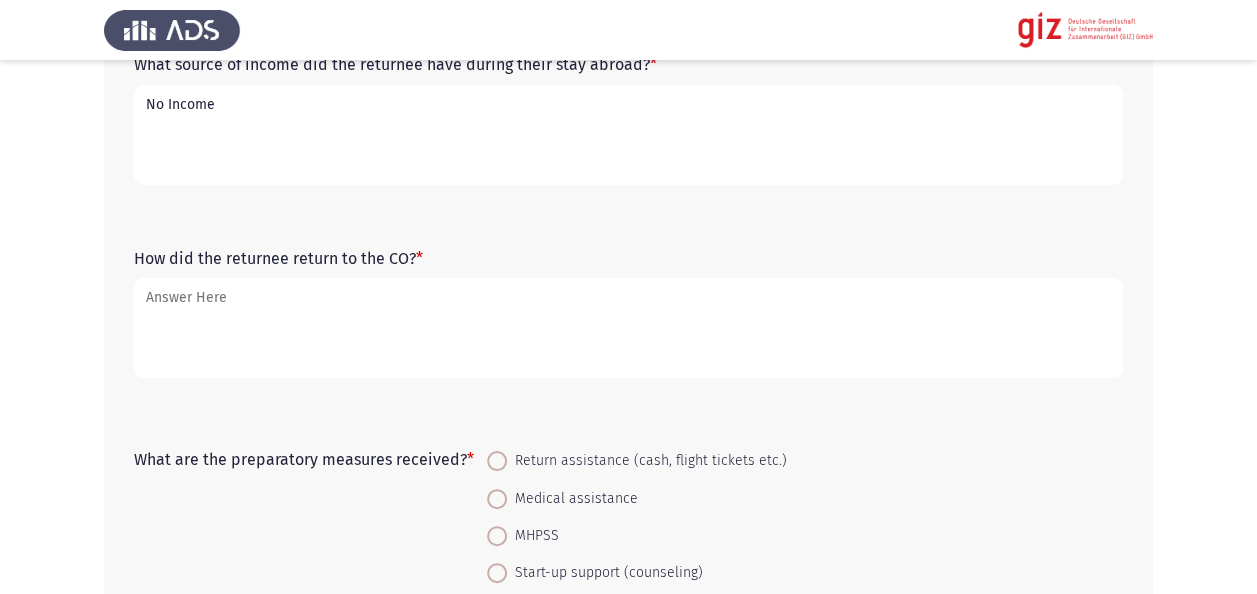 scroll, scrollTop: 880, scrollLeft: 0, axis: vertical 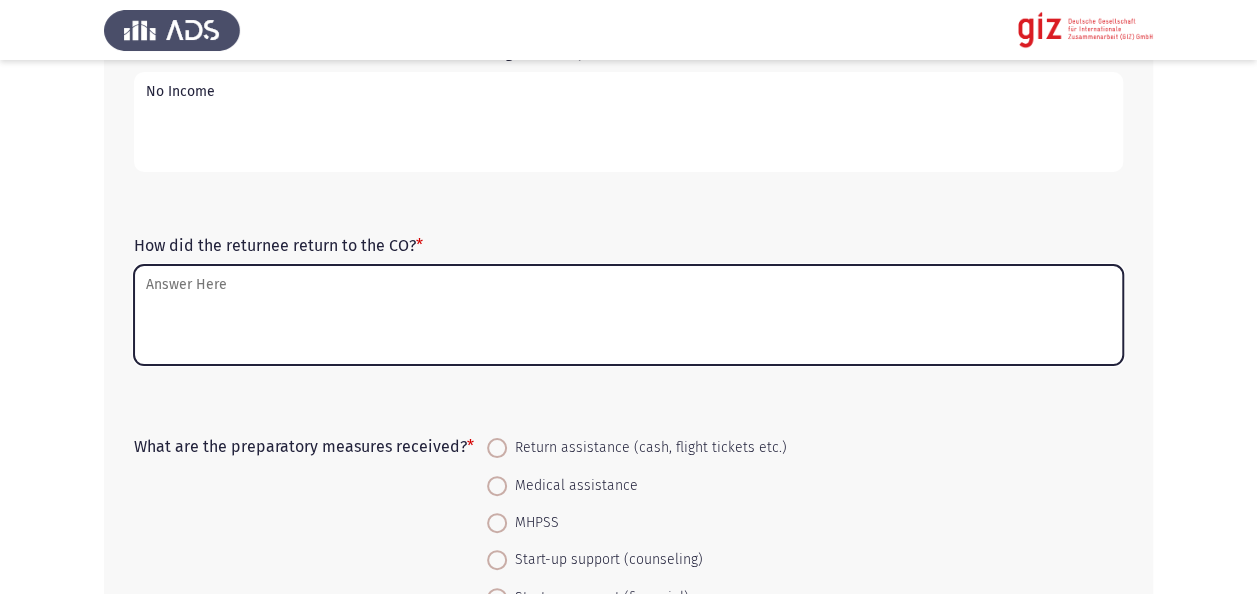 click on "How did the returnee return to the CO?   *" at bounding box center (628, 315) 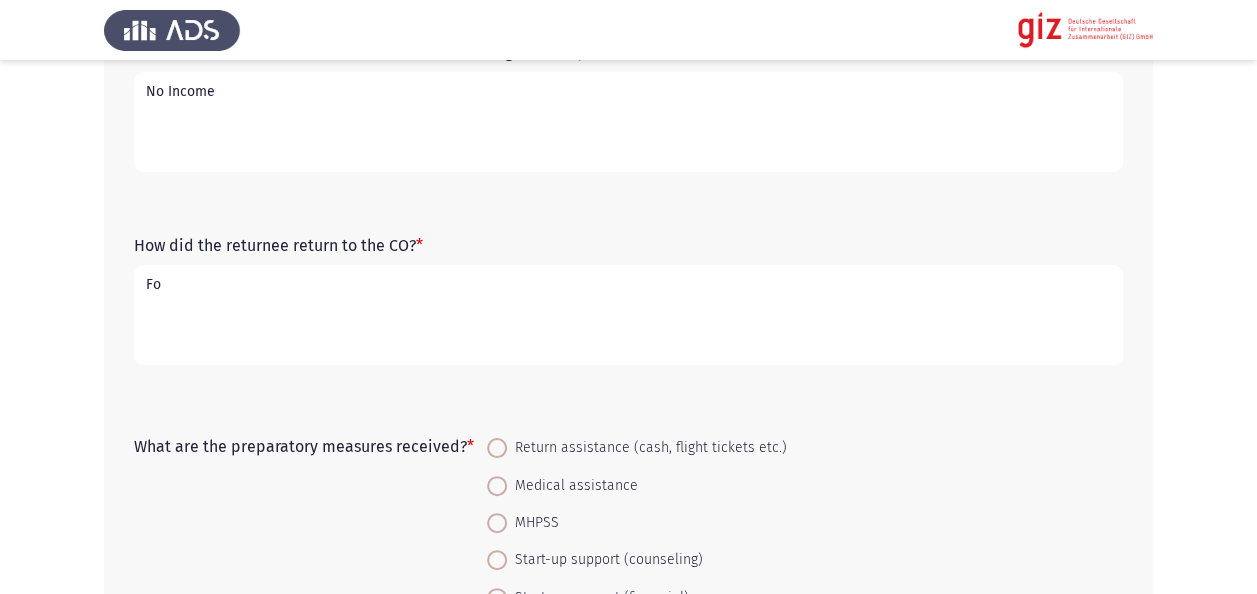 type on "F" 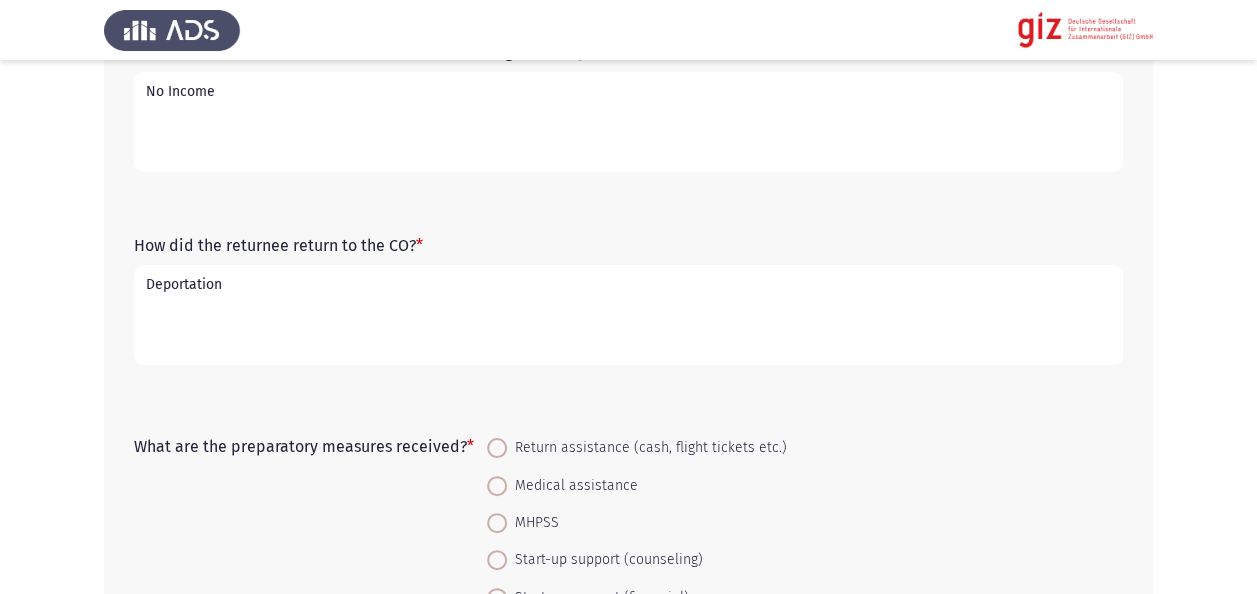 type on "Deportation" 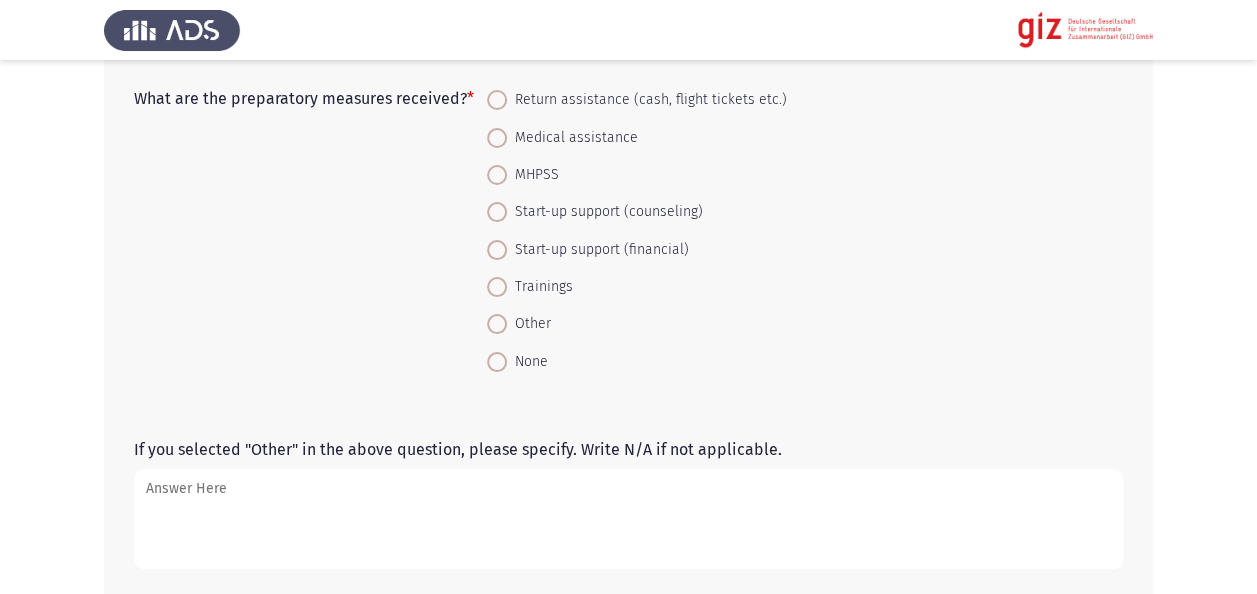 scroll, scrollTop: 1240, scrollLeft: 0, axis: vertical 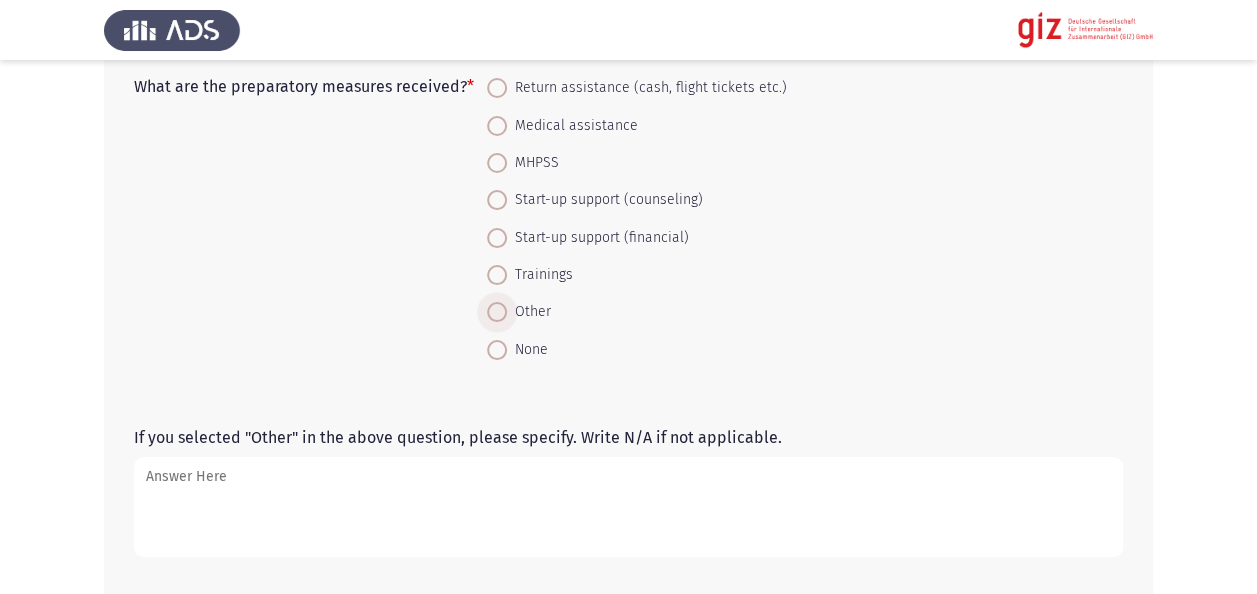 click on "Other" at bounding box center [529, 312] 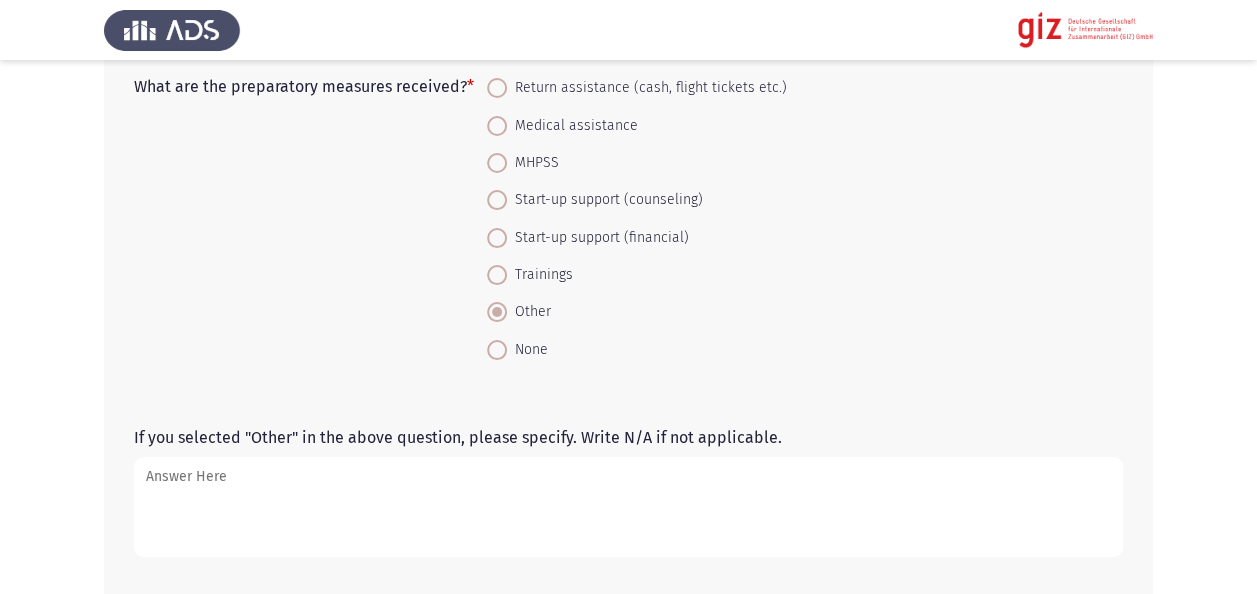 click on "What are the preparatory measures received?   *    Return assistance (cash, flight tickets etc.)     Medical assistance     MHPSS     Start-up support (counseling)     Start-up support (financial)     Trainings     Other     None" 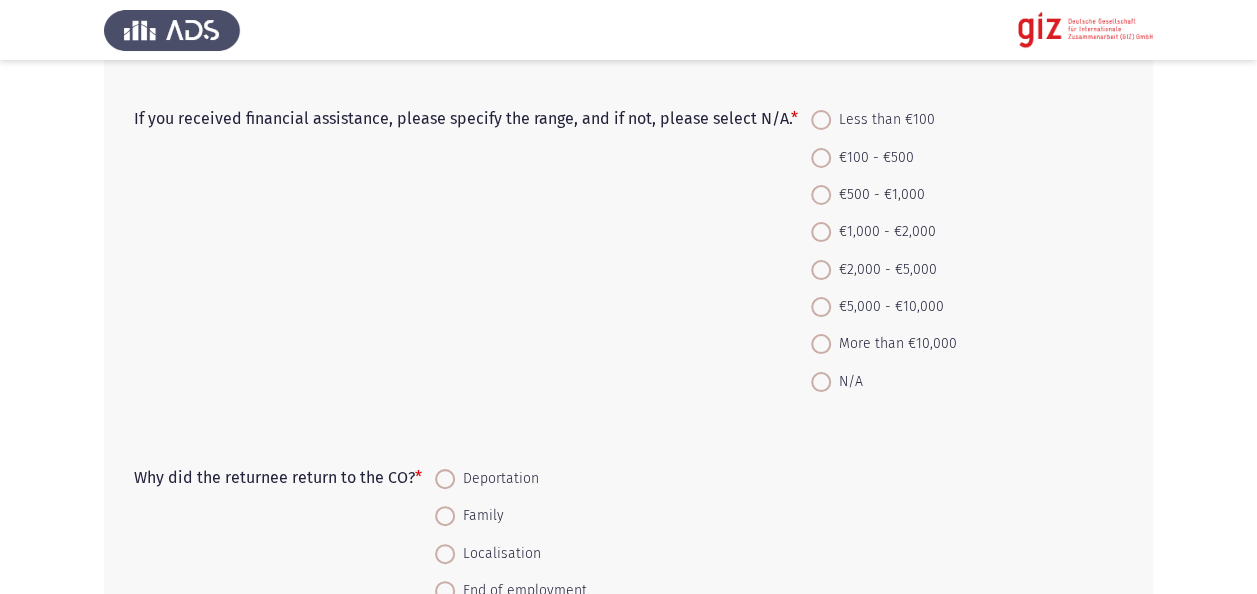 scroll, scrollTop: 1720, scrollLeft: 0, axis: vertical 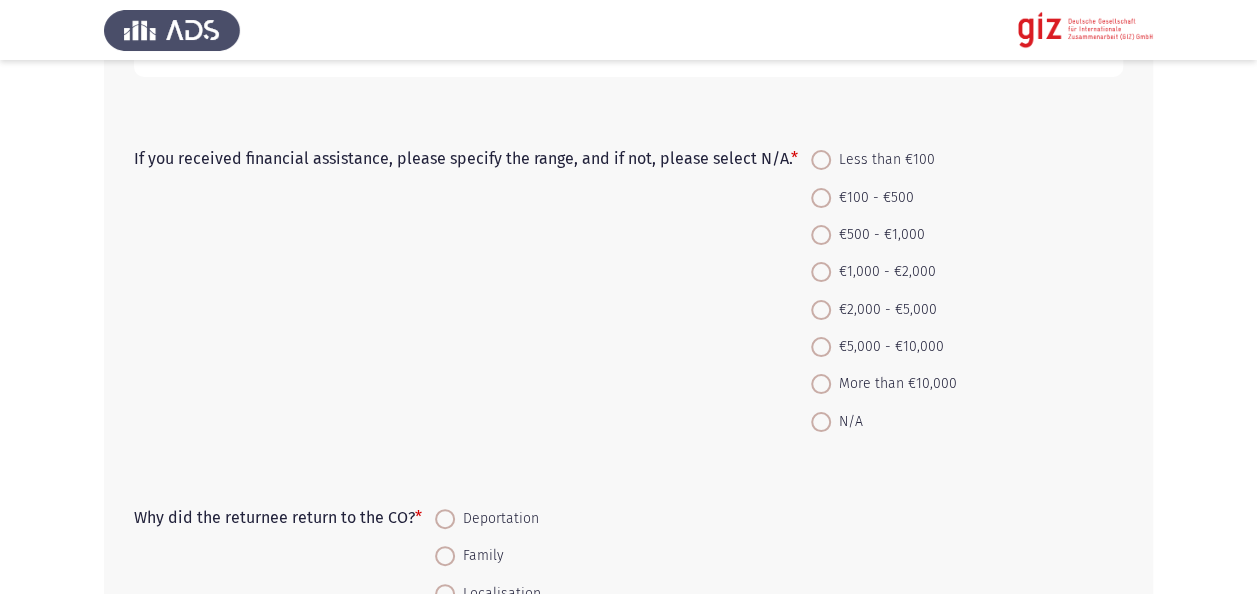 click at bounding box center (821, 422) 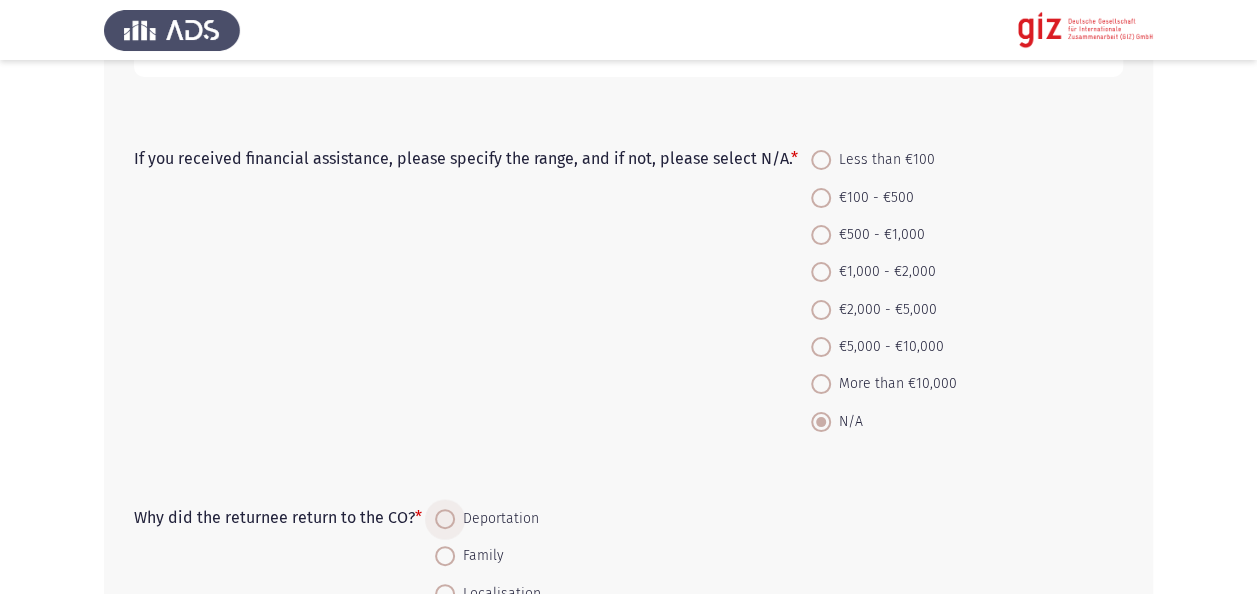 click on "Deportation" at bounding box center (497, 519) 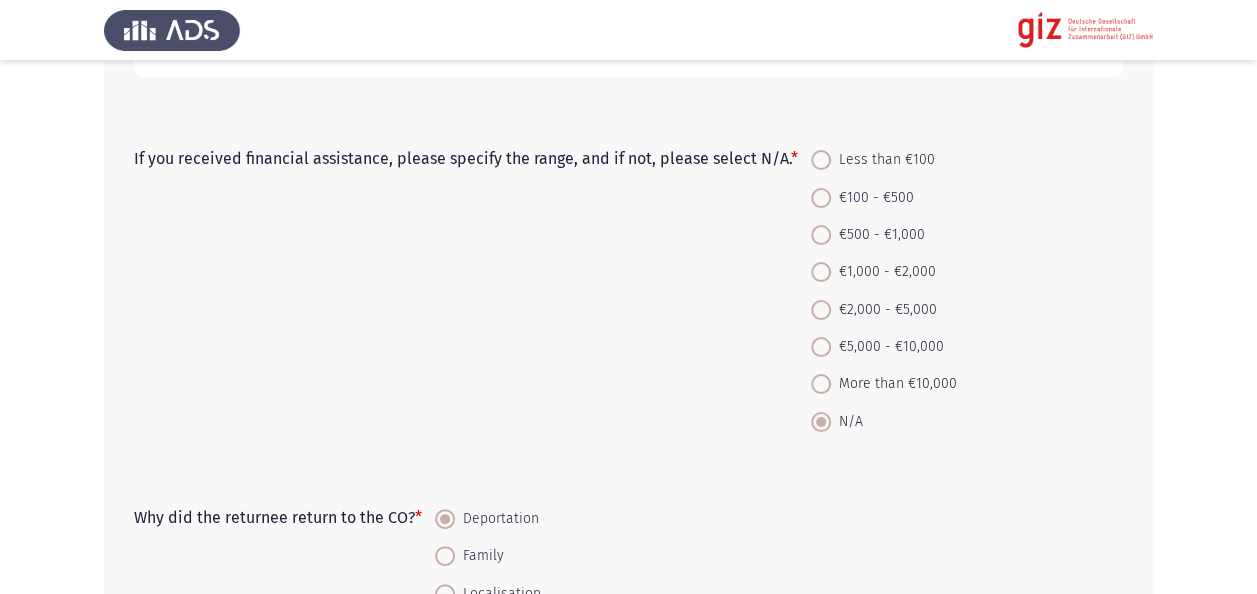 click on "If you received financial assistance, please specify the range, and if not, please select N/A.   *    Less than €100     €100 - €500     €500 - €1,000     €1,000 - €2,000     €2,000 - €5,000     €5,000 - €10,000     More than €10,000     N/A" 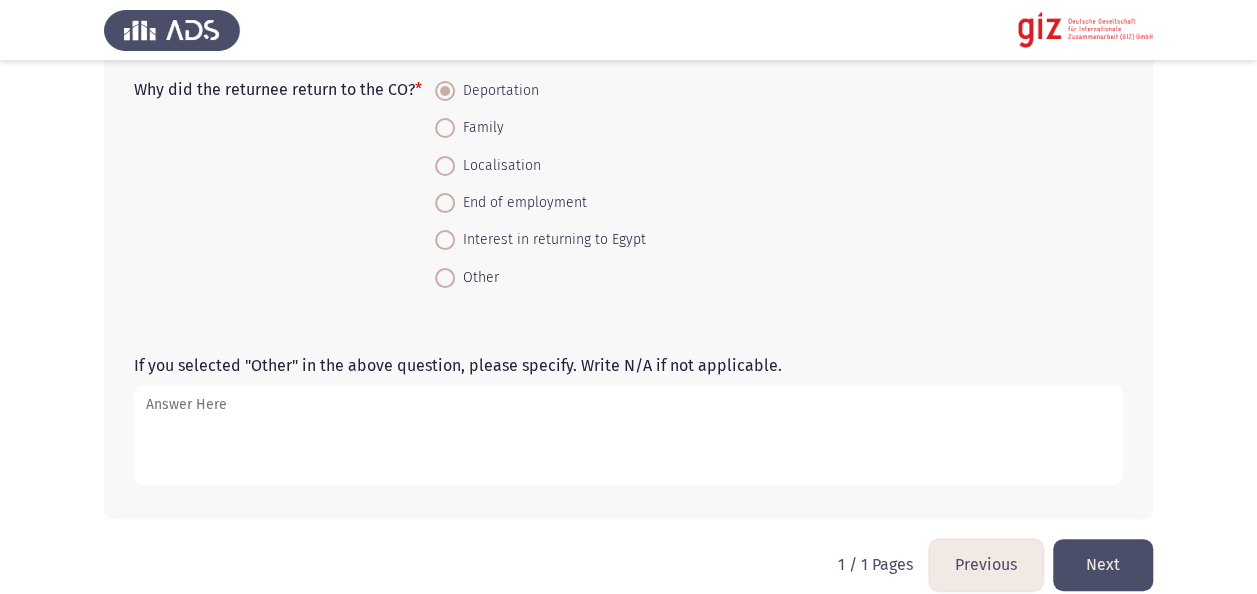 scroll, scrollTop: 2163, scrollLeft: 0, axis: vertical 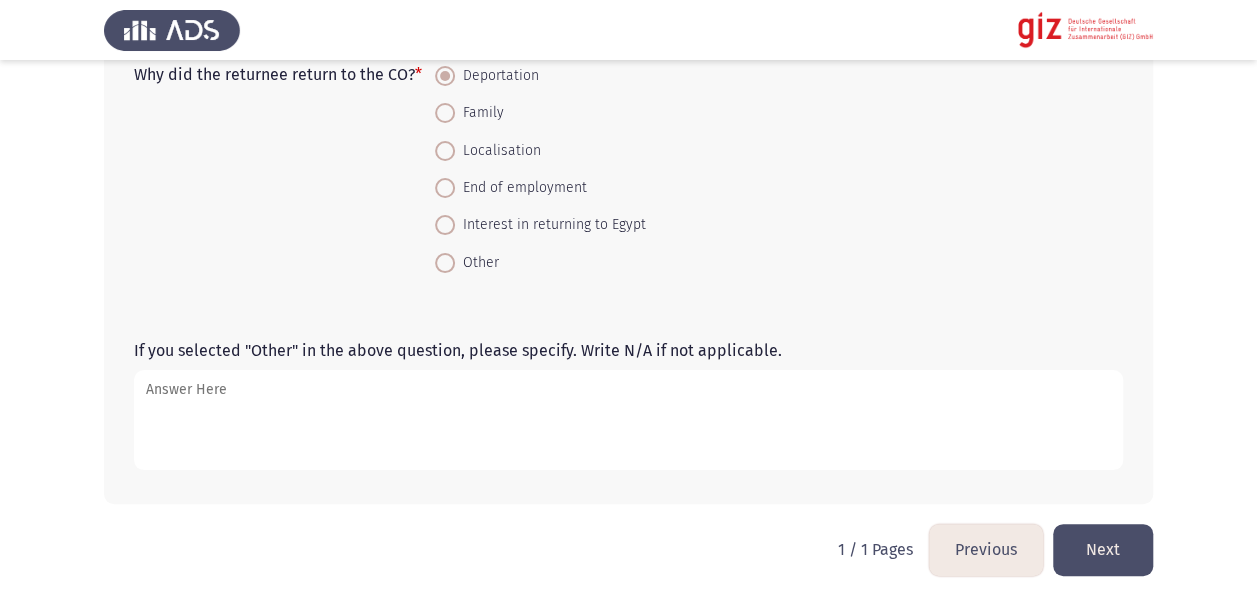 click on "Next" 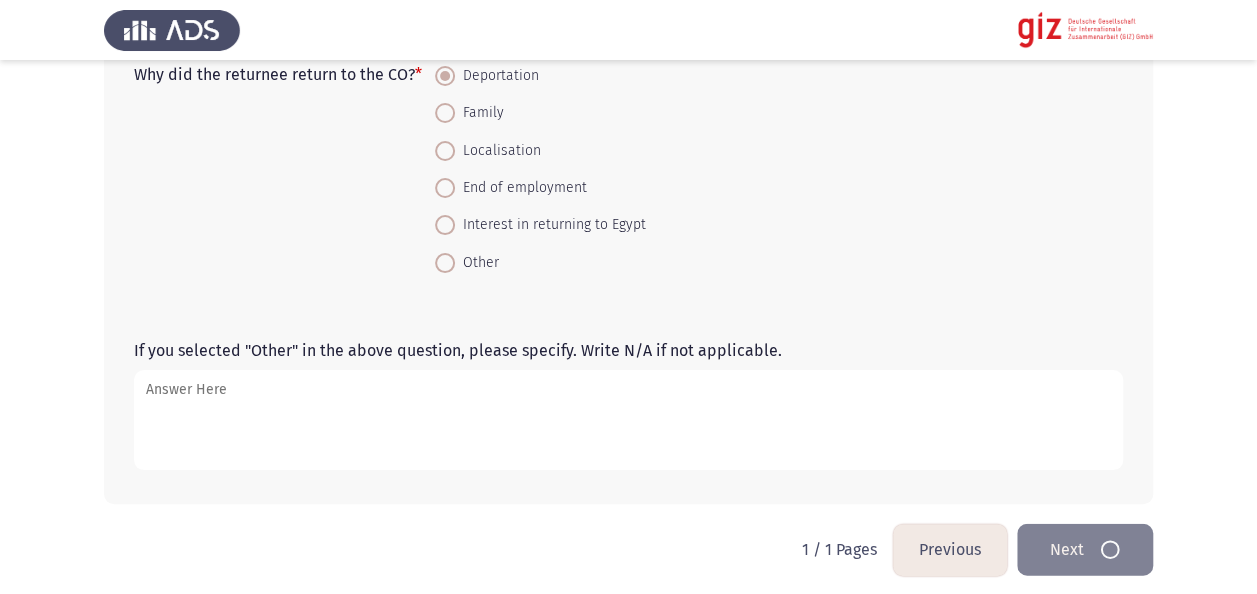 scroll, scrollTop: 0, scrollLeft: 0, axis: both 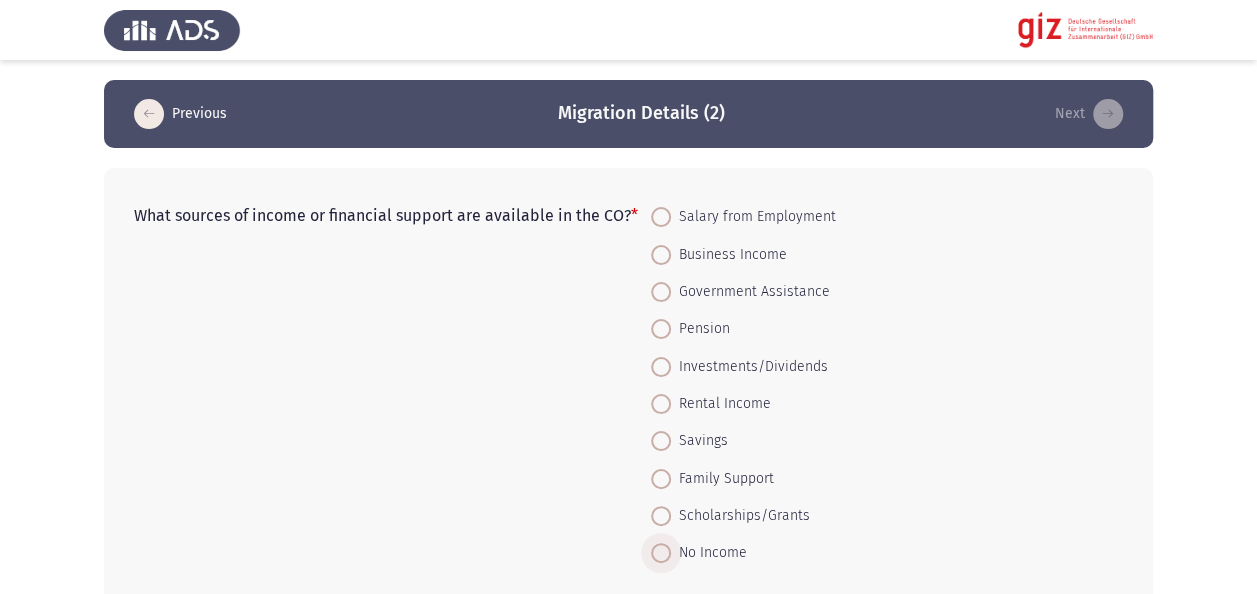 click on "No Income" at bounding box center [709, 553] 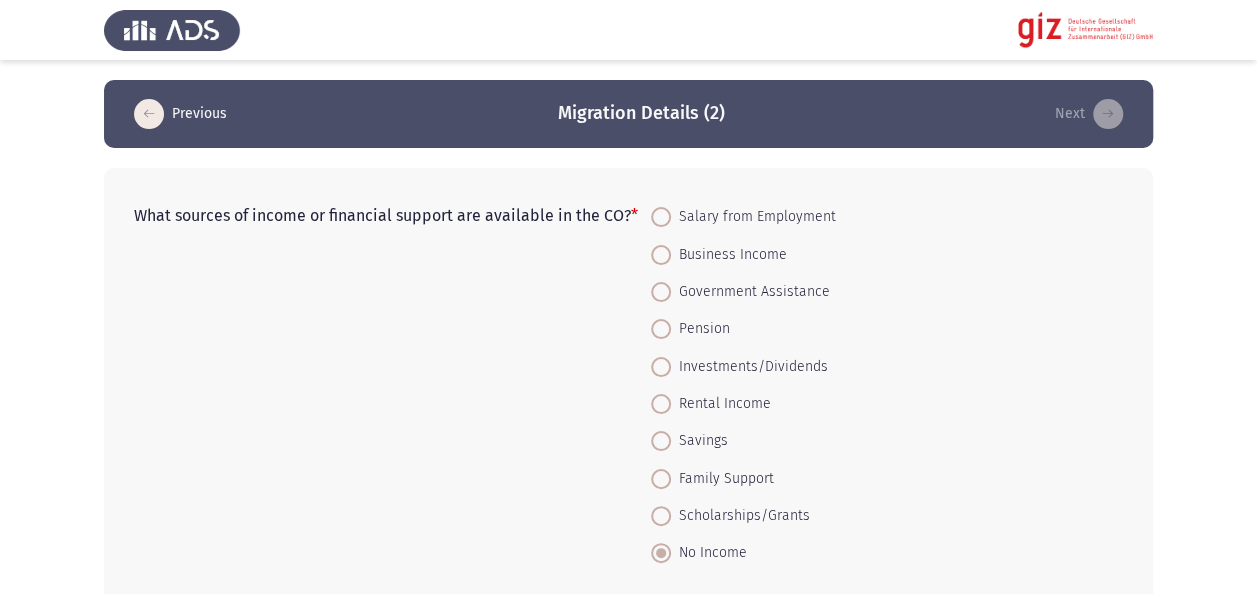 click on "What sources of income or financial support are available in the CO?    *    Salary from Employment     Business Income     Government Assistance     Pension     Investments/Dividends     Rental Income     Savings     Family Support     Scholarships/Grants     No Income" 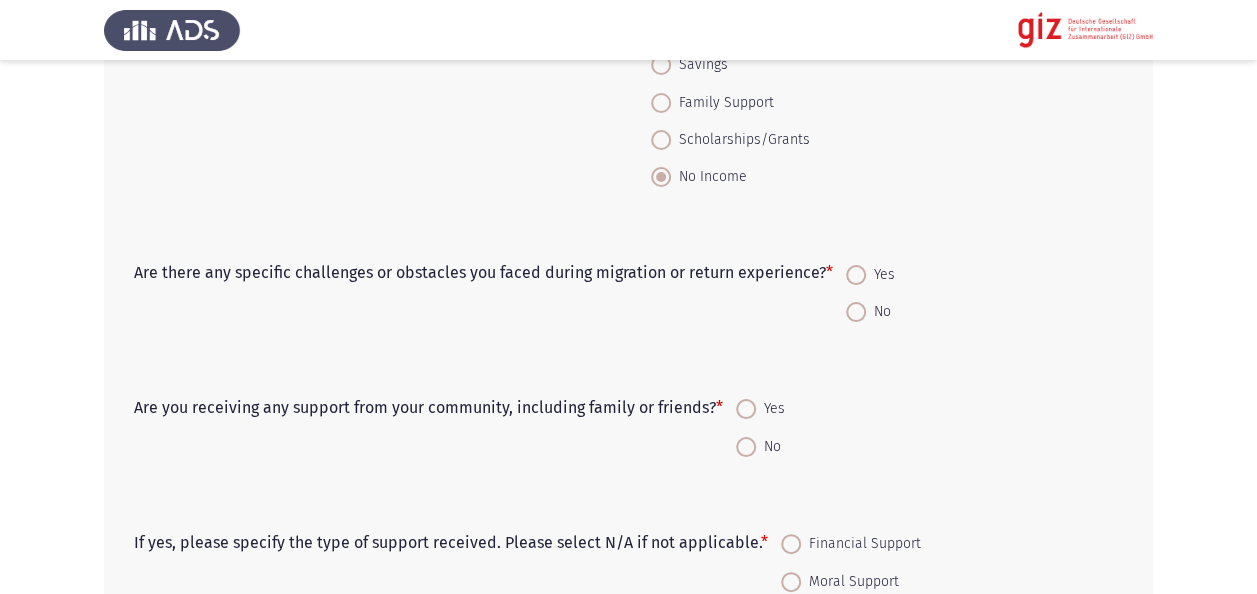 scroll, scrollTop: 400, scrollLeft: 0, axis: vertical 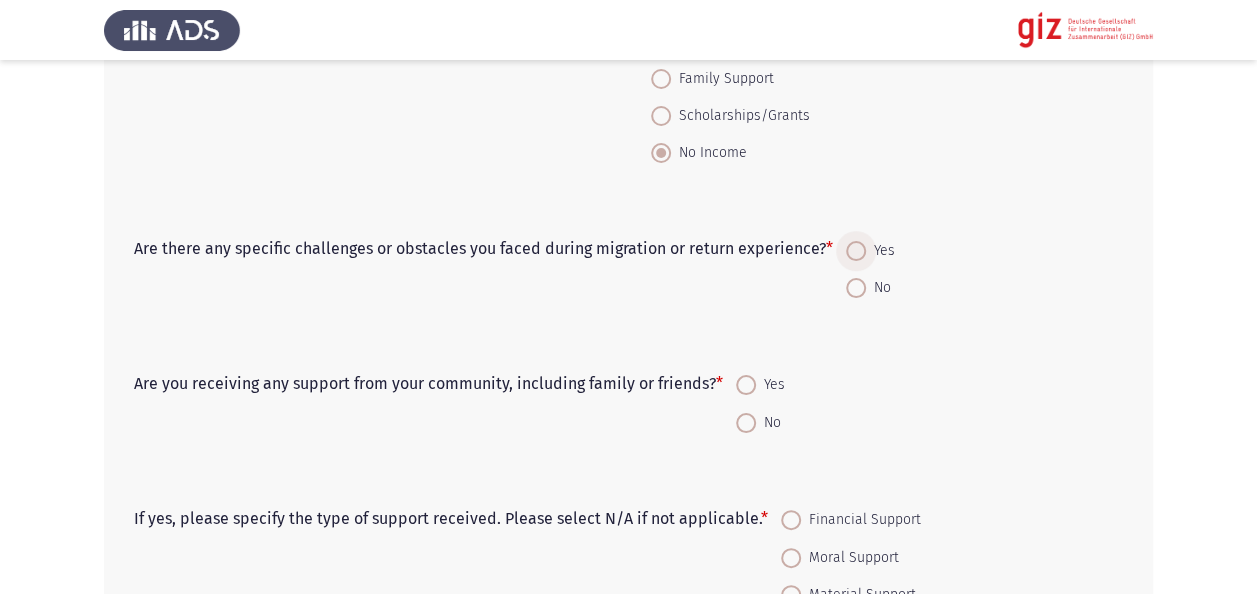 click on "Yes" at bounding box center (880, 251) 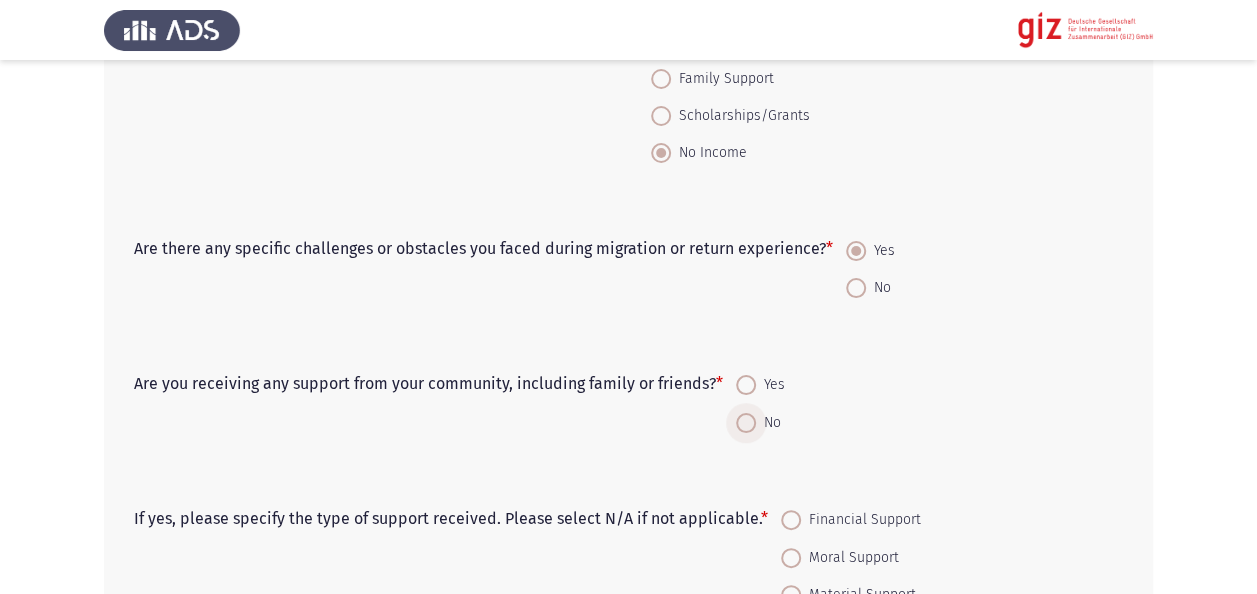 click at bounding box center (746, 423) 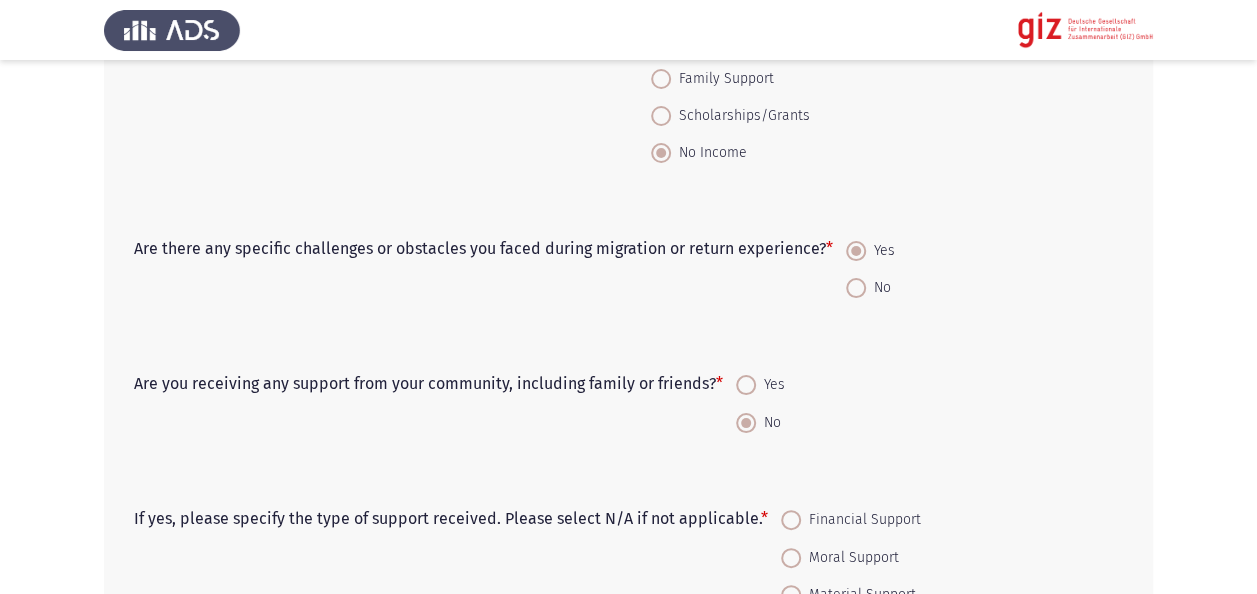 click on "Are you receiving any support from your community, including family or friends?   *    Yes     No" 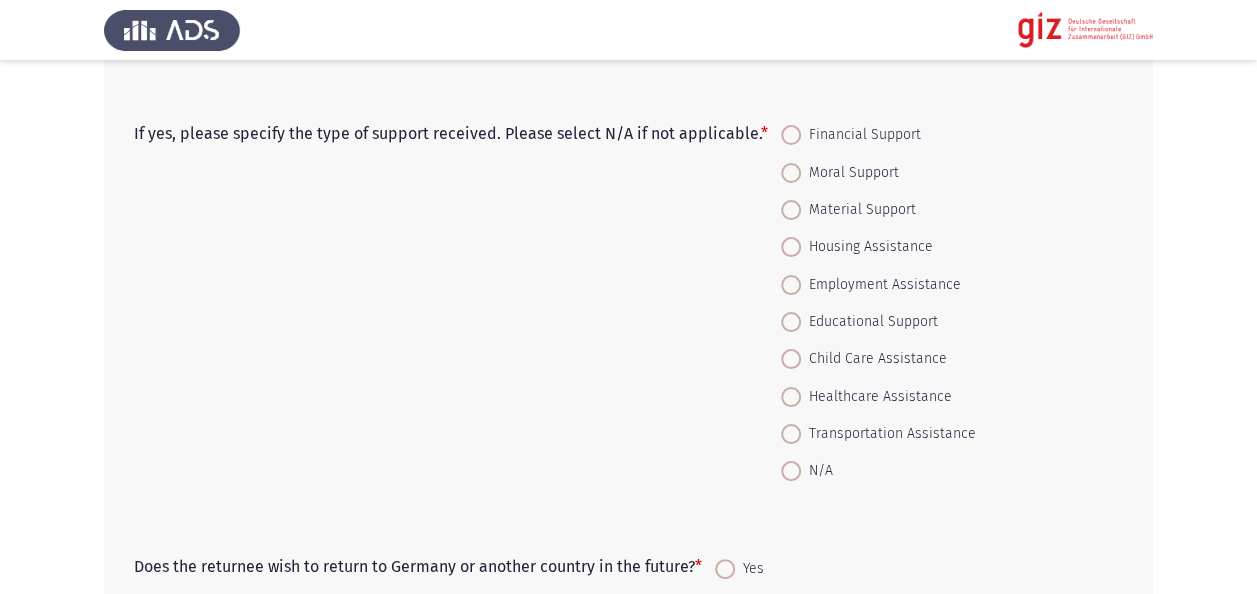 scroll, scrollTop: 880, scrollLeft: 0, axis: vertical 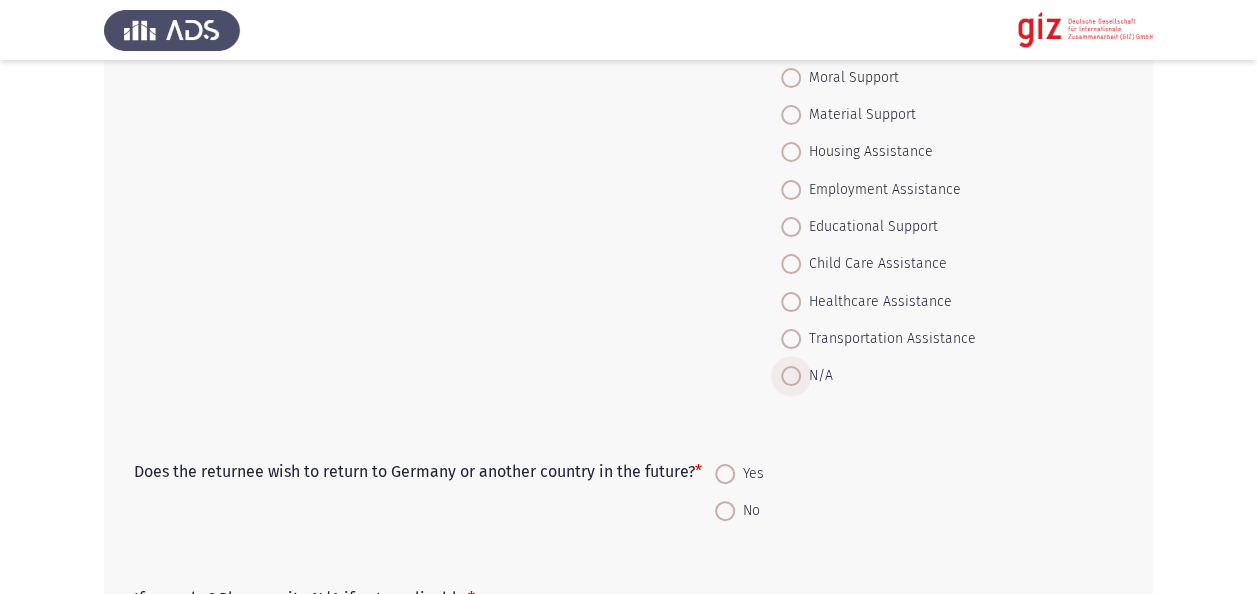click on "N/A" at bounding box center [817, 376] 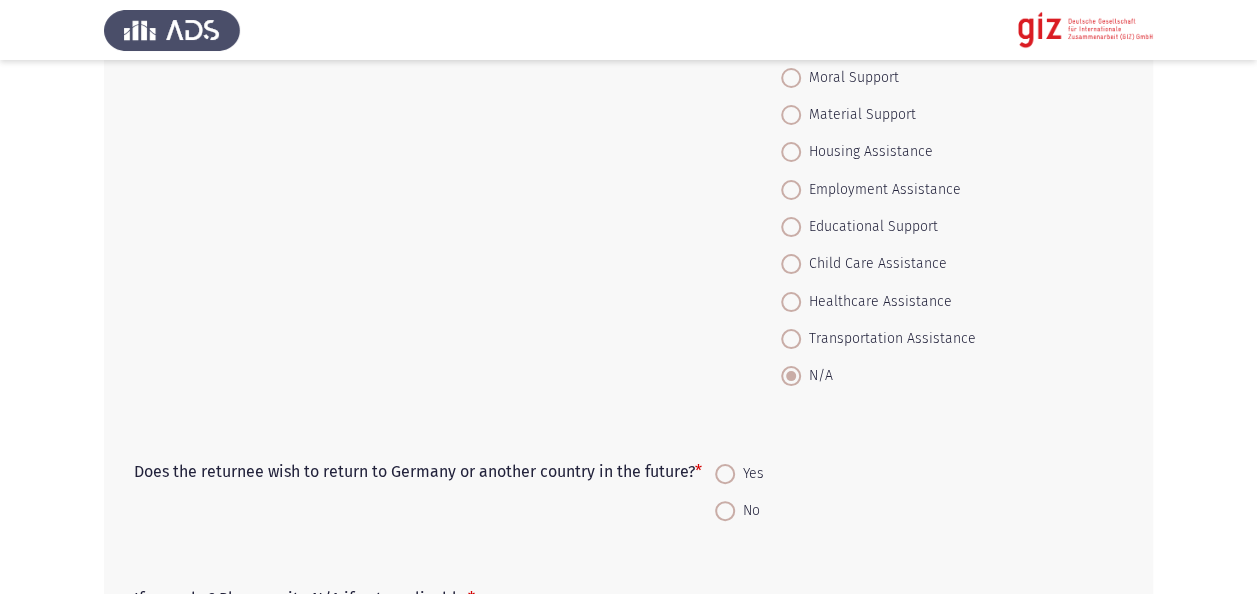 click on "Does the returnee wish to return to Germany or another country in the future?   *    Yes     No" 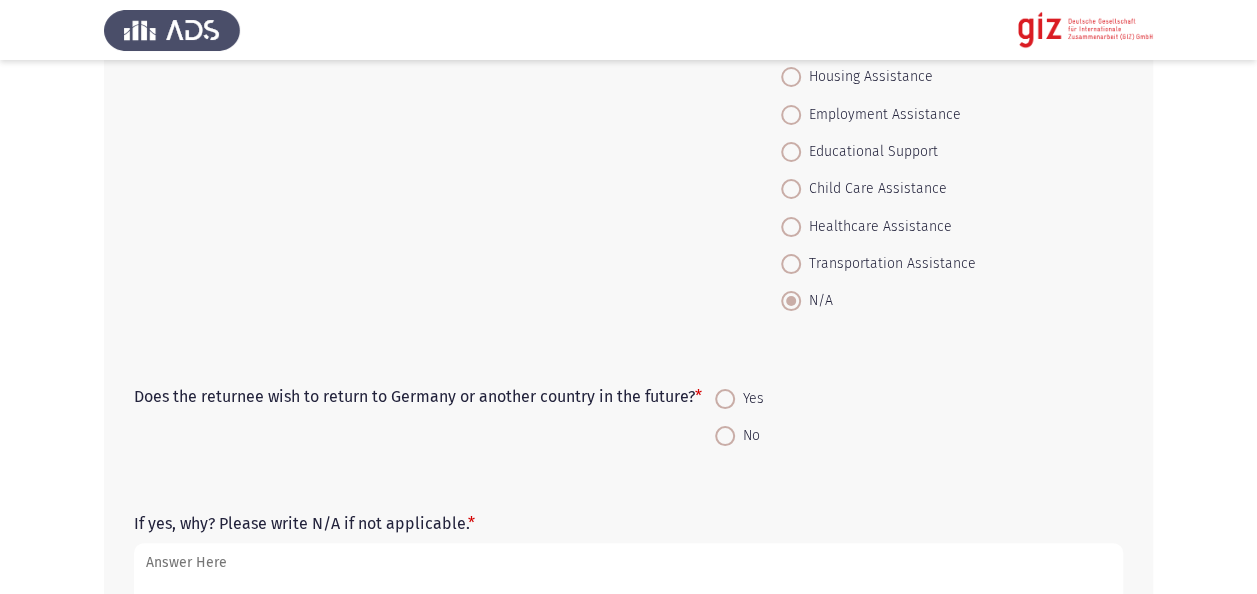 scroll, scrollTop: 960, scrollLeft: 0, axis: vertical 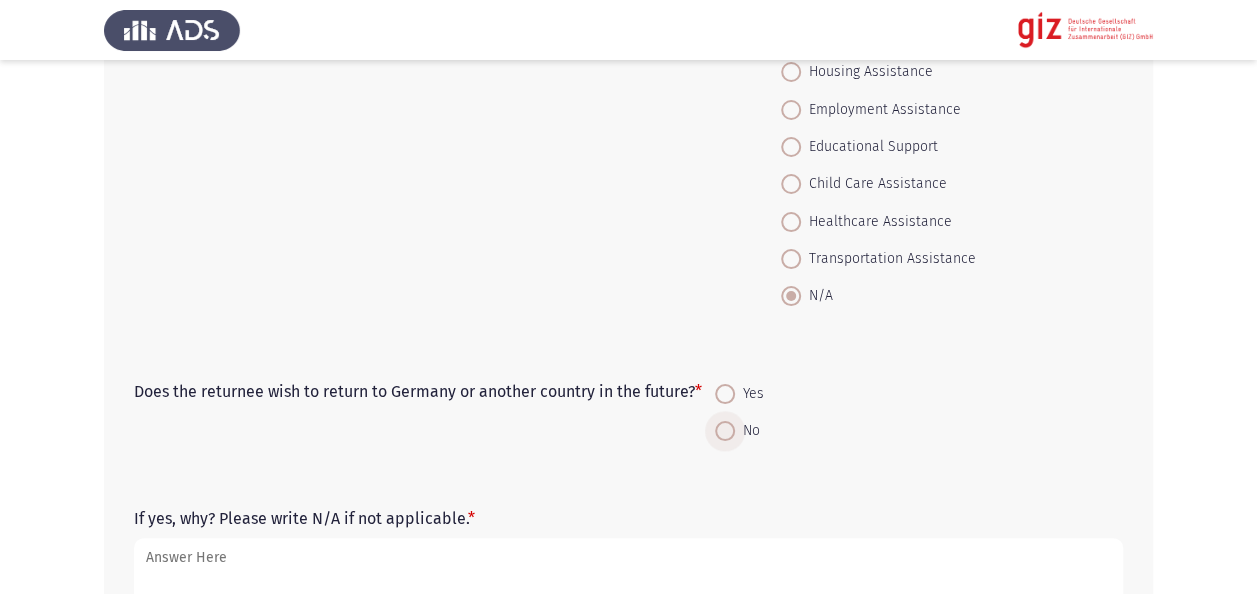 click at bounding box center [725, 431] 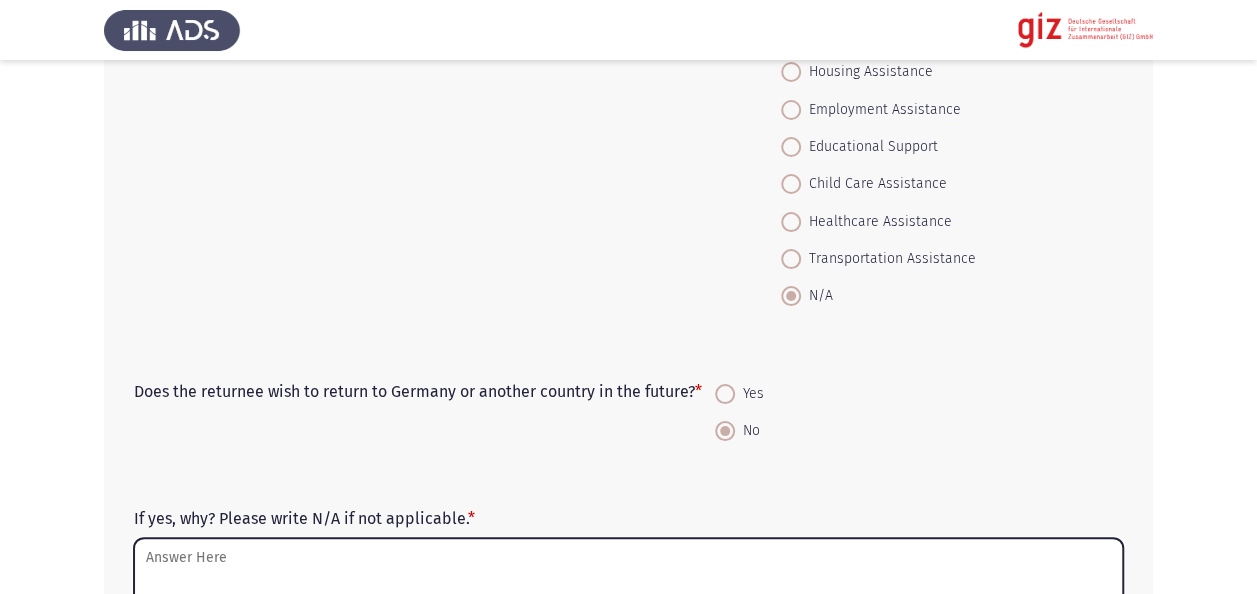 click on "If yes, why? Please write N/A if not applicable.   *" at bounding box center [628, 588] 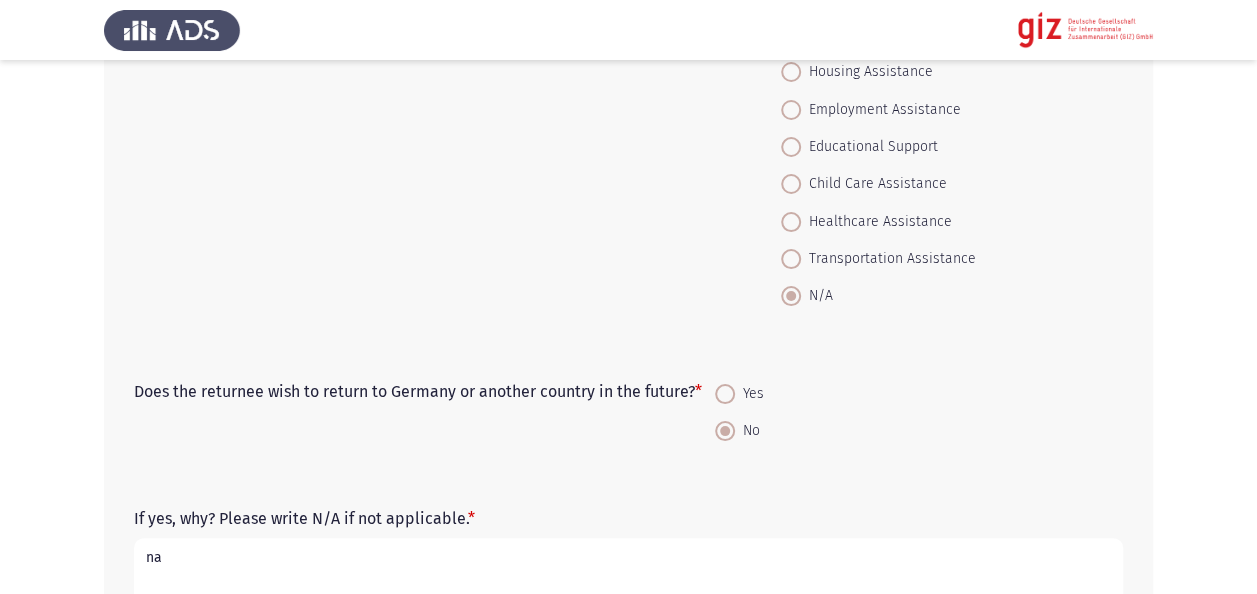 type on "n" 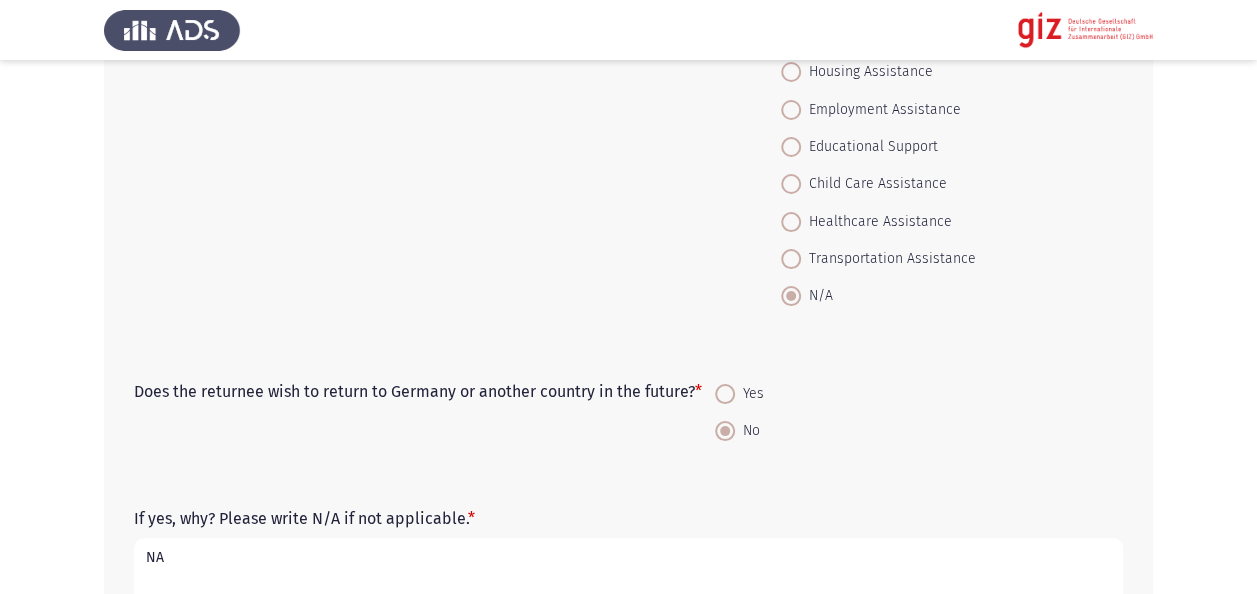type on "NA" 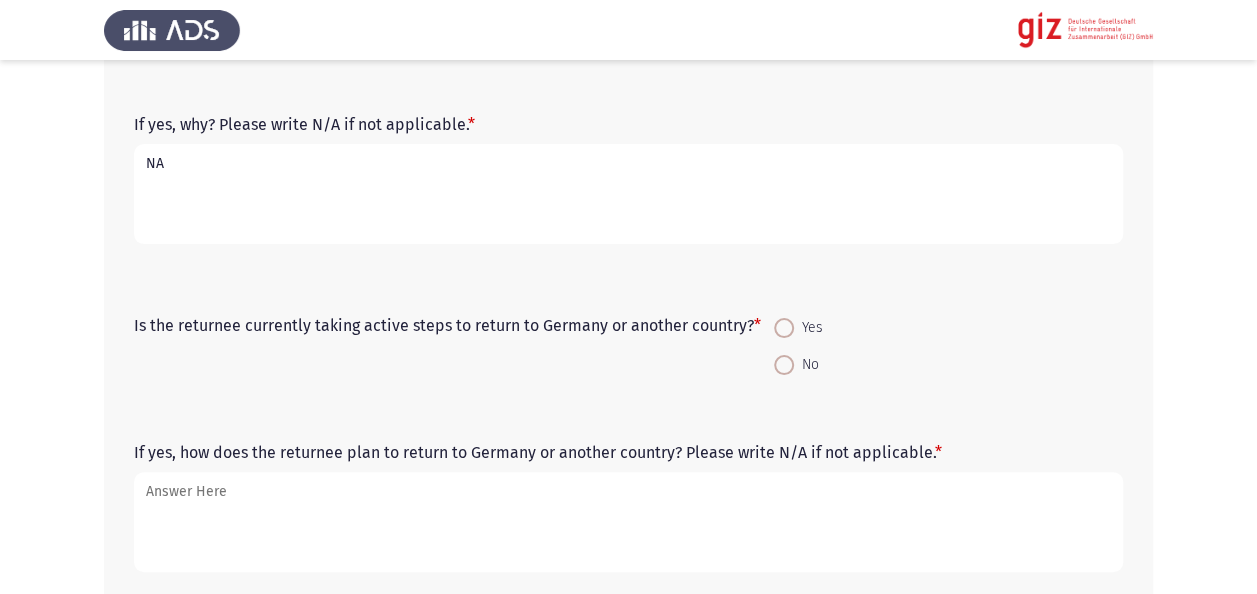 scroll, scrollTop: 1400, scrollLeft: 0, axis: vertical 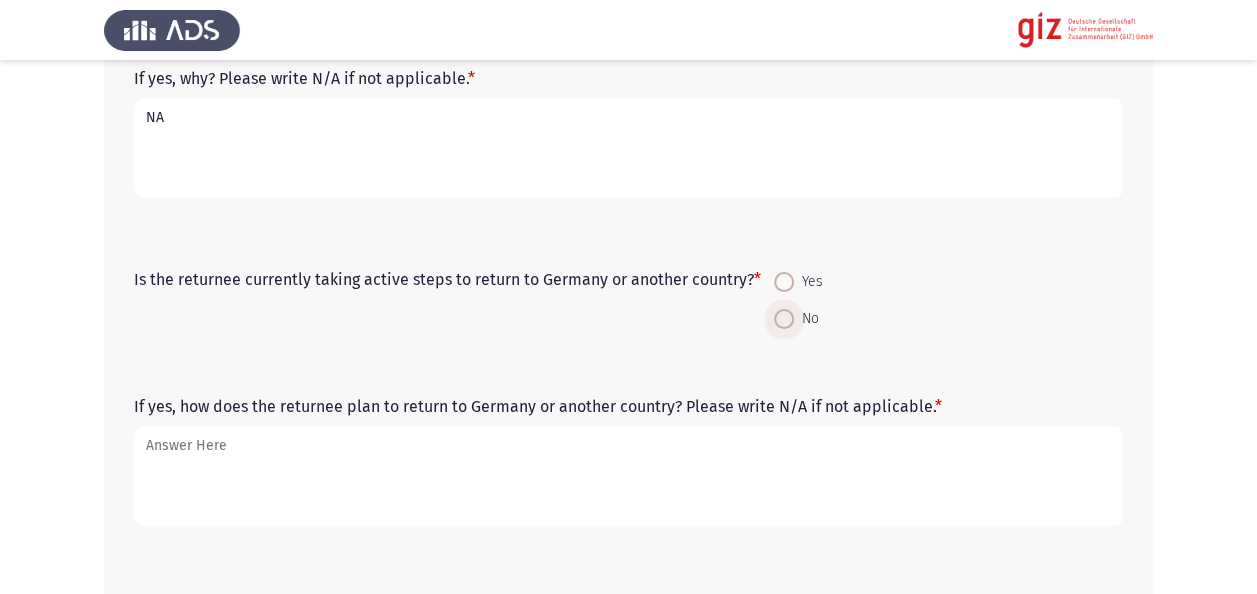 click on "No" at bounding box center (806, 319) 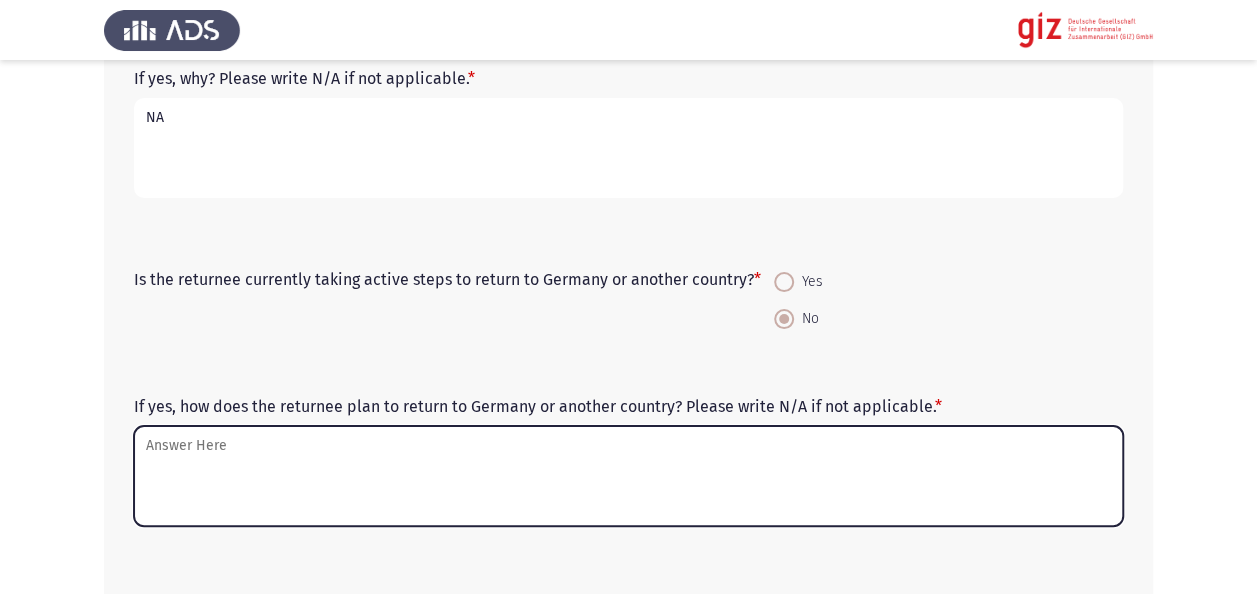 click on "If yes, how does the returnee plan to return to Germany or another country? Please write N/A if not applicable.   *" at bounding box center (628, 476) 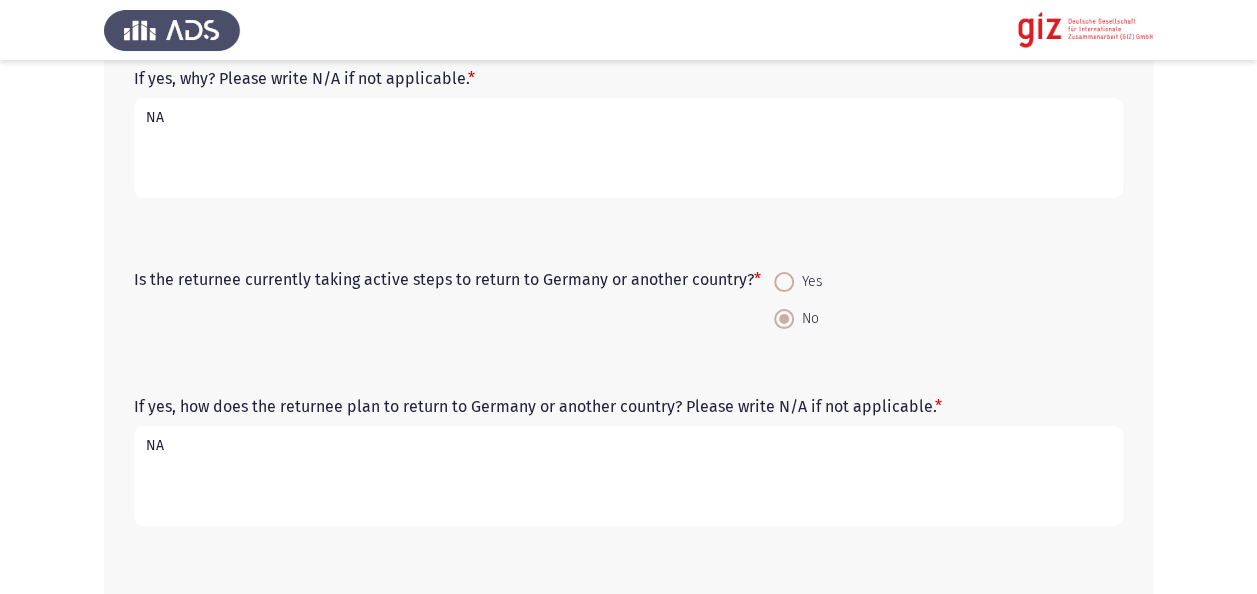type on "NA" 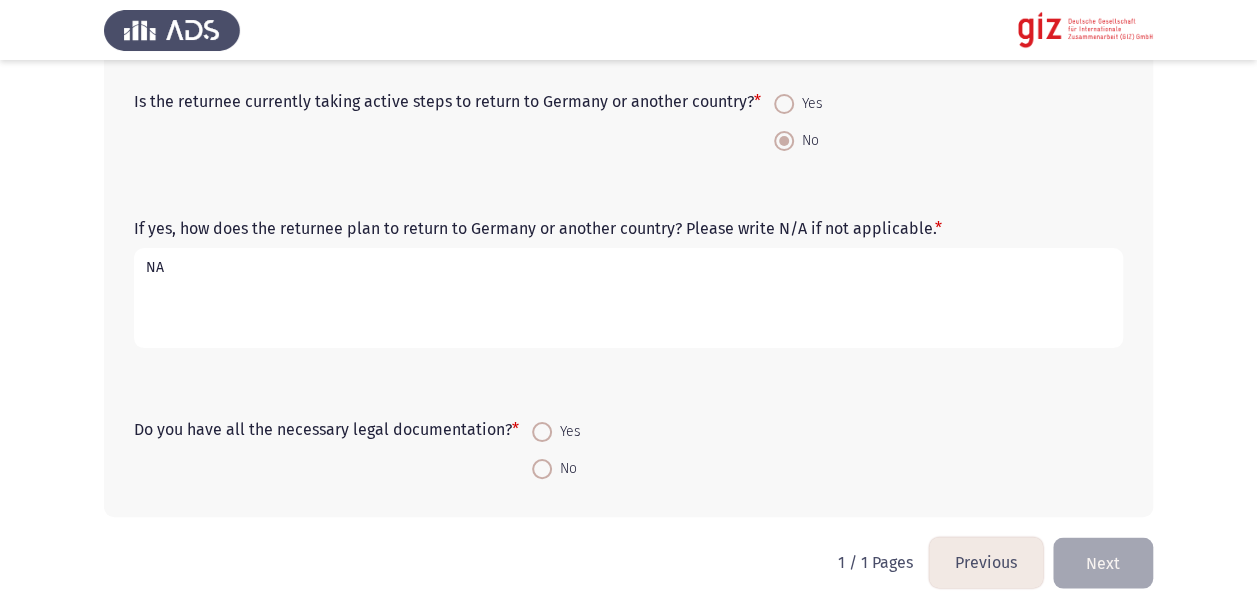 scroll, scrollTop: 1592, scrollLeft: 0, axis: vertical 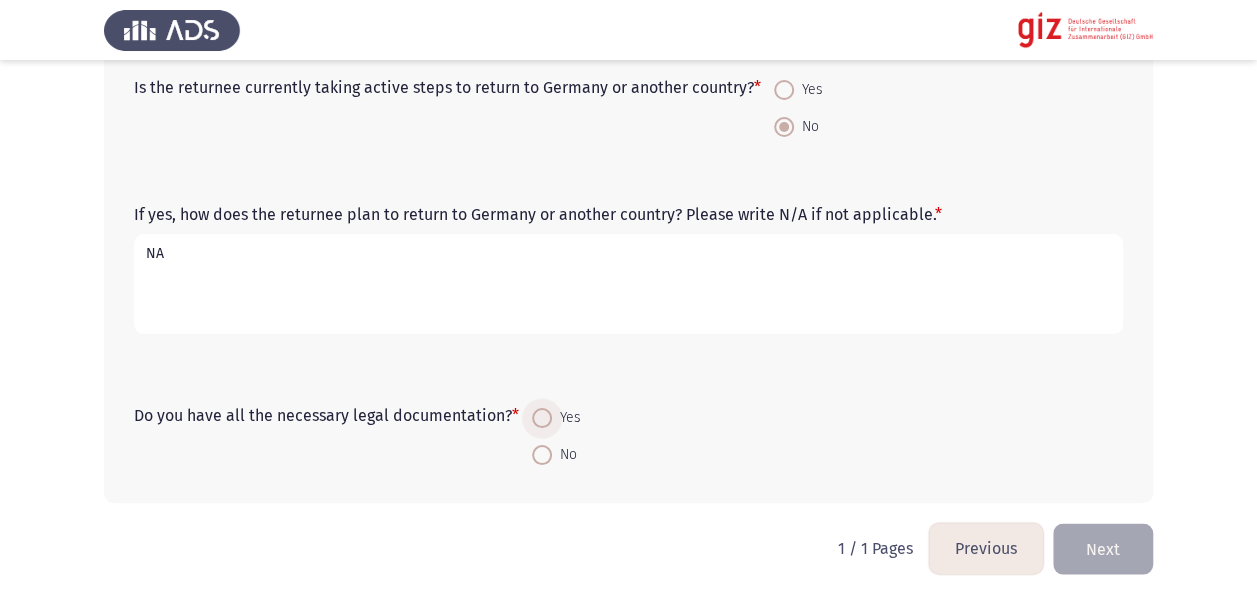 click at bounding box center (542, 418) 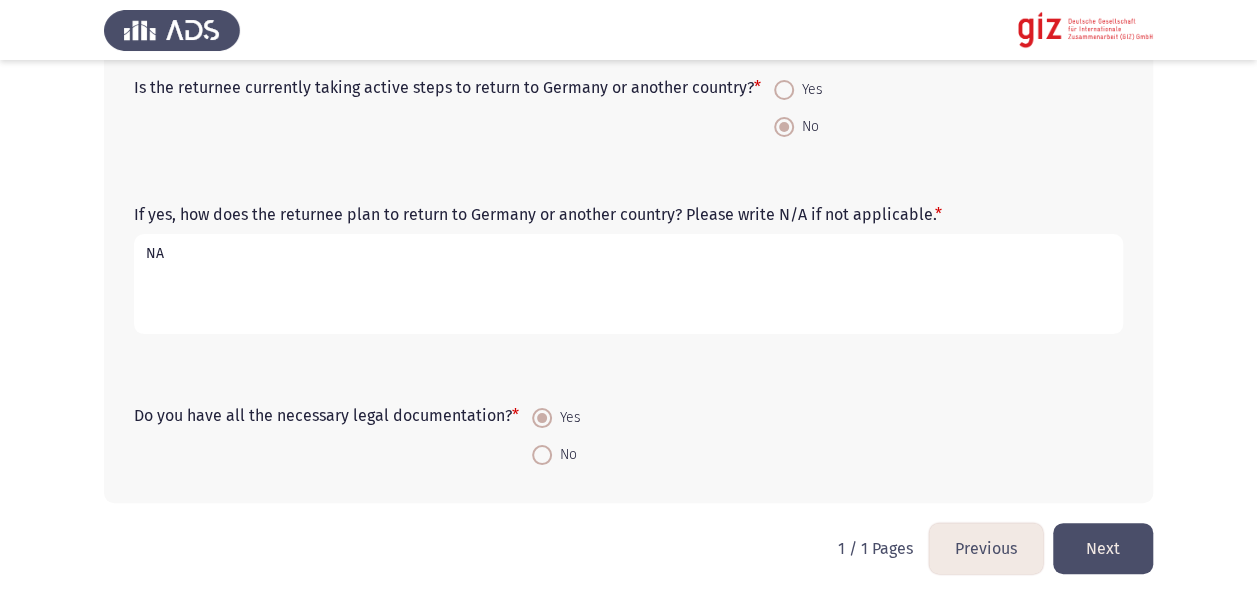click on "Next" 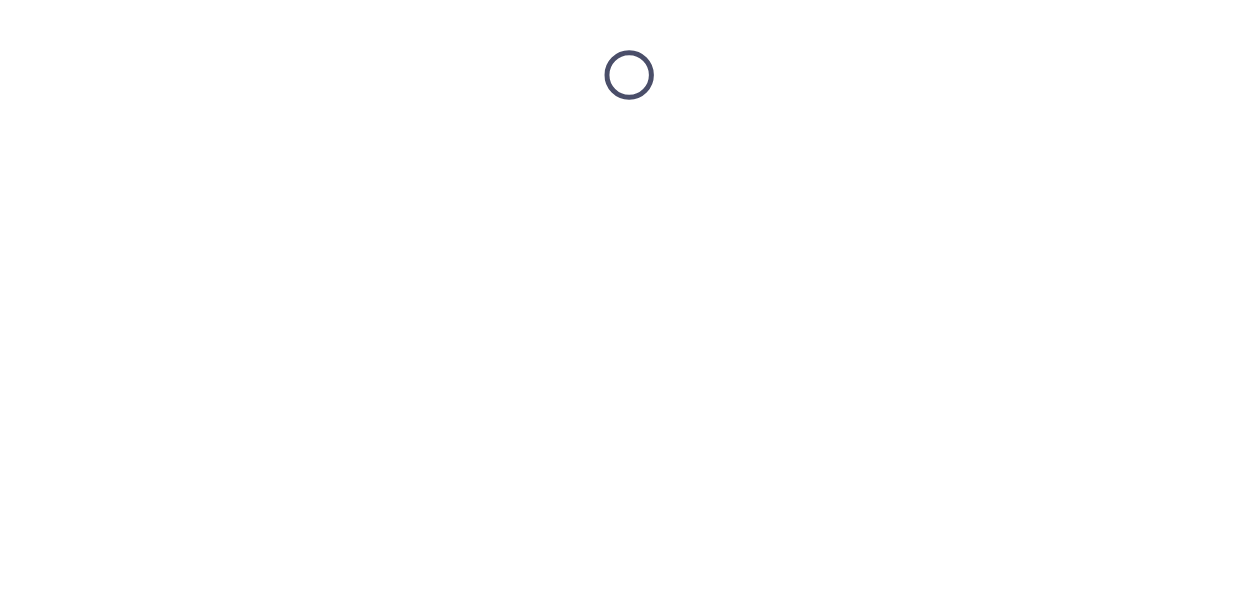 scroll, scrollTop: 0, scrollLeft: 0, axis: both 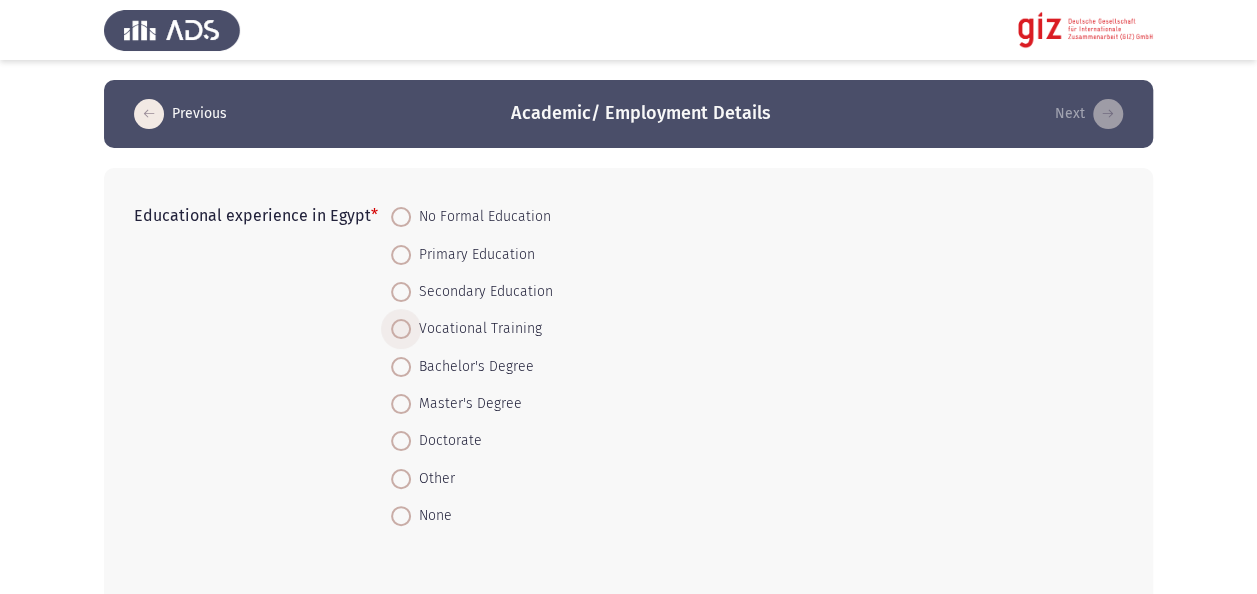 click on "Vocational Training" at bounding box center [476, 329] 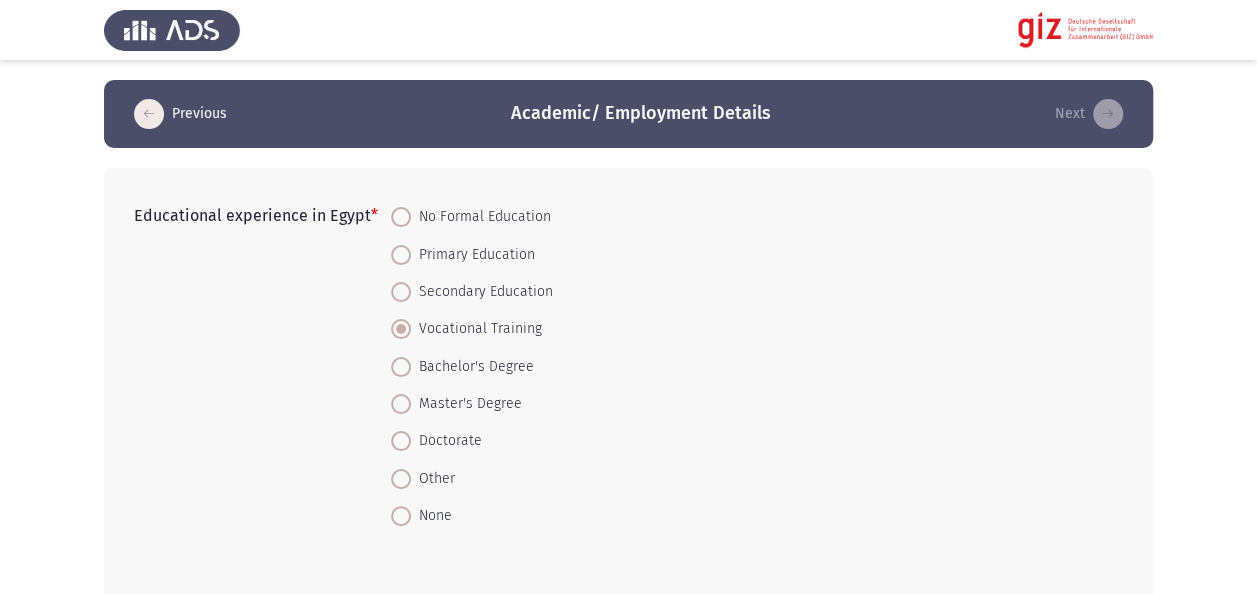 click on "Educational experience in Egypt   *    No Formal Education     Primary Education     Secondary Education     Vocational Training     Bachelor's Degree     Master's Degree     Doctorate     Other     None" 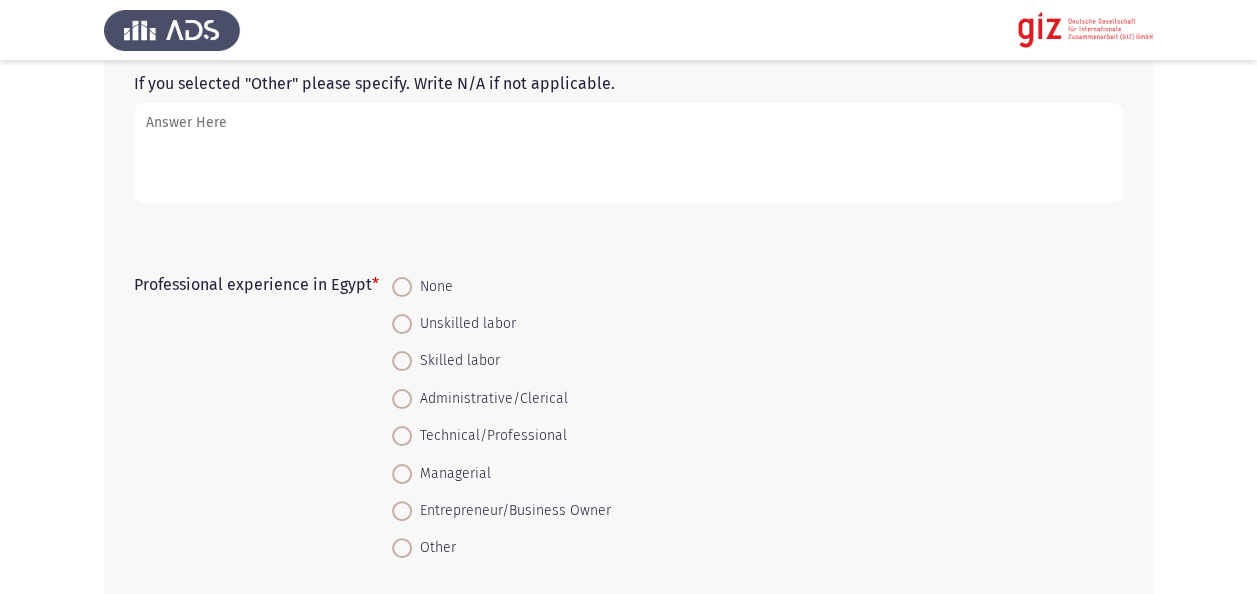 scroll, scrollTop: 560, scrollLeft: 0, axis: vertical 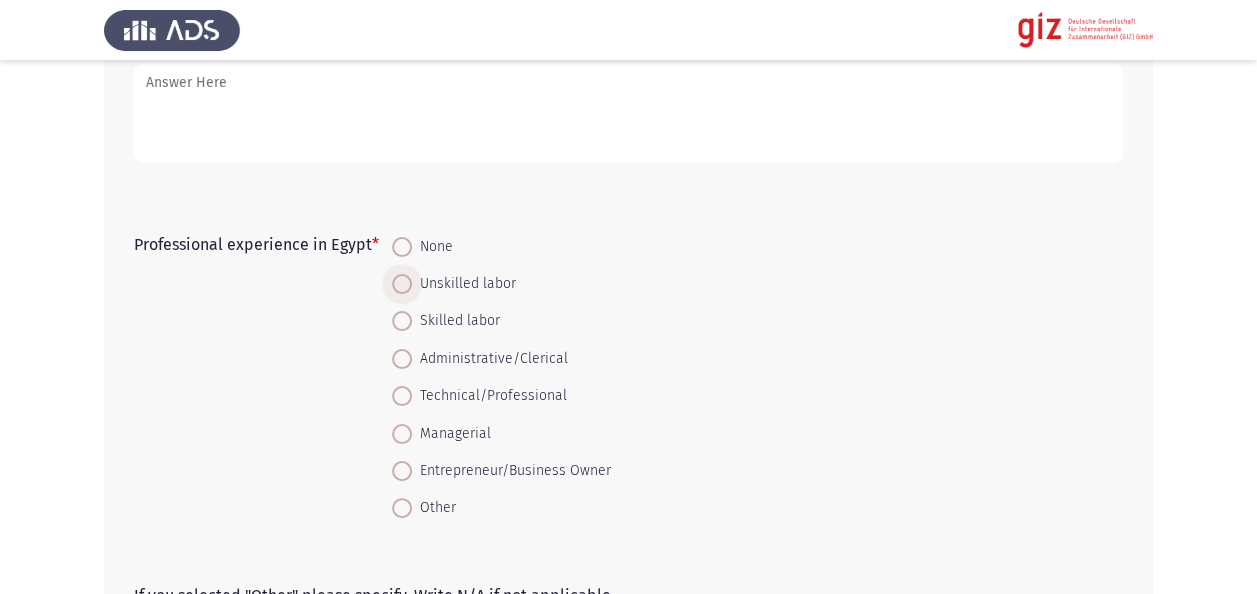 click on "Unskilled labor" at bounding box center [464, 284] 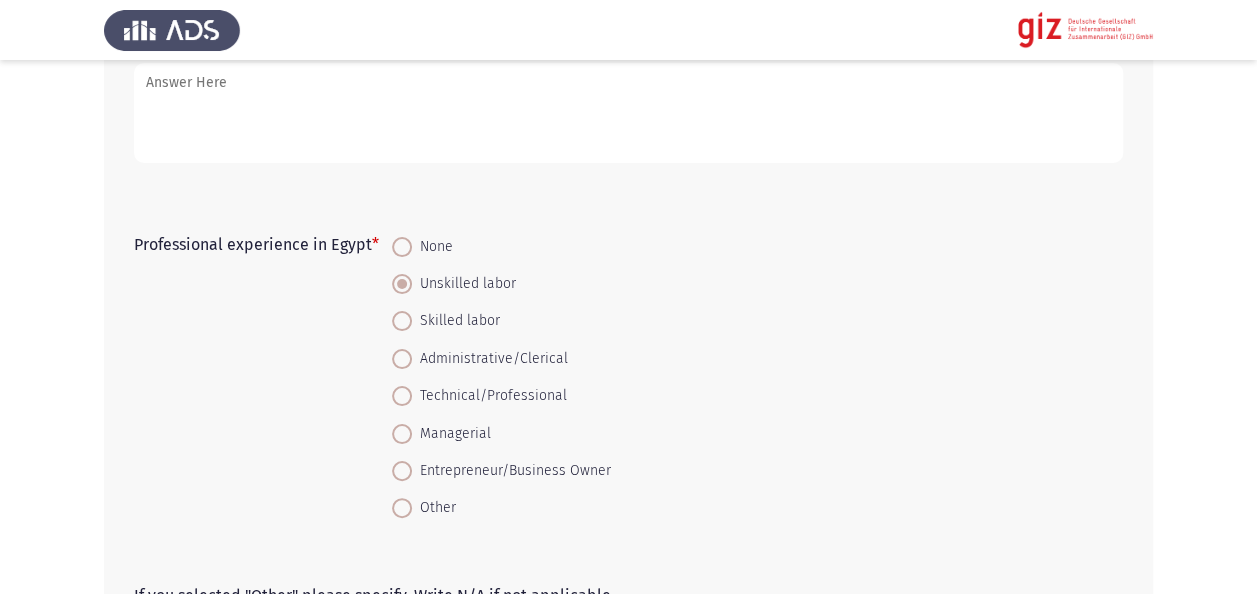 click on "Professional experience in Egypt   *    None     Unskilled labor     Skilled labor     Administrative/Clerical     Technical/Professional     Managerial     Entrepreneur/Business Owner     Other" 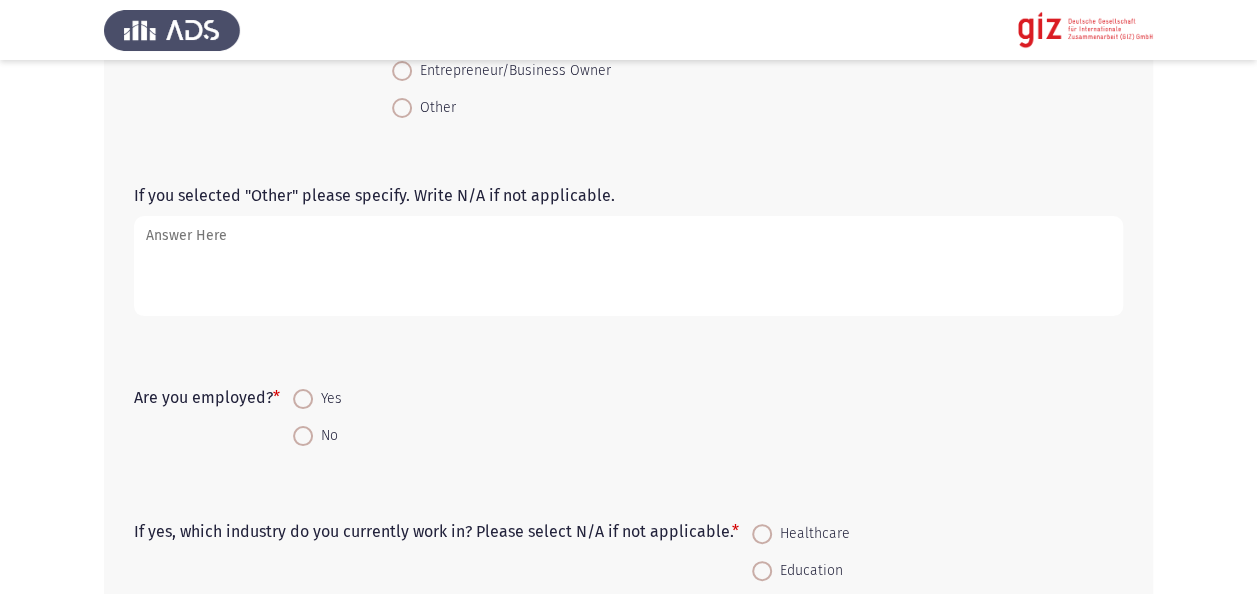 scroll, scrollTop: 1040, scrollLeft: 0, axis: vertical 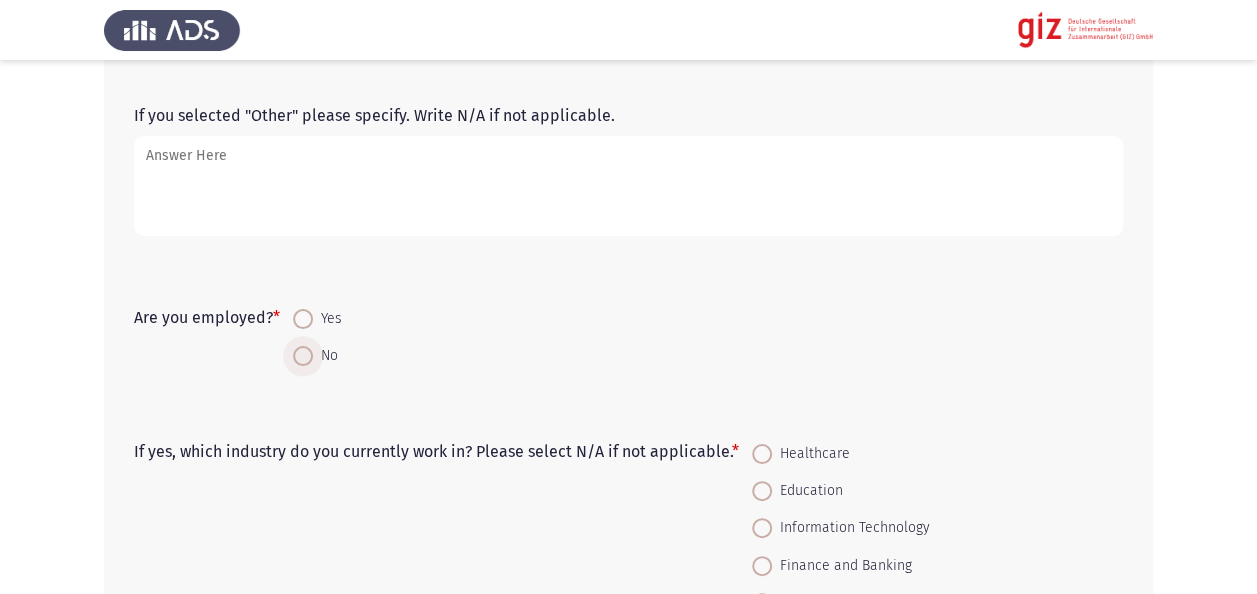 click on "No" at bounding box center (325, 356) 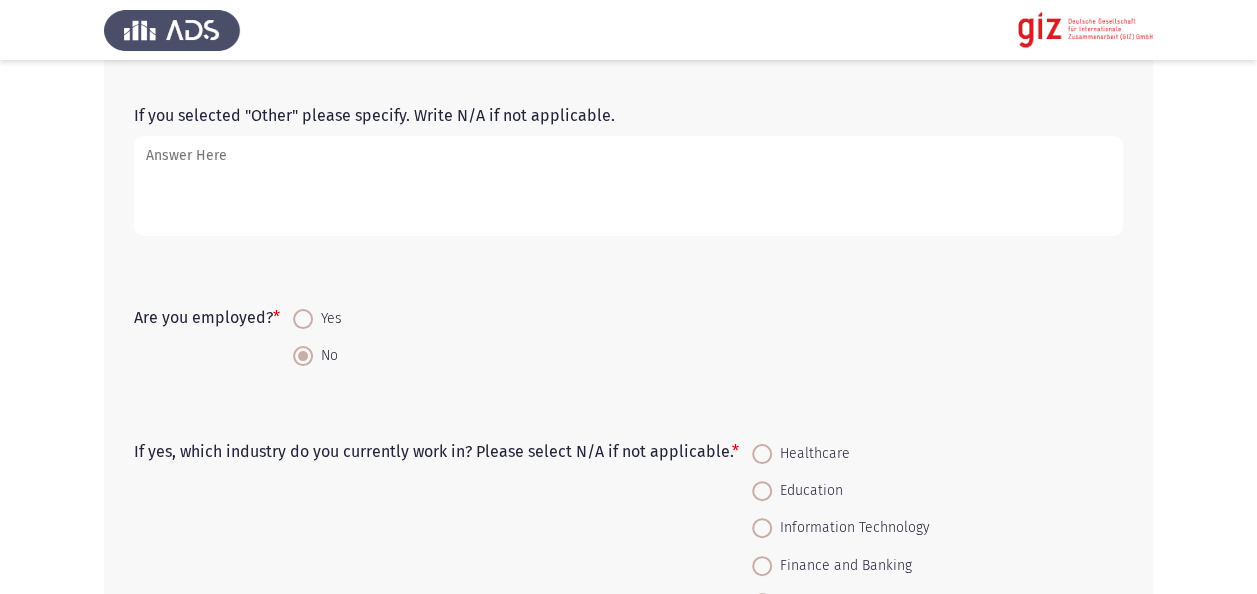 click on "Are you employed?   *    Yes     No" 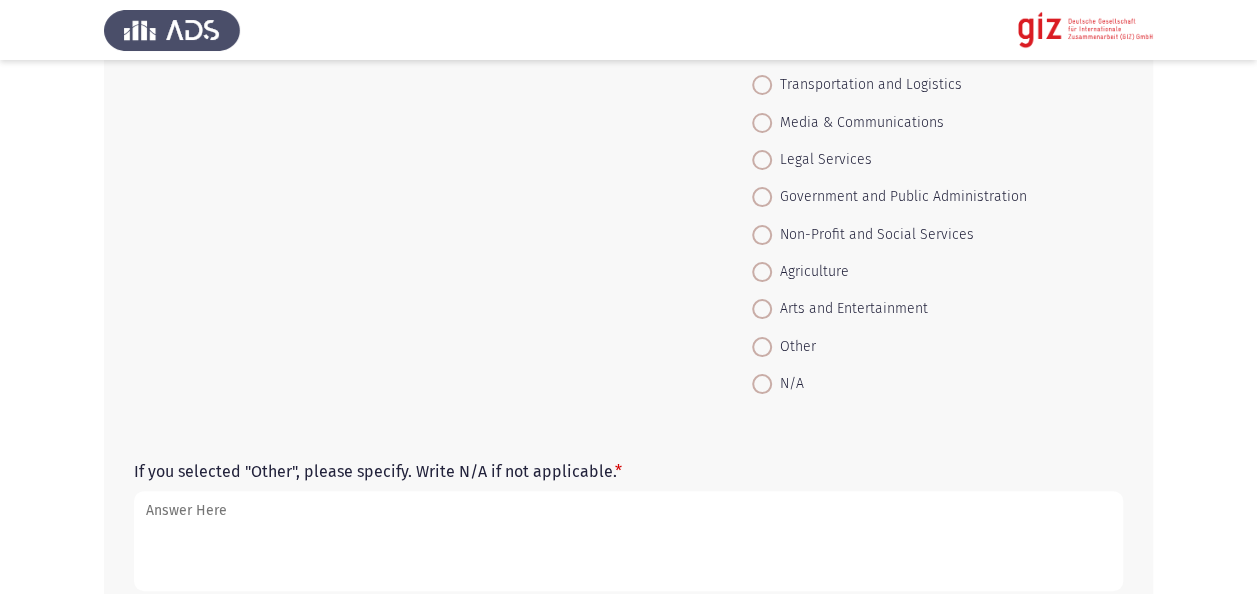scroll, scrollTop: 1760, scrollLeft: 0, axis: vertical 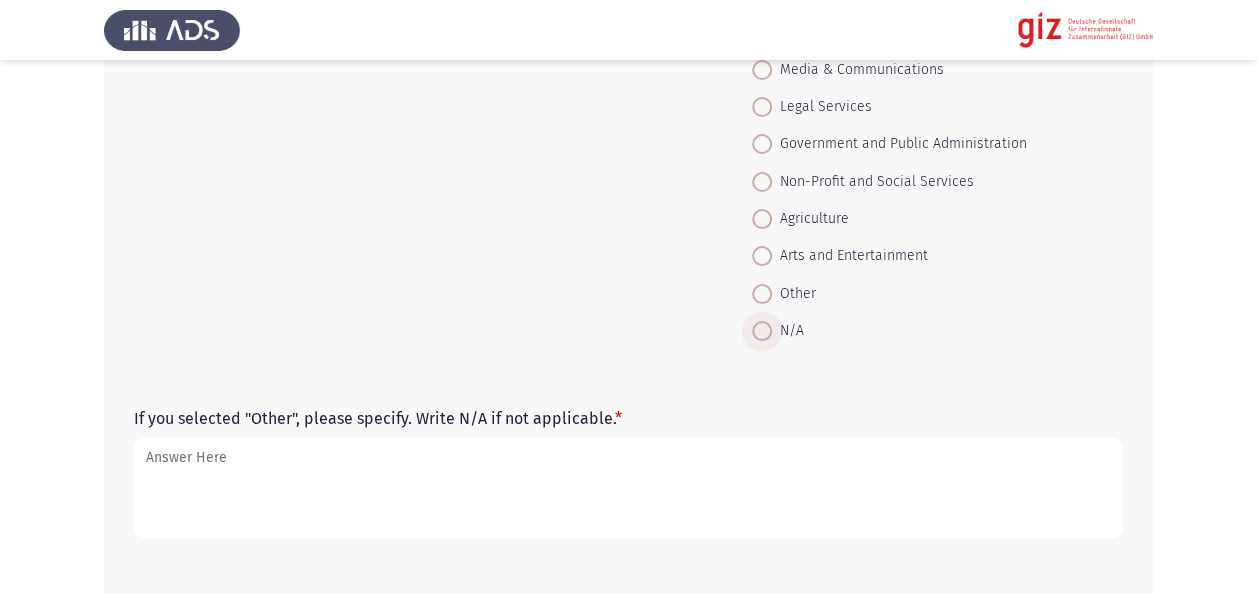 click at bounding box center [762, 331] 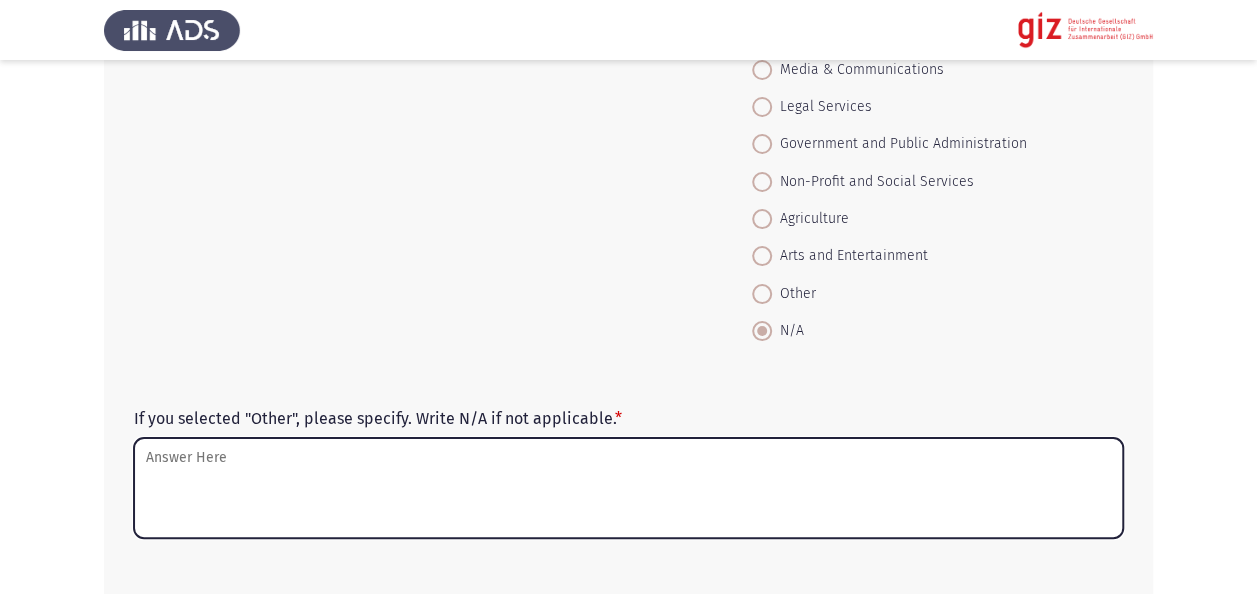 click on "If you selected "Other", please specify. Write N/A if not applicable.   *" at bounding box center (628, 488) 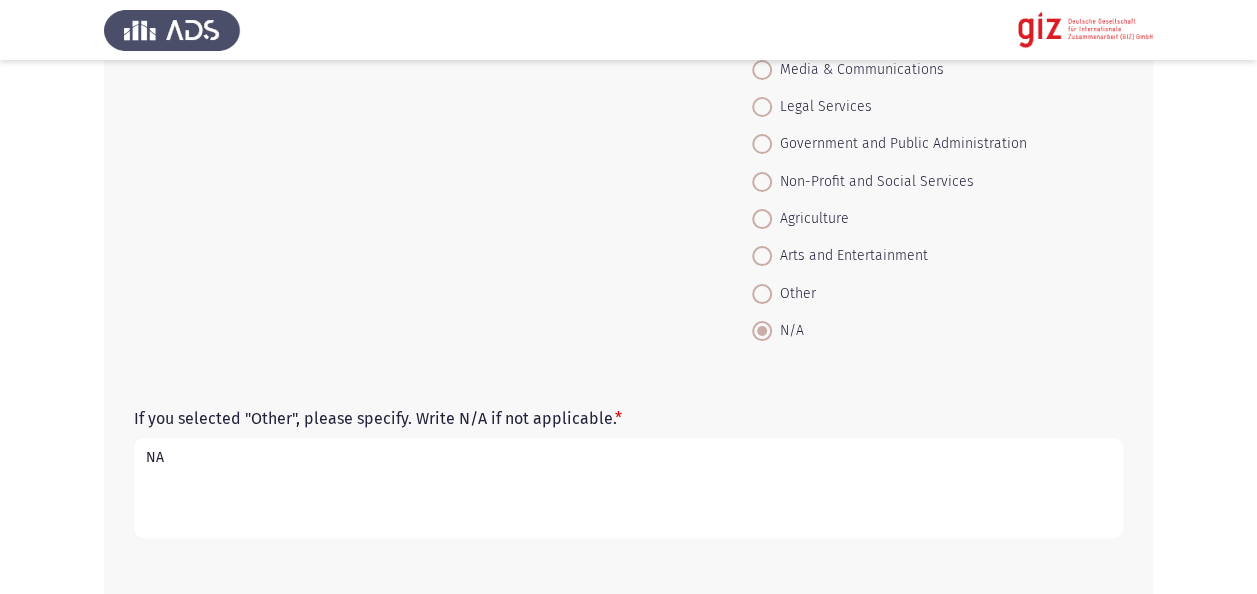 type on "NA" 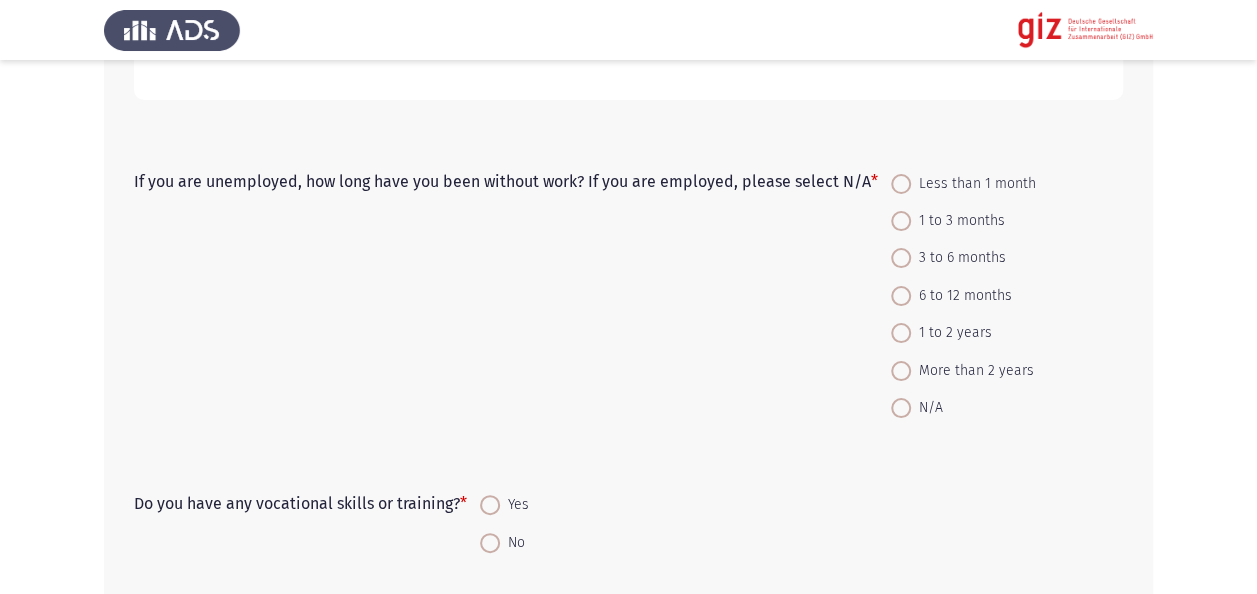 scroll, scrollTop: 2200, scrollLeft: 0, axis: vertical 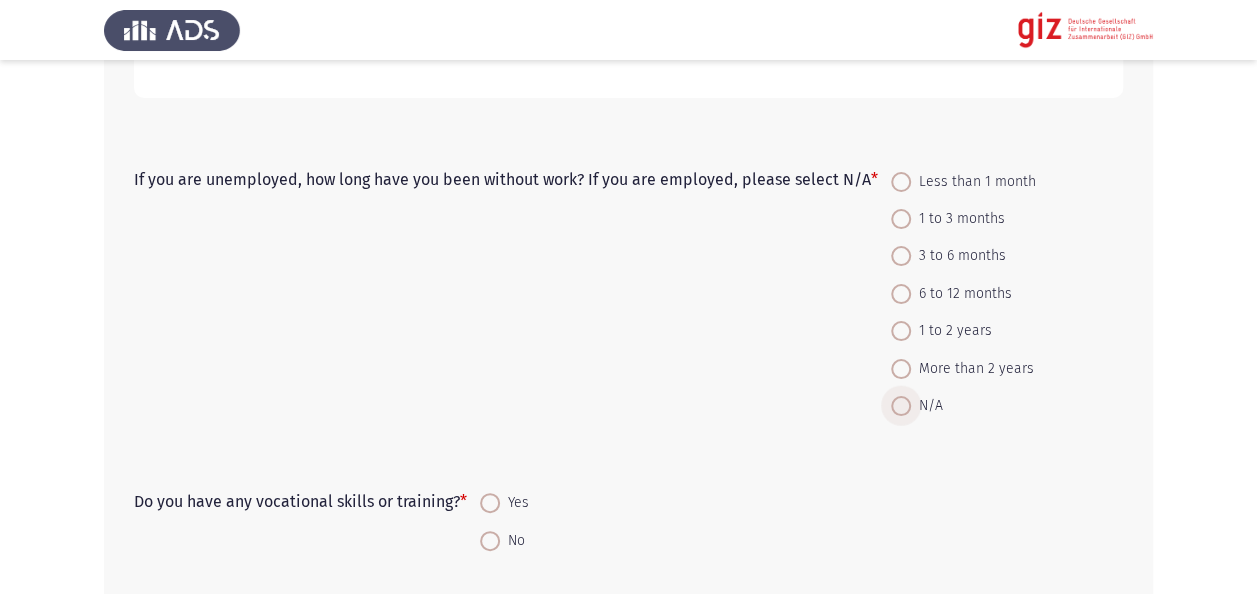 click at bounding box center [901, 406] 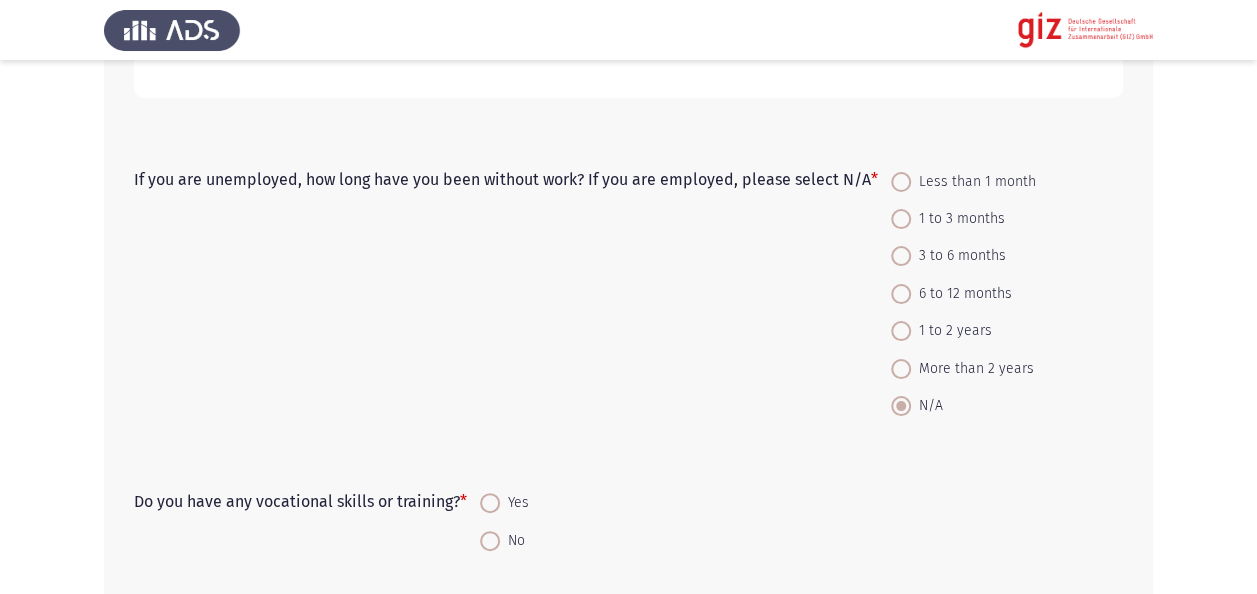 click on "If you are unemployed, how long have you been without work? If you are employed, please select N/A   *    Less than 1 month     1 to 3 months     3 to 6 months     6 to 12 months     1 to 2 years     More than 2 years     N/A" 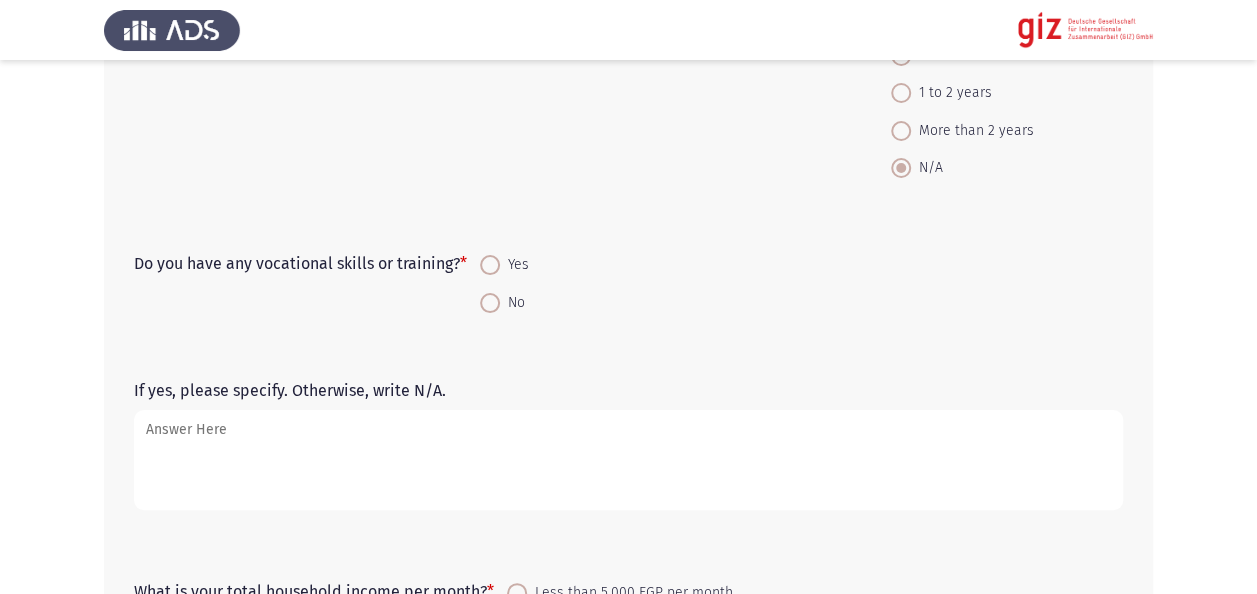 scroll, scrollTop: 2440, scrollLeft: 0, axis: vertical 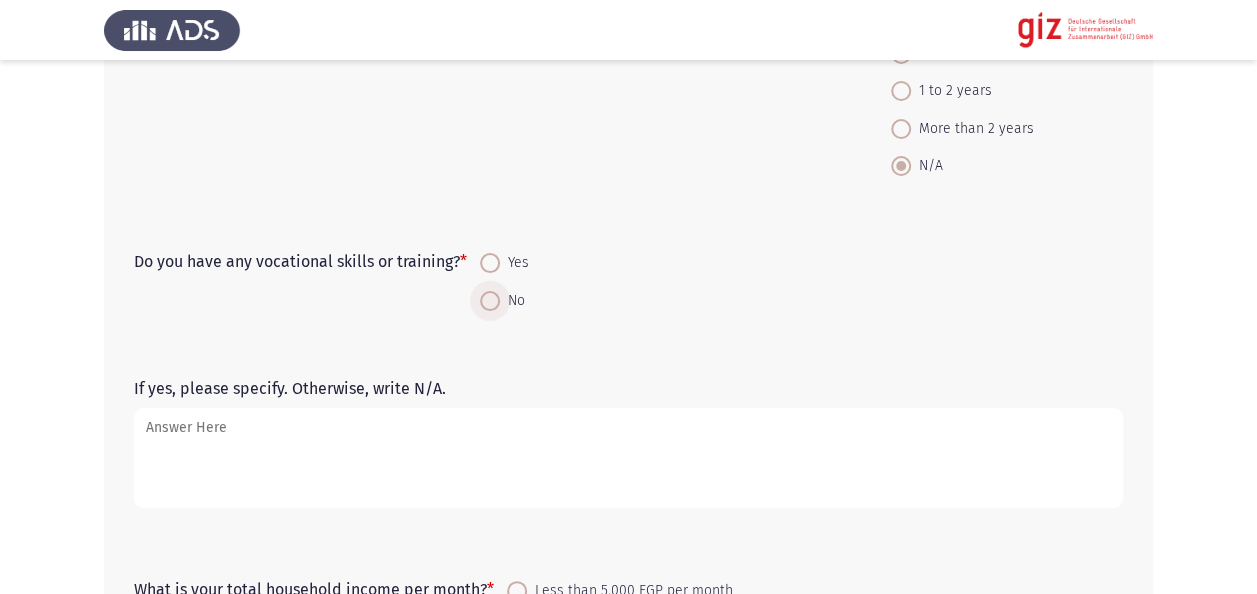click at bounding box center [490, 301] 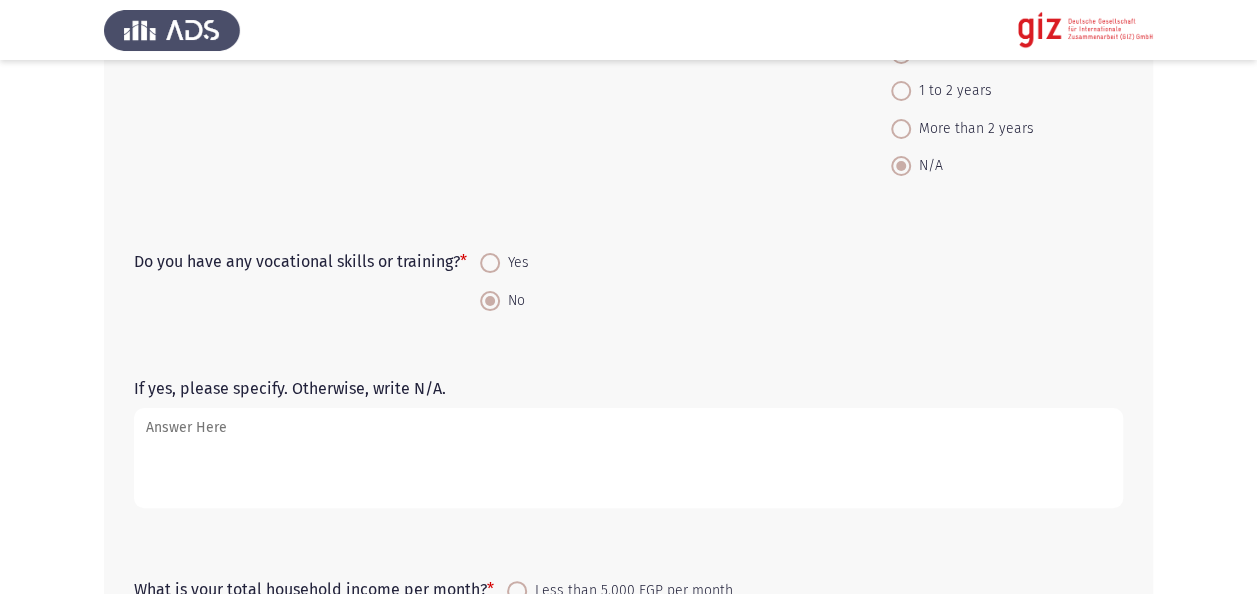click on "Yes" at bounding box center [490, 263] 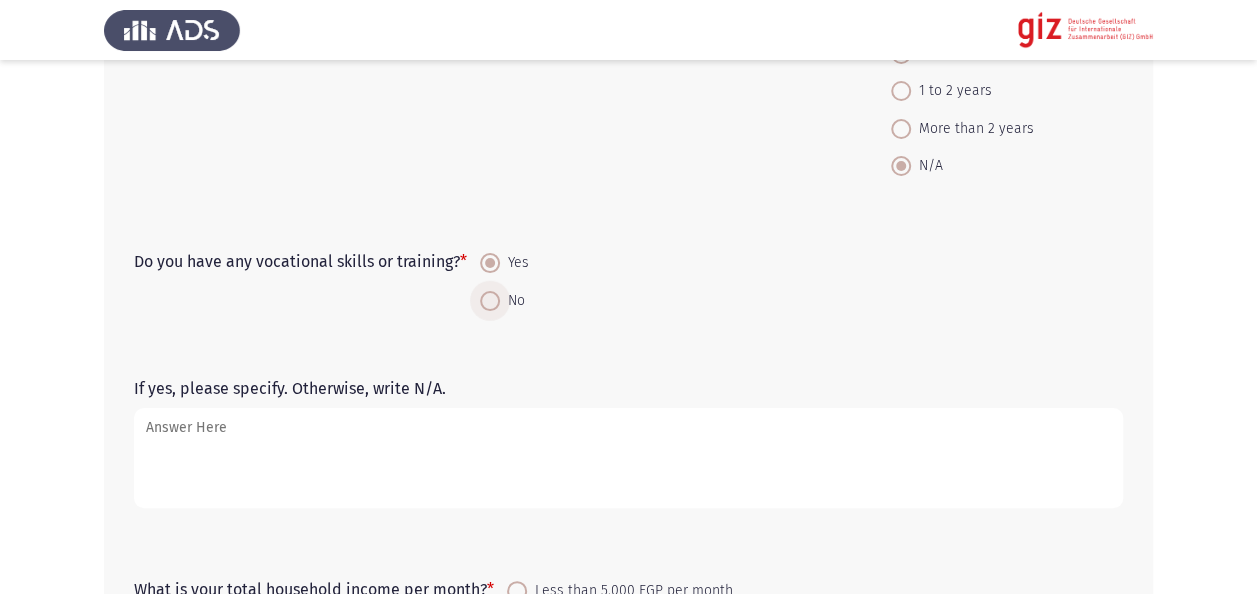 click at bounding box center [490, 301] 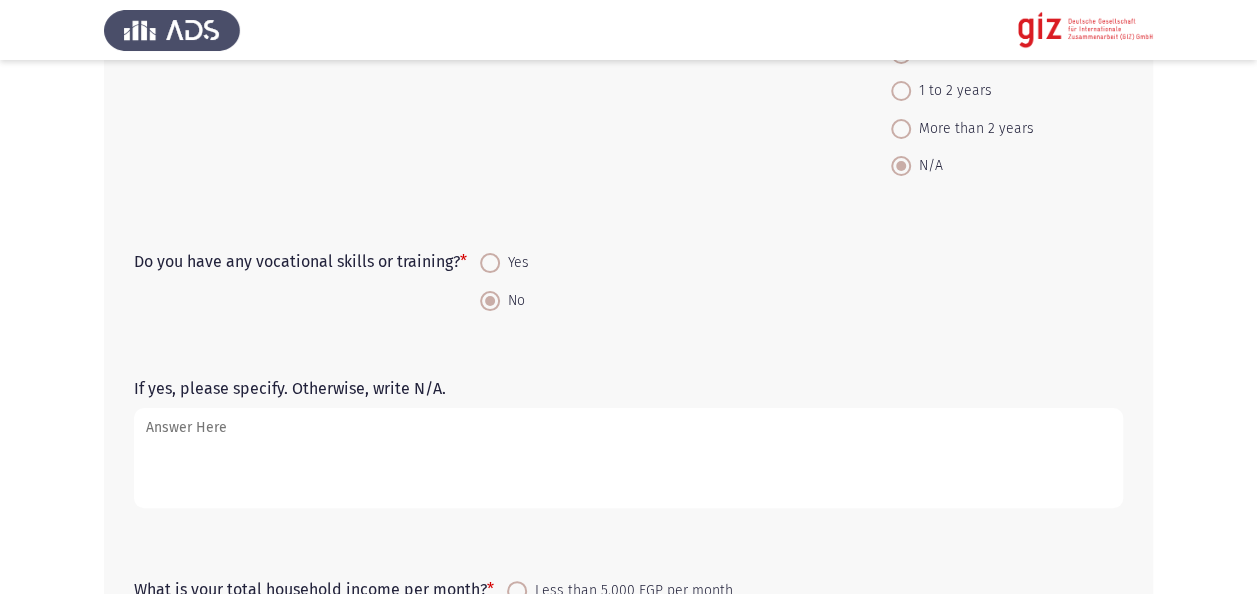 click on "If yes, please specify. Otherwise, write N/A." 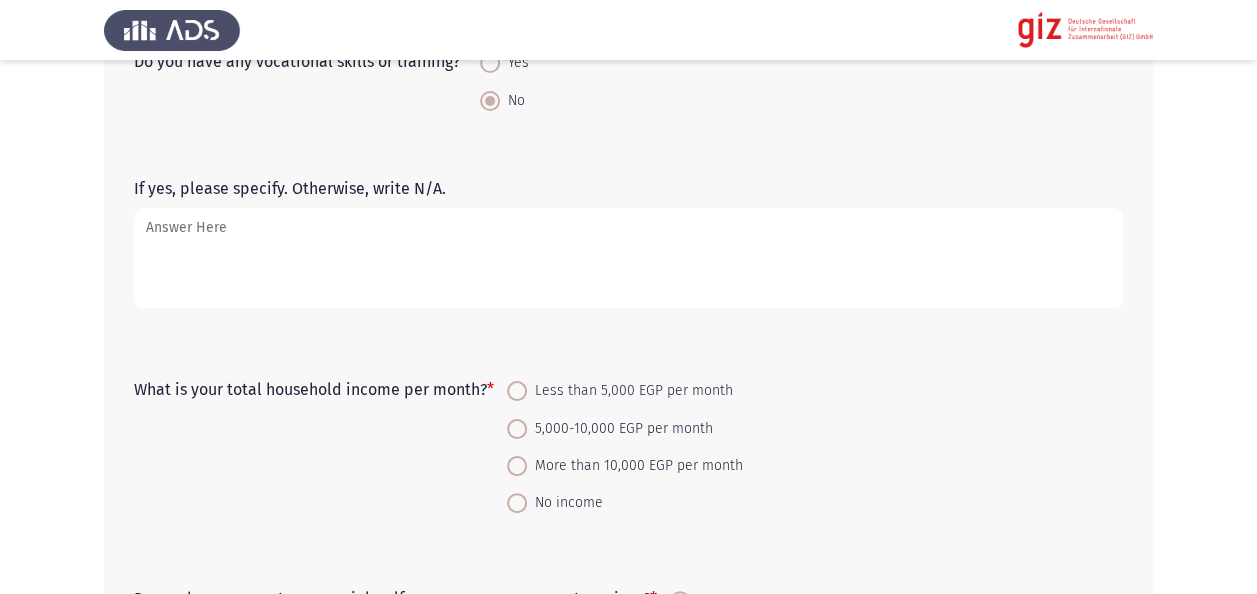 scroll, scrollTop: 2680, scrollLeft: 0, axis: vertical 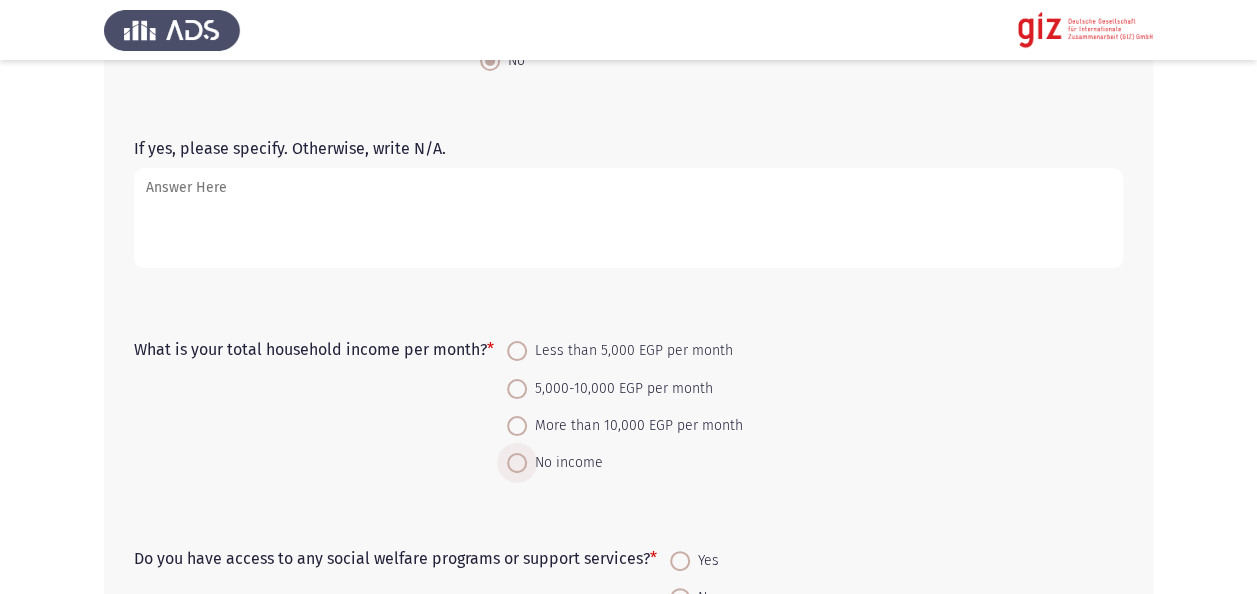 click at bounding box center (517, 463) 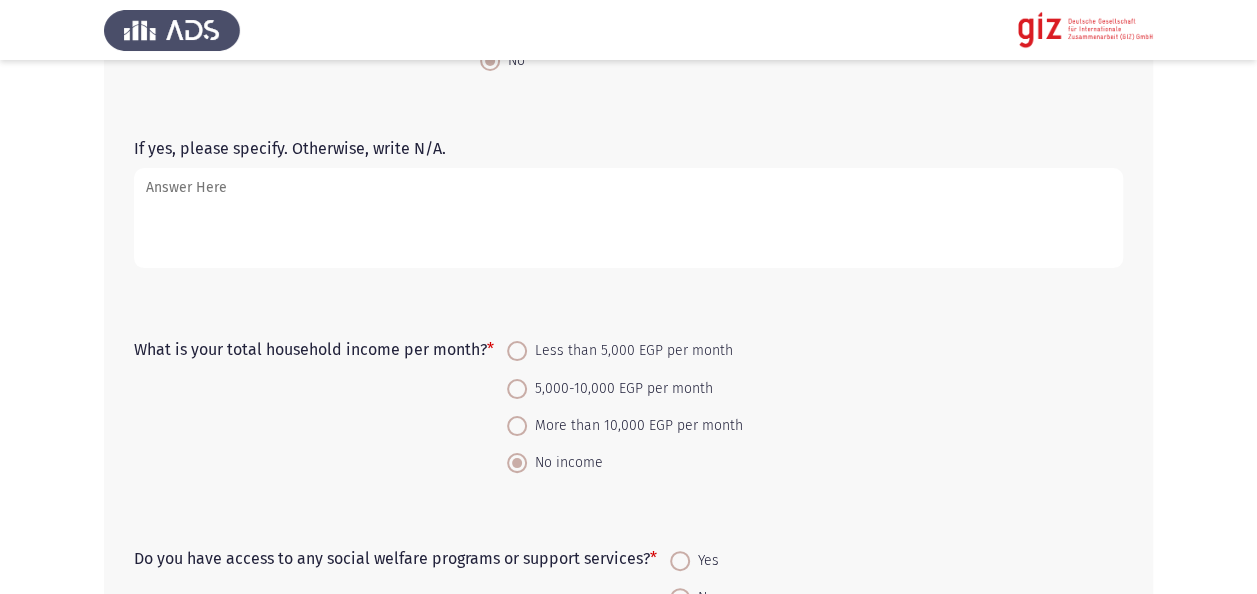 click on "What is your total household income per month?   *    Less than 5,000 EGP per month     5,000-10,000 EGP per month     More than 10,000 EGP per month     No income" 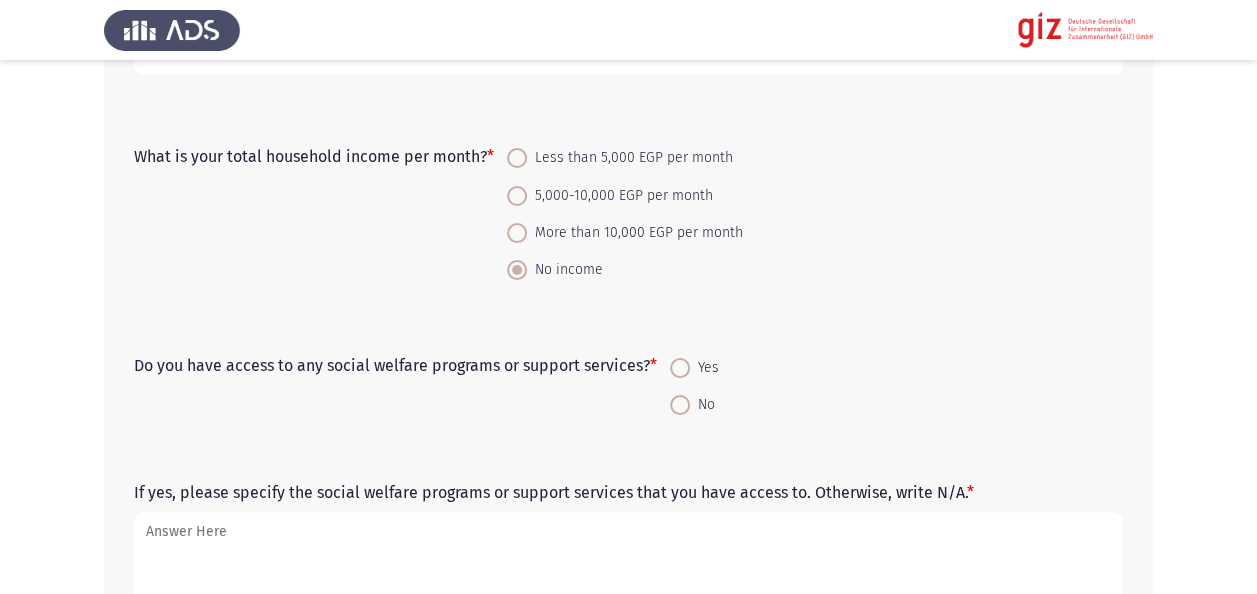 scroll, scrollTop: 2920, scrollLeft: 0, axis: vertical 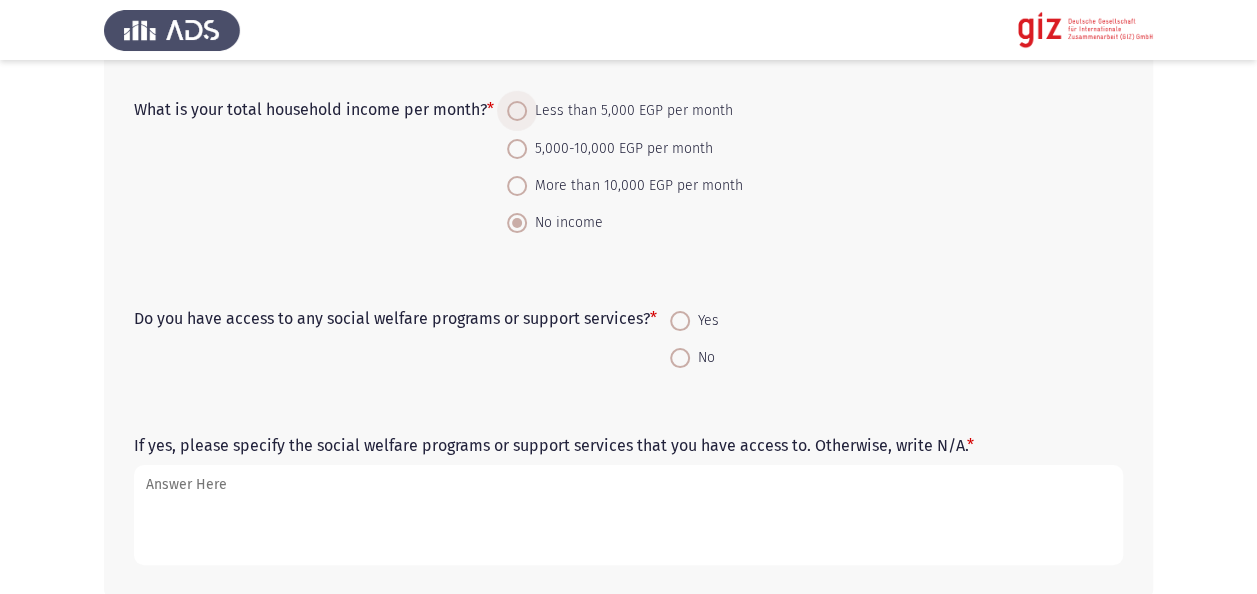 click on "Less than 5,000 EGP per month" at bounding box center (630, 111) 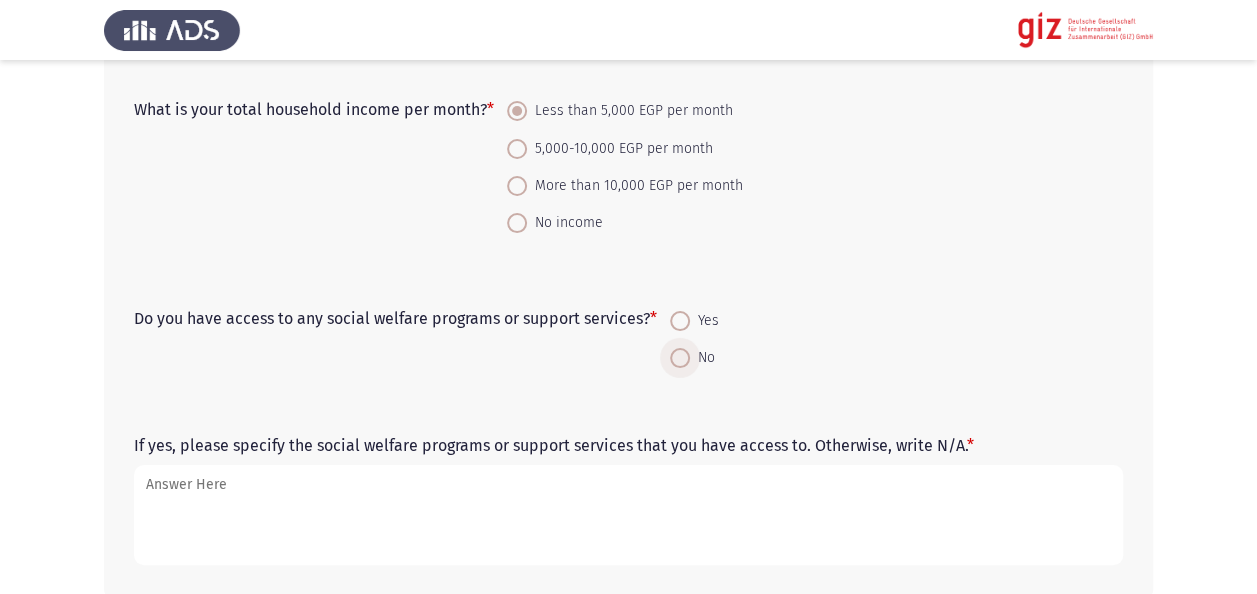 click on "No" at bounding box center (702, 358) 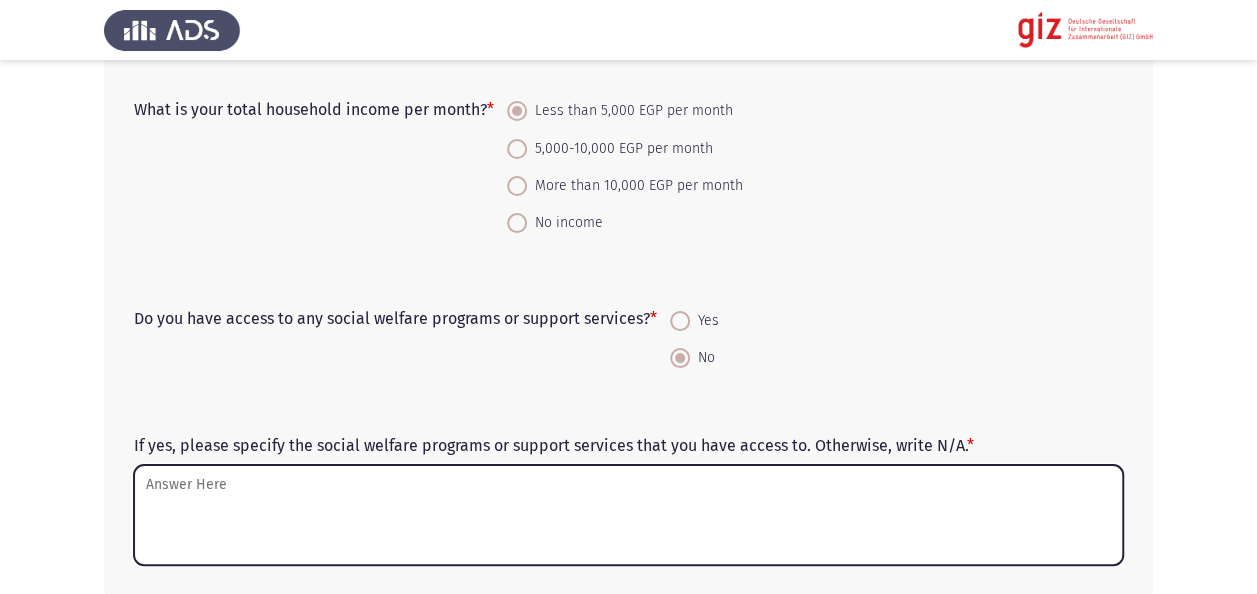click on "If yes, please specify the social welfare programs or support services that you have access to. Otherwise, write N/A.   *" at bounding box center (628, 515) 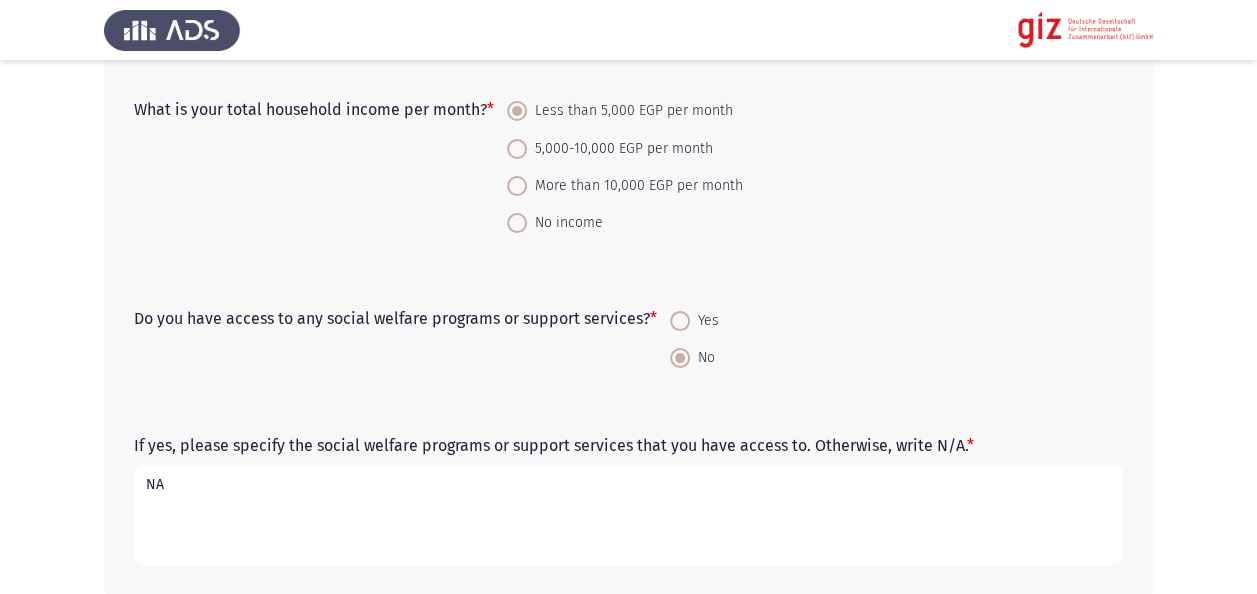 type on "NA" 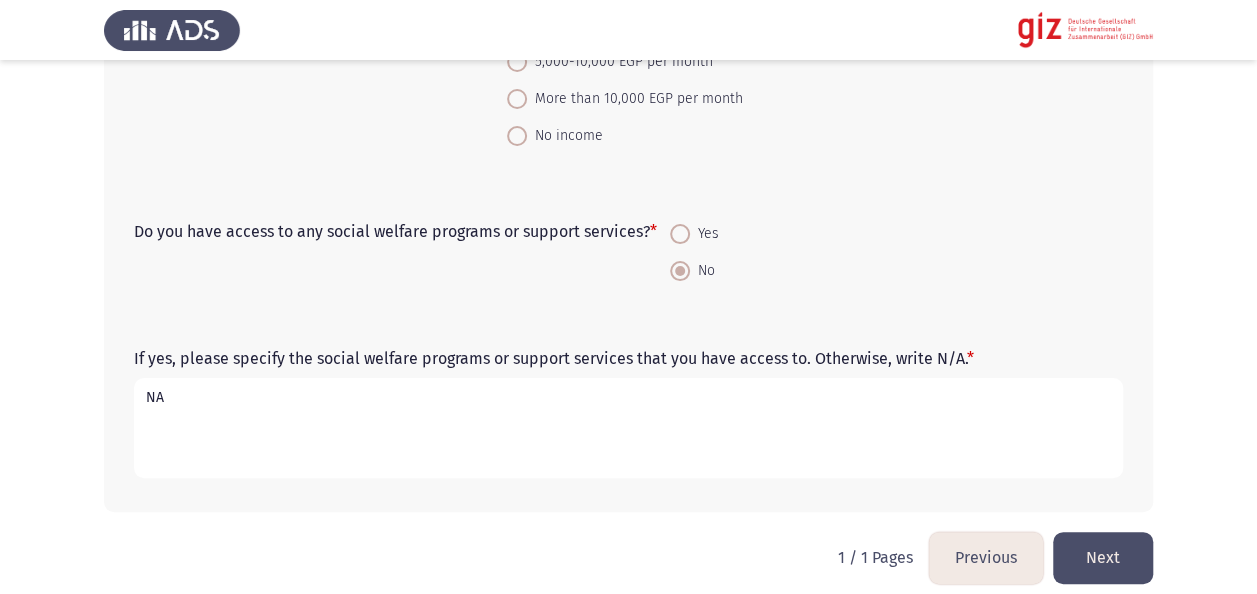 scroll, scrollTop: 3010, scrollLeft: 0, axis: vertical 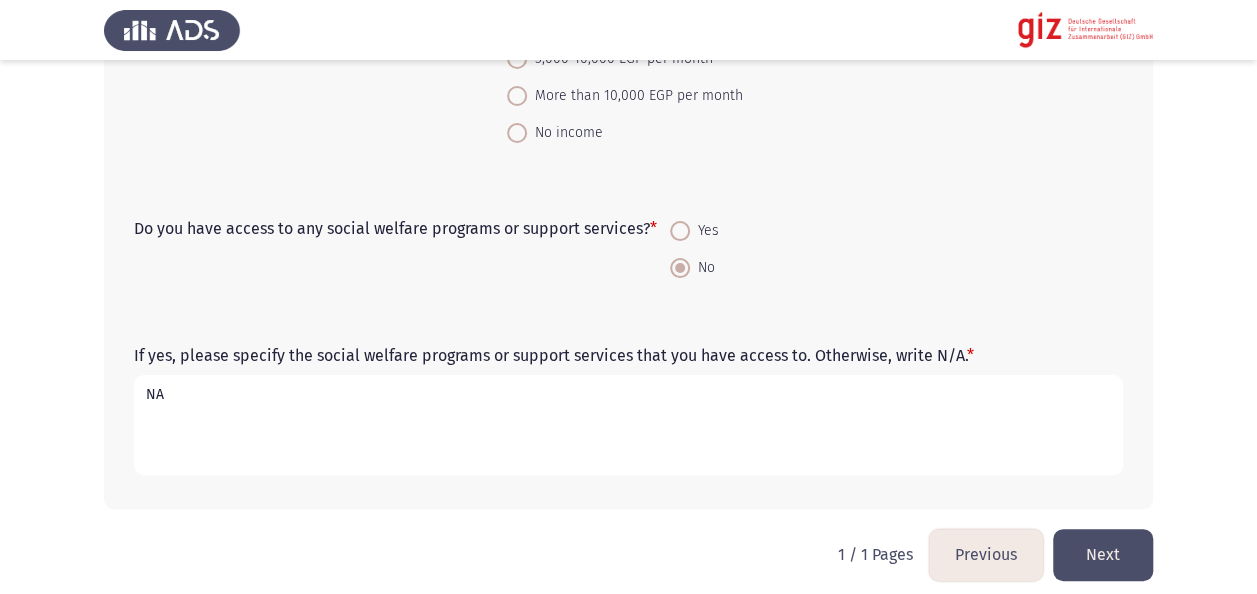 click on "Next" 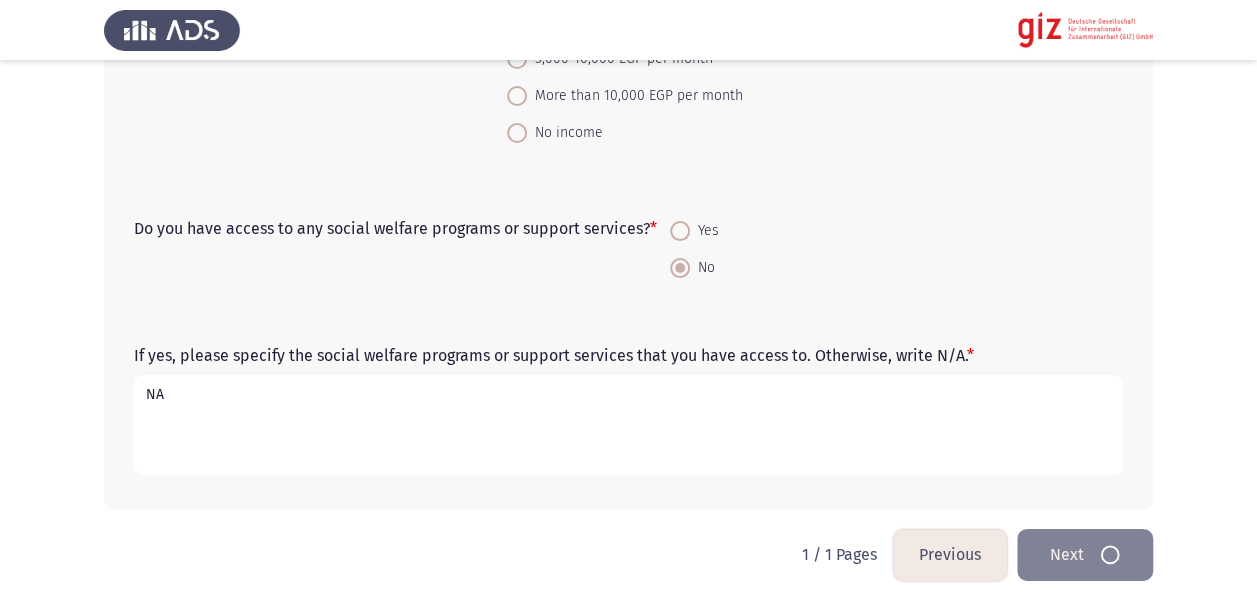 scroll, scrollTop: 0, scrollLeft: 0, axis: both 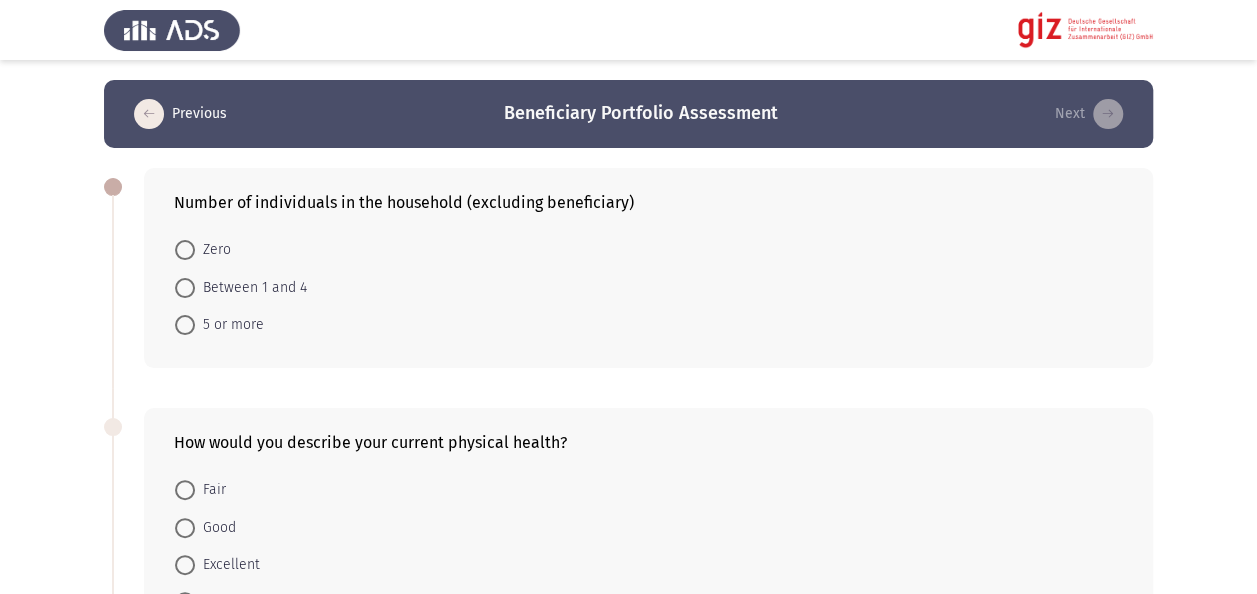 click on "Between 1 and 4" at bounding box center (251, 288) 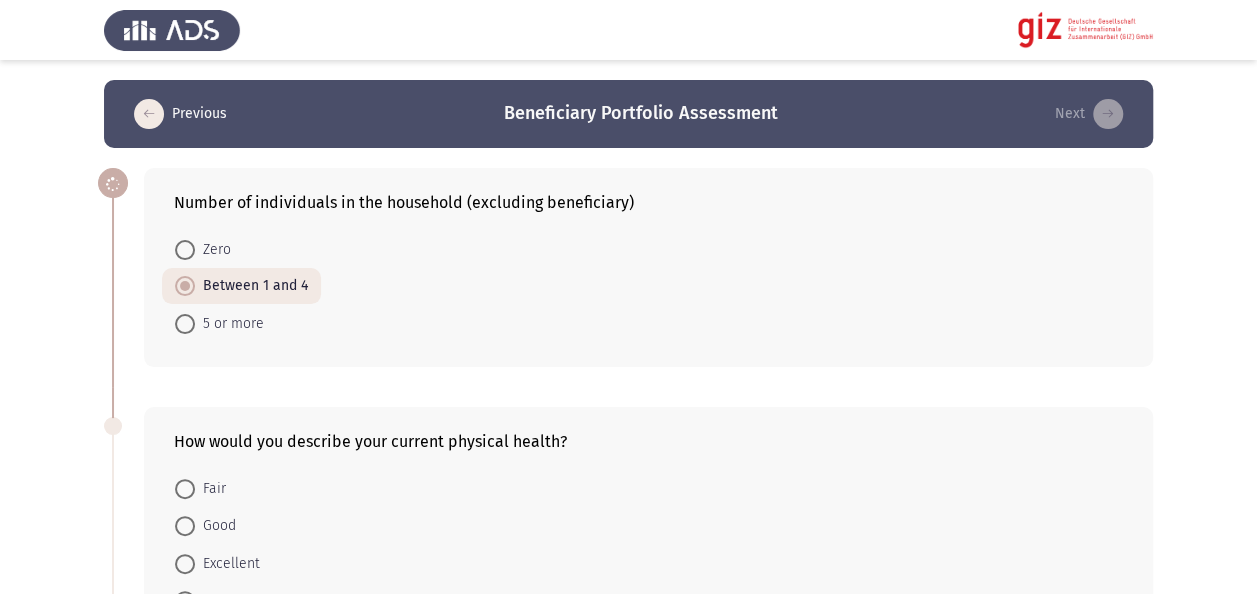 click on "Number of individuals in the household (excluding beneficiary)    Zero     Between 1 and 4     5 or more  How would you describe your current physical health?    Fair     Good     Excellent     Poor  The household includes at least one of the following: an elderly person(s), a pregnant or lactating woman, a person(s) with a disability and/or chronic illness, orphan(s) and/or a minor parent (excluding beneficiary)    No     Yes  The returnee or household member(s) faced any form of violence and/or abuse which resulted in or contributed to leaving the CO.    No     Yes  Did the returnee receive financial assistance in CO?    No     Yes  Are you currently receiving any mental health support or treatment?    Yes     No  Were there preparatory measures provided in the CoD?    Yes     No  Have you ever been diagnosed with a mental health condition (e.g., depression, anxiety)?    No     Yes   1 / 3 Pages   Previous   Next" 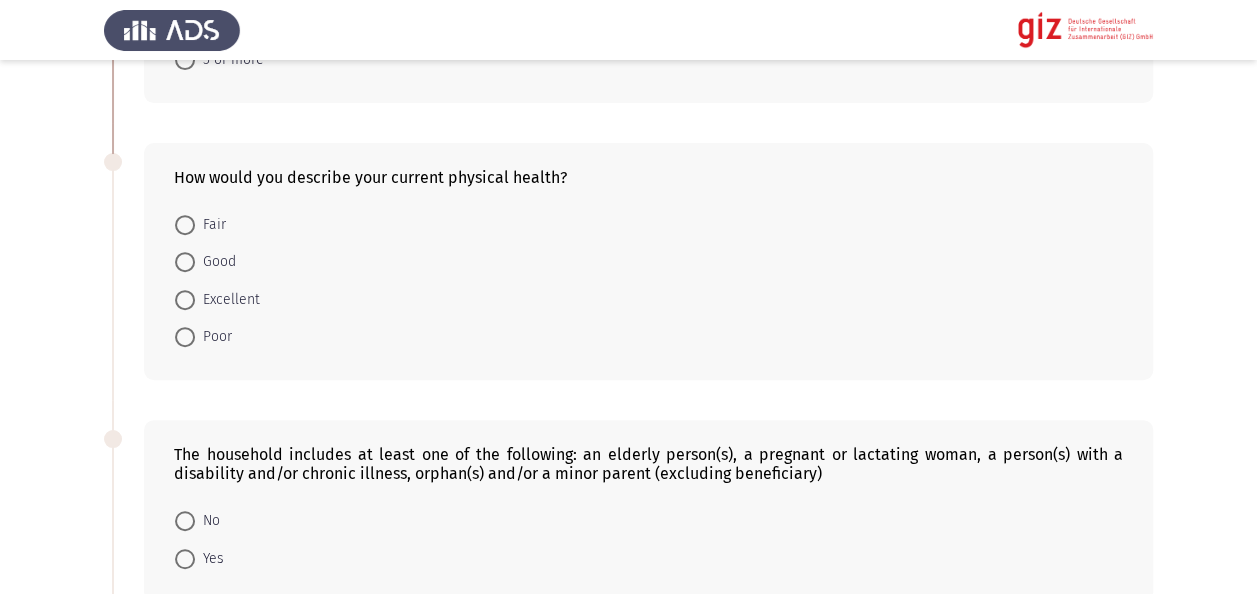 scroll, scrollTop: 280, scrollLeft: 0, axis: vertical 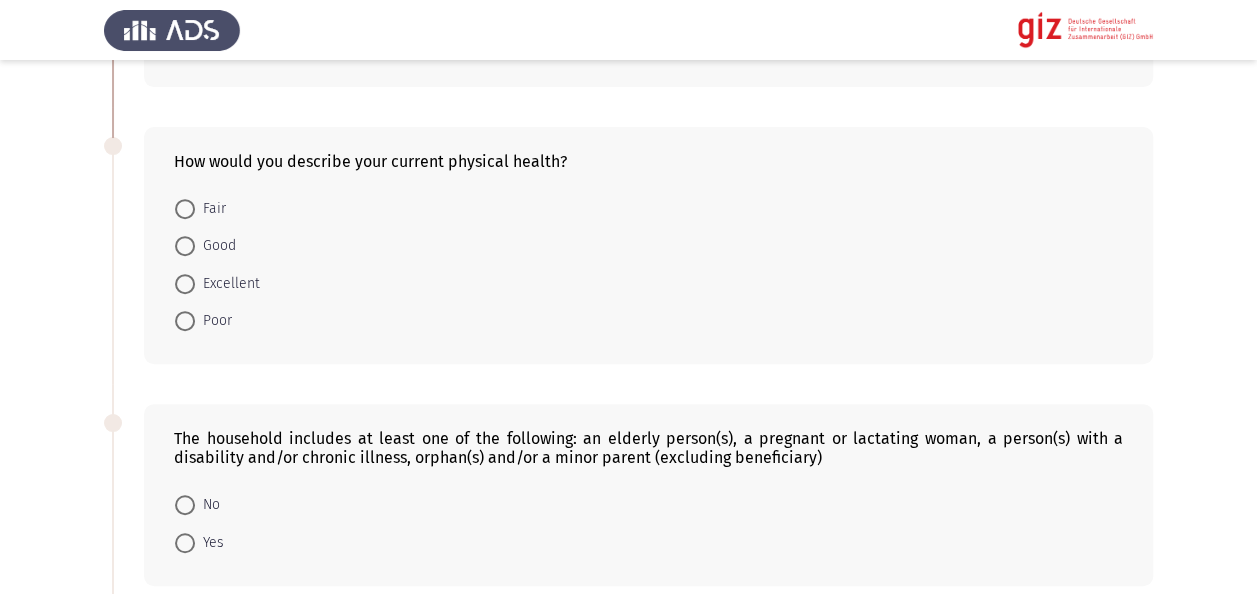 click at bounding box center [185, 209] 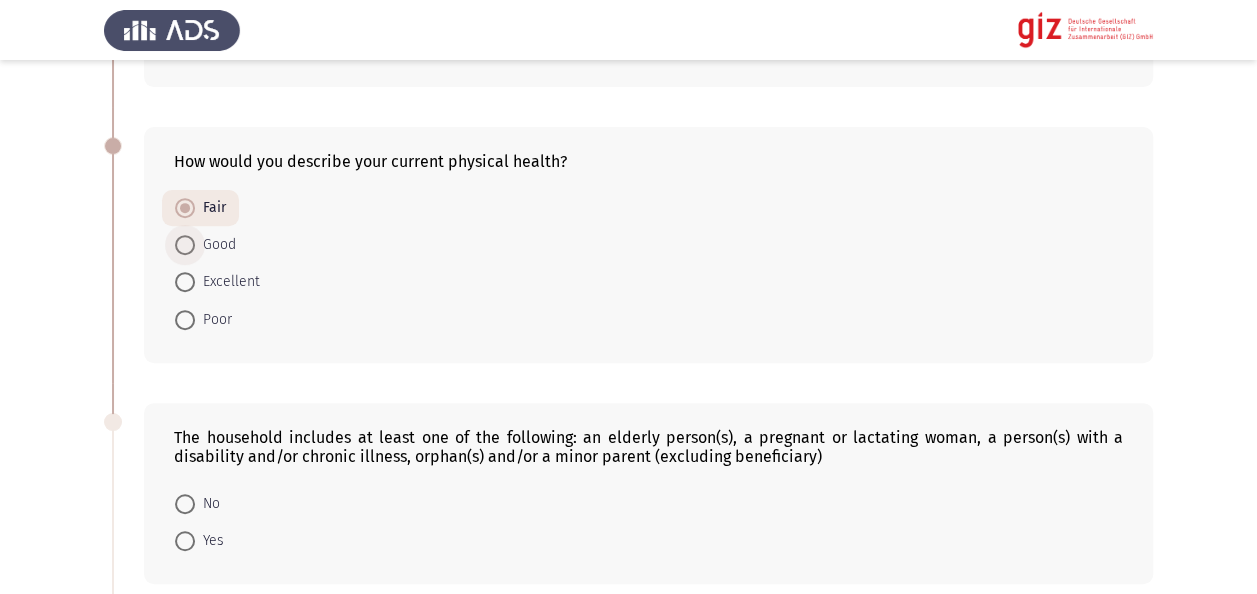 click on "Good" at bounding box center [215, 245] 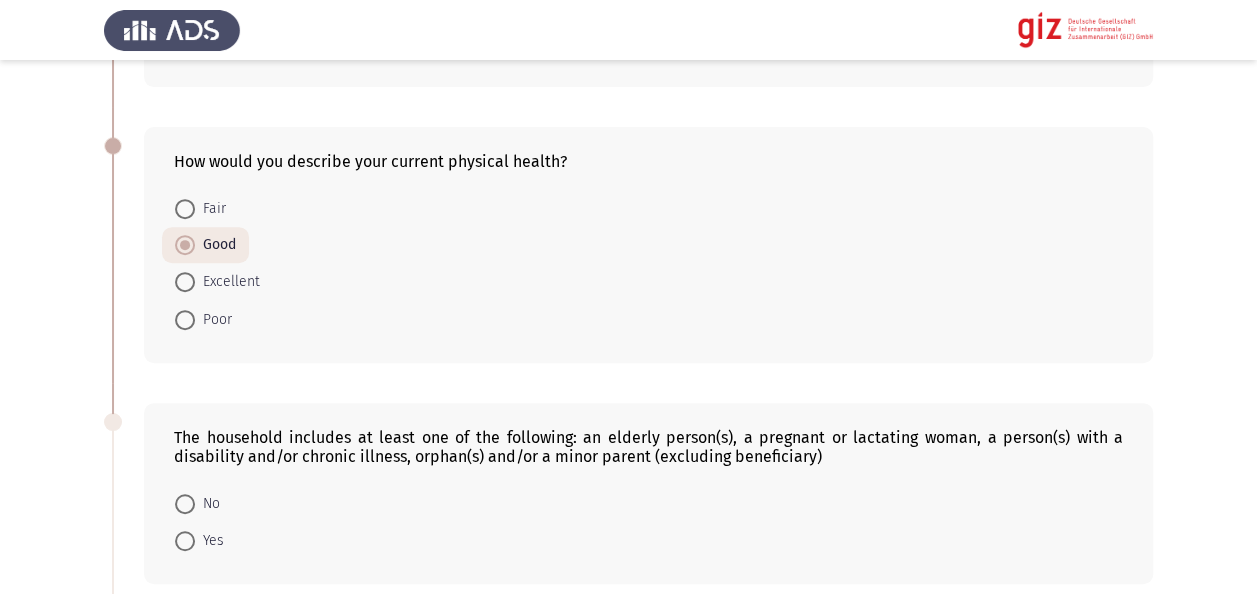 click on "Number of individuals in the household (excluding beneficiary)    Zero     Between 1 and 4     5 or more  How would you describe your current physical health?    Fair     Good     Excellent     Poor  The household includes at least one of the following: an elderly person(s), a pregnant or lactating woman, a person(s) with a disability and/or chronic illness, orphan(s) and/or a minor parent (excluding beneficiary)    No     Yes  The returnee or household member(s) faced any form of violence and/or abuse which resulted in or contributed to leaving the CO.    No     Yes  Did the returnee receive financial assistance in CO?    No     Yes  Are you currently receiving any mental health support or treatment?    Yes     No  Were there preparatory measures provided in the CoD?    Yes     No  Have you ever been diagnosed with a mental health condition (e.g., depression, anxiety)?    No     Yes   1 / 3 Pages   Previous   Next" 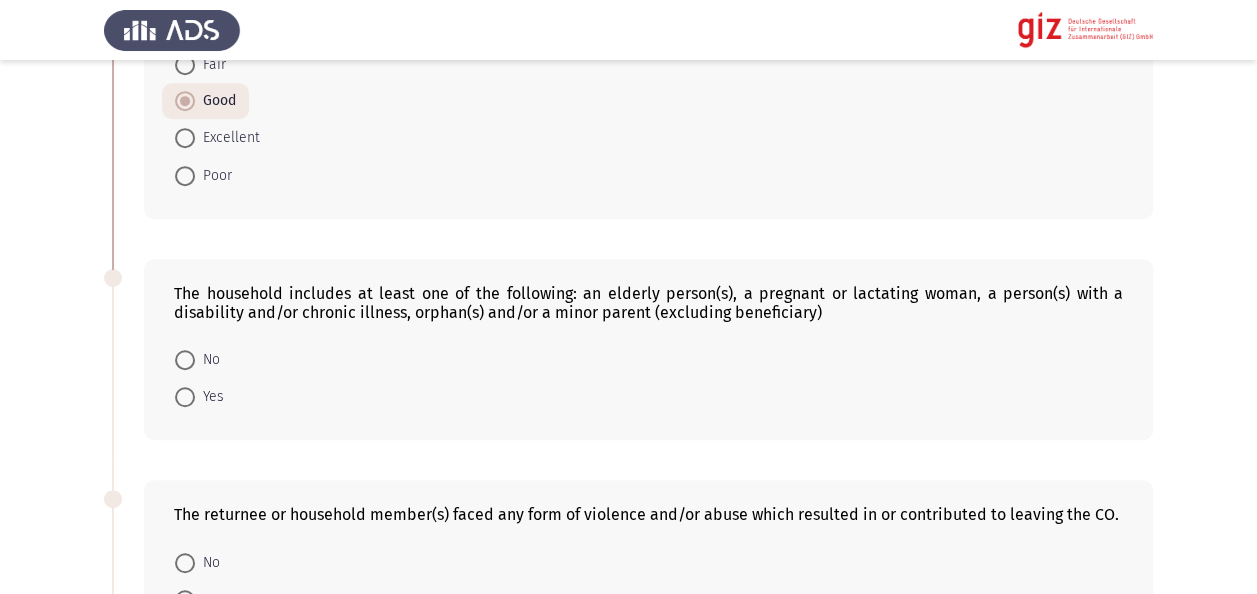 scroll, scrollTop: 440, scrollLeft: 0, axis: vertical 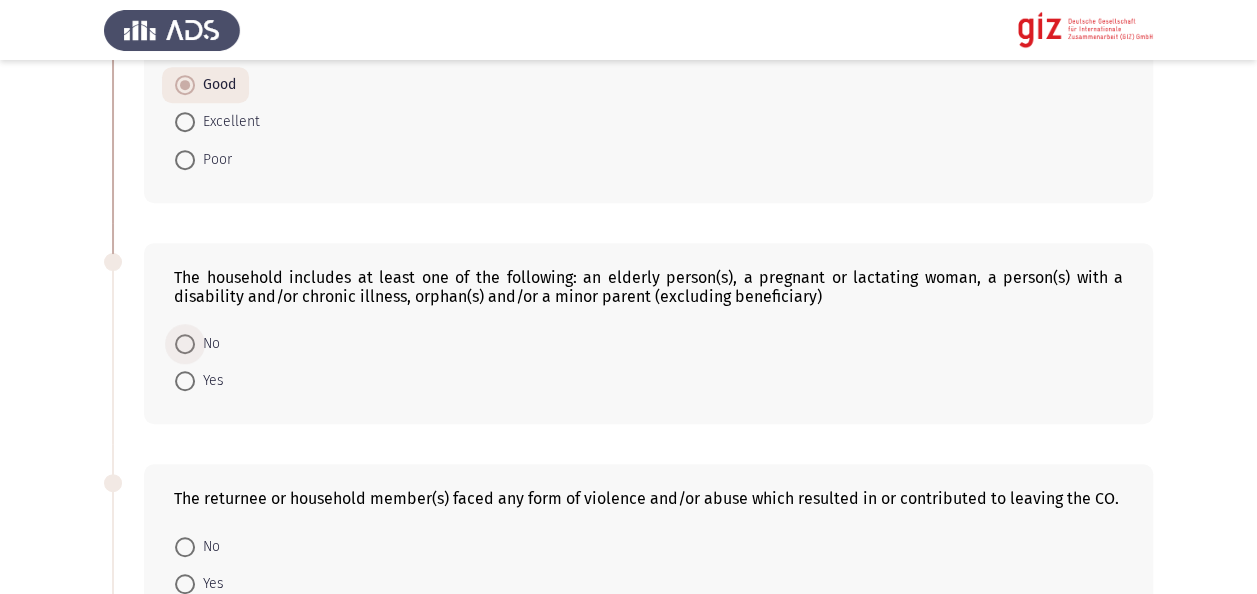 click on "No" at bounding box center (207, 344) 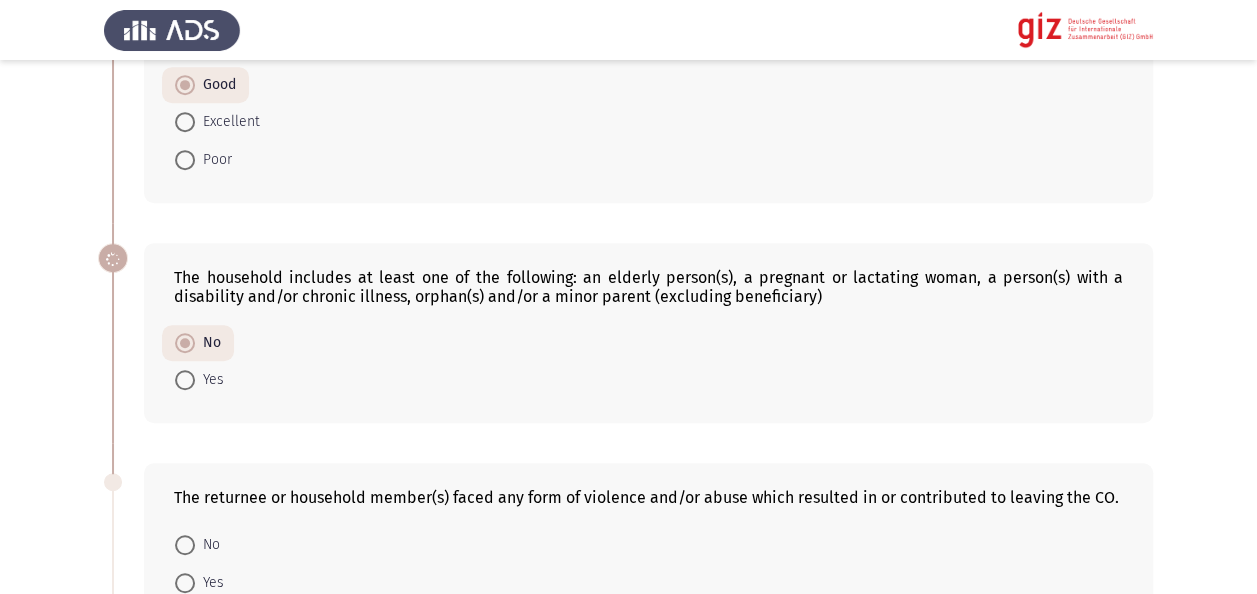 click on "Number of individuals in the household (excluding beneficiary)    Zero     Between 1 and 4     5 or more  How would you describe your current physical health?    Fair     Good     Excellent     Poor  The household includes at least one of the following: an elderly person(s), a pregnant or lactating woman, a person(s) with a disability and/or chronic illness, orphan(s) and/or a minor parent (excluding beneficiary)    No     Yes  The returnee or household member(s) faced any form of violence and/or abuse which resulted in or contributed to leaving the CO.    No     Yes  Did the returnee receive financial assistance in CO?    No     Yes  Are you currently receiving any mental health support or treatment?    Yes     No  Were there preparatory measures provided in the CoD?    Yes     No  Have you ever been diagnosed with a mental health condition (e.g., depression, anxiety)?    No     Yes   1 / 3 Pages   Previous   Next" 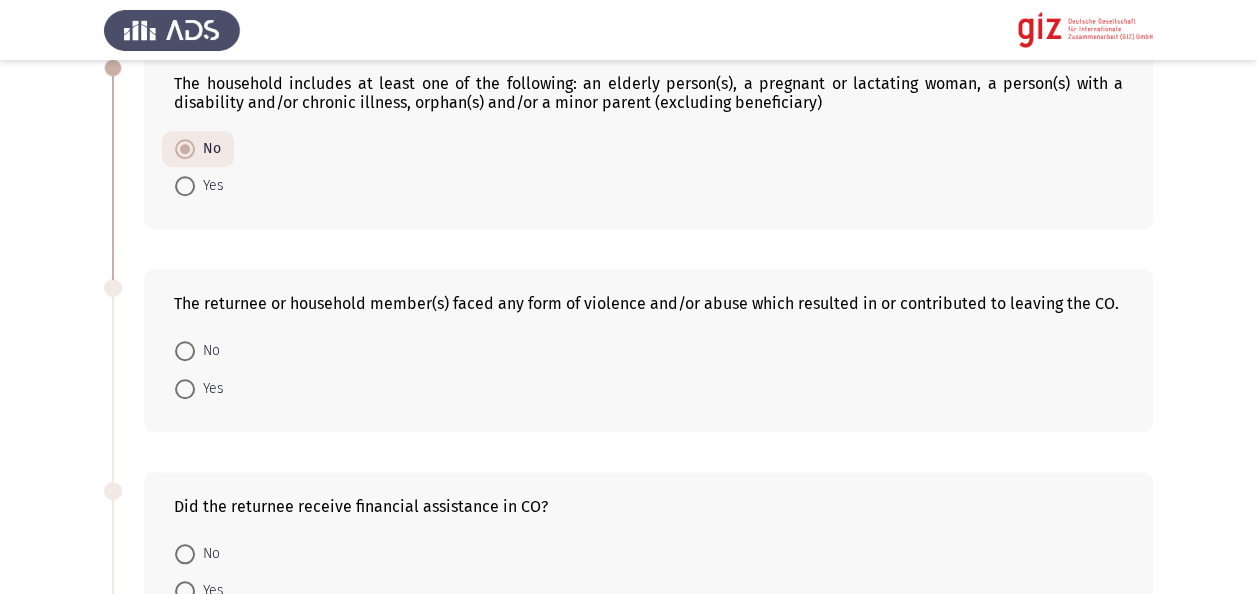 scroll, scrollTop: 720, scrollLeft: 0, axis: vertical 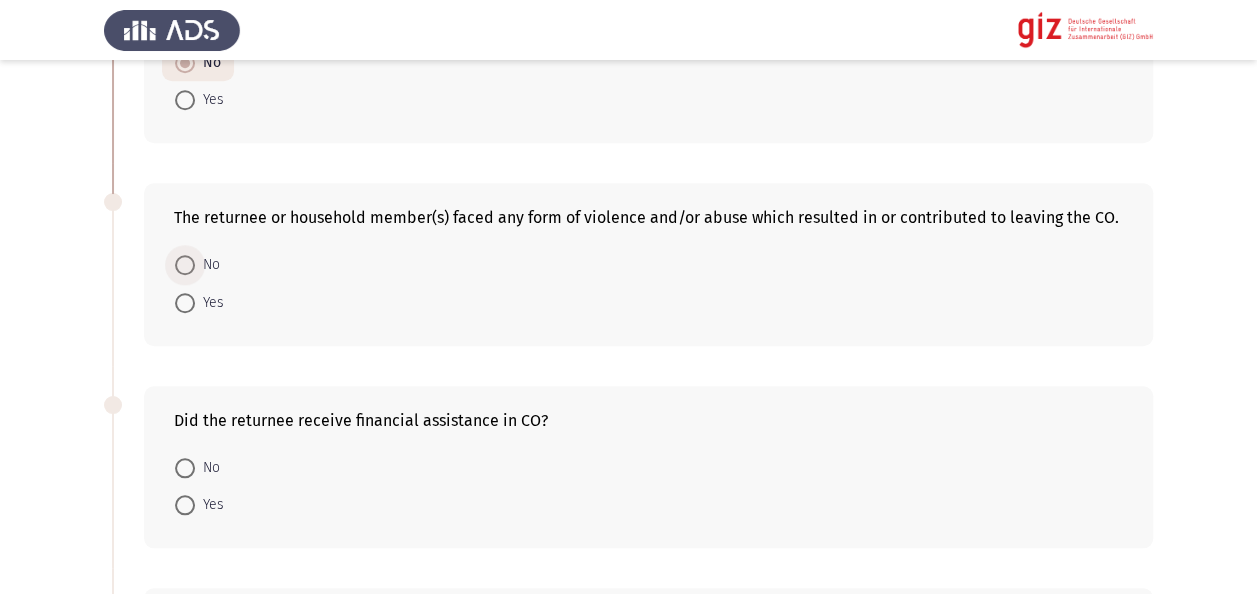 click on "No" at bounding box center [207, 265] 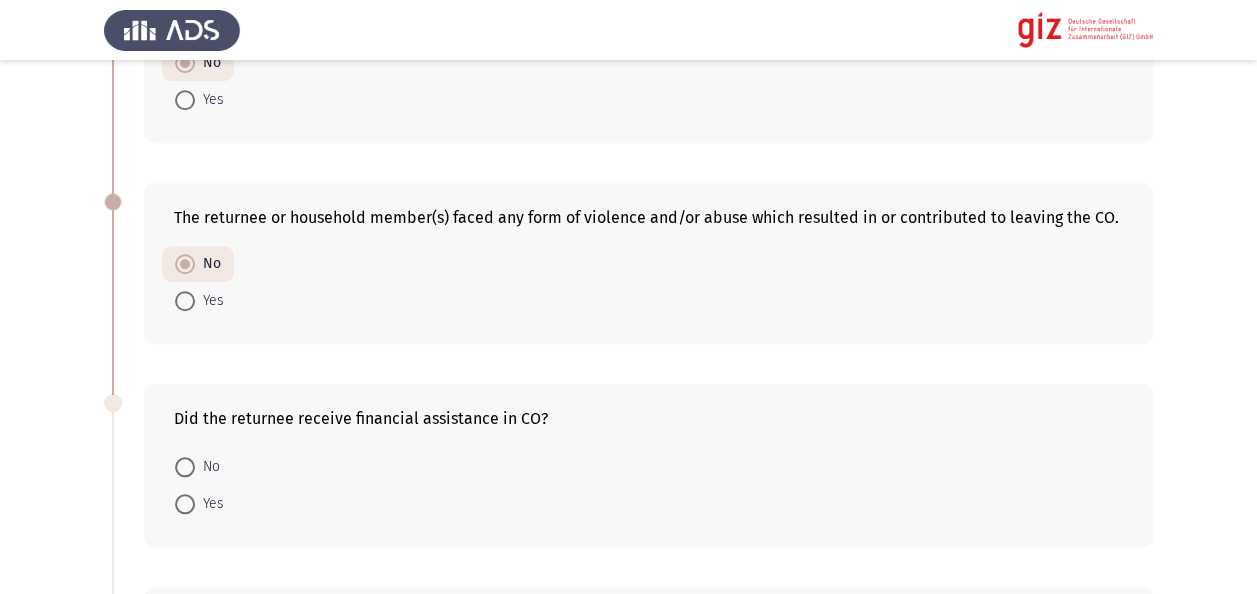 click on "Number of individuals in the household (excluding beneficiary)    Zero     Between 1 and 4     5 or more  How would you describe your current physical health?    Fair     Good     Excellent     Poor  The household includes at least one of the following: an elderly person(s), a pregnant or lactating woman, a person(s) with a disability and/or chronic illness, orphan(s) and/or a minor parent (excluding beneficiary)    No     Yes  The returnee or household member(s) faced any form of violence and/or abuse which resulted in or contributed to leaving the CO.    No     Yes  Did the returnee receive financial assistance in CO?    No     Yes  Are you currently receiving any mental health support or treatment?    Yes     No  Were there preparatory measures provided in the CoD?    Yes     No  Have you ever been diagnosed with a mental health condition (e.g., depression, anxiety)?    No     Yes   1 / 3 Pages   Previous   Next" 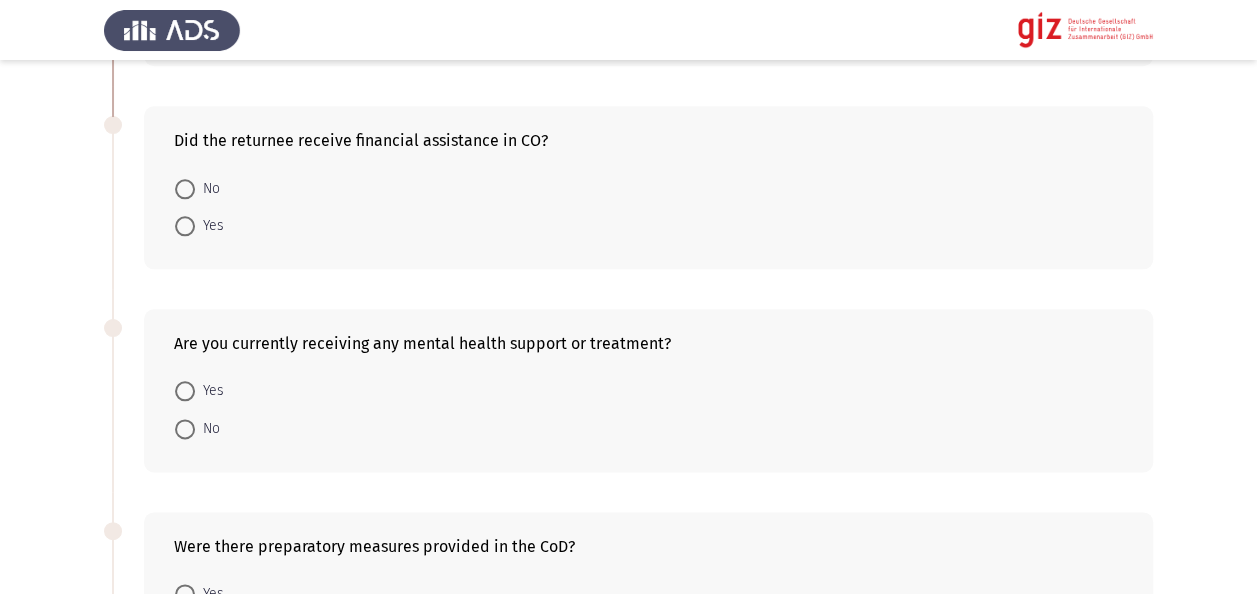 scroll, scrollTop: 1000, scrollLeft: 0, axis: vertical 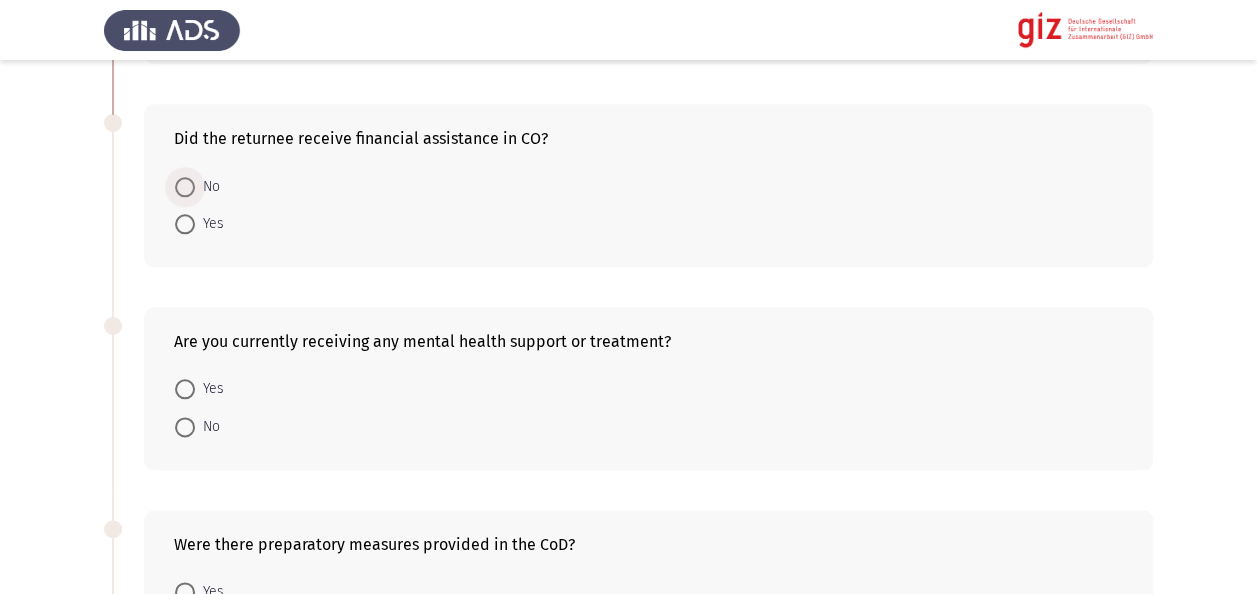 click at bounding box center [185, 187] 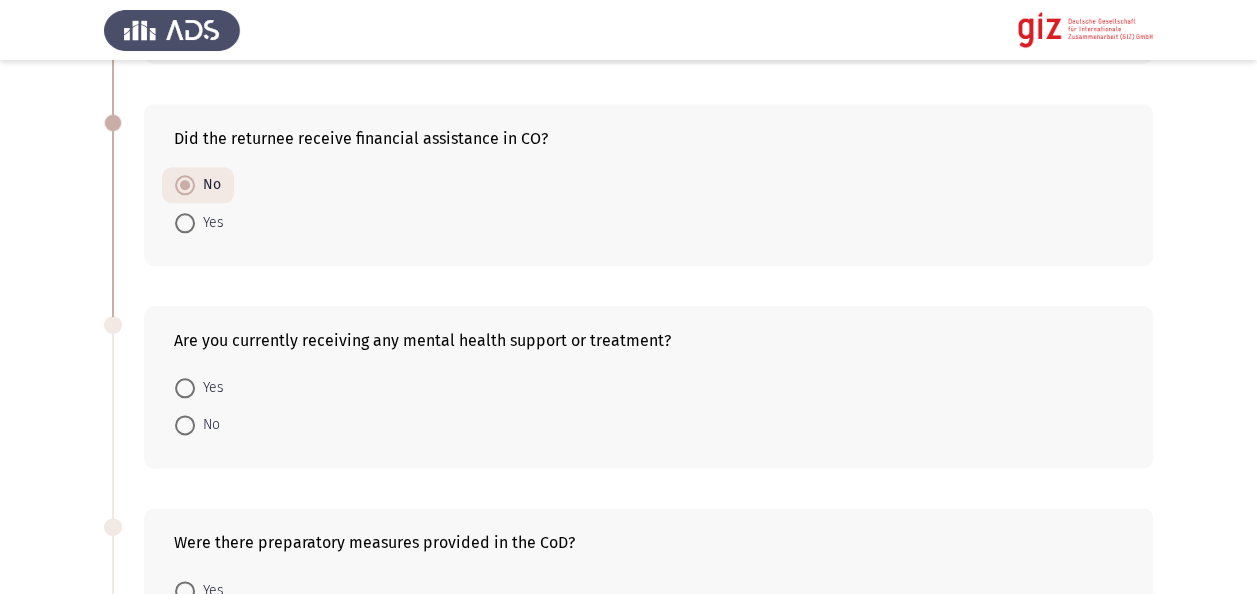 click on "No" at bounding box center [207, 425] 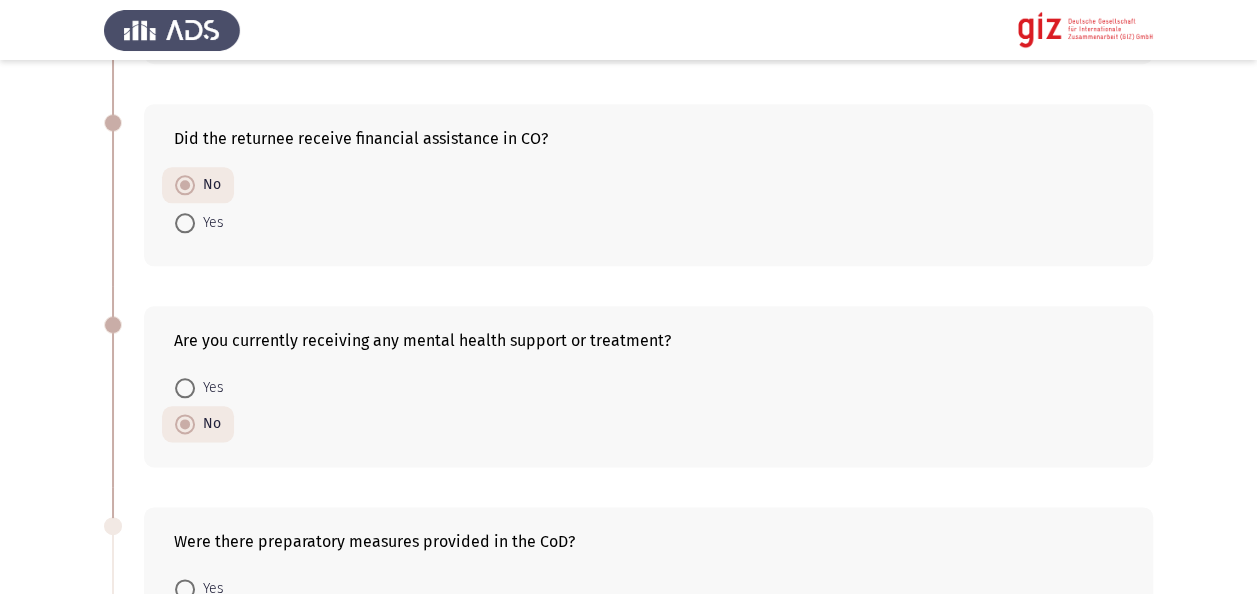 click on "Number of individuals in the household (excluding beneficiary)    Zero     Between 1 and 4     5 or more  How would you describe your current physical health?    Fair     Good     Excellent     Poor  The household includes at least one of the following: an elderly person(s), a pregnant or lactating woman, a person(s) with a disability and/or chronic illness, orphan(s) and/or a minor parent (excluding beneficiary)    No     Yes  The returnee or household member(s) faced any form of violence and/or abuse which resulted in or contributed to leaving the CO.    No     Yes  Did the returnee receive financial assistance in CO?    No     Yes  Are you currently receiving any mental health support or treatment?    Yes     No  Were there preparatory measures provided in the CoD?    Yes     No  Have you ever been diagnosed with a mental health condition (e.g., depression, anxiety)?    No     Yes   1 / 3 Pages   Previous   Next" 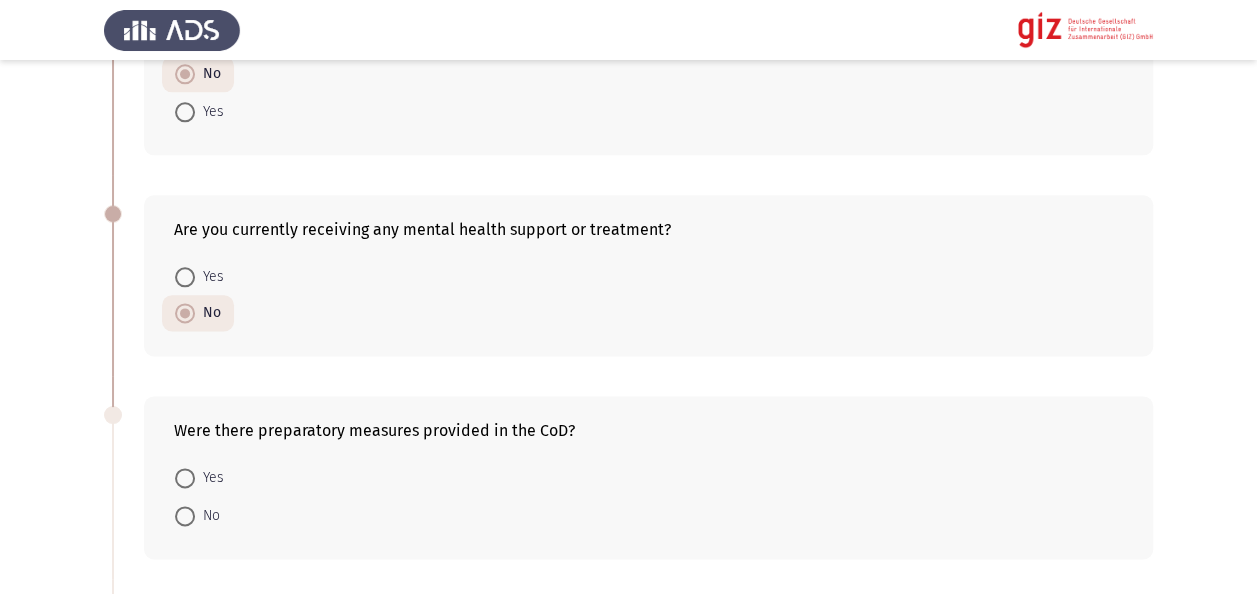 scroll, scrollTop: 1200, scrollLeft: 0, axis: vertical 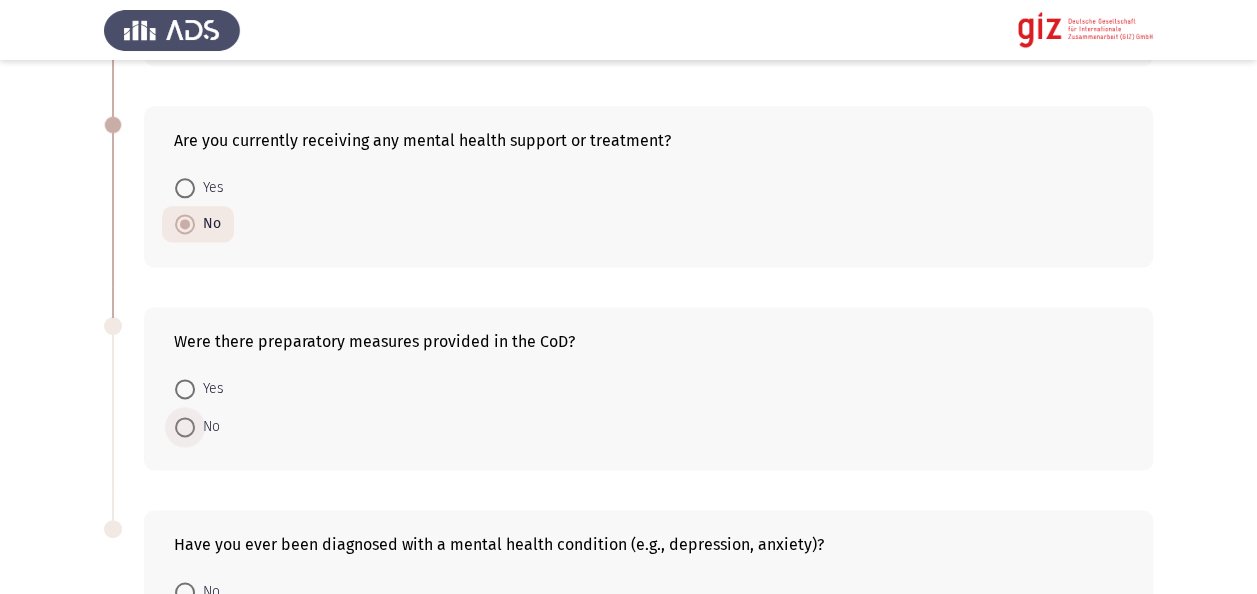 click at bounding box center (185, 427) 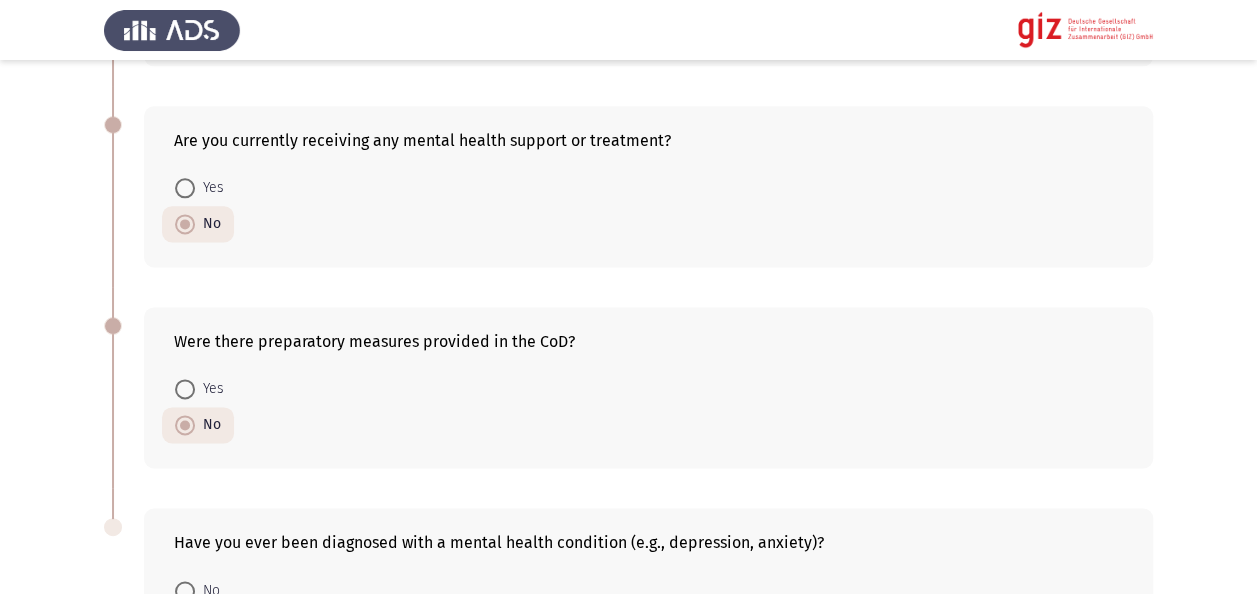 click on "Number of individuals in the household (excluding beneficiary)    Zero     Between 1 and 4     5 or more  How would you describe your current physical health?    Fair     Good     Excellent     Poor  The household includes at least one of the following: an elderly person(s), a pregnant or lactating woman, a person(s) with a disability and/or chronic illness, orphan(s) and/or a minor parent (excluding beneficiary)    No     Yes  The returnee or household member(s) faced any form of violence and/or abuse which resulted in or contributed to leaving the CO.    No     Yes  Did the returnee receive financial assistance in CO?    No     Yes  Are you currently receiving any mental health support or treatment?    Yes     No  Were there preparatory measures provided in the CoD?    Yes     No  Have you ever been diagnosed with a mental health condition (e.g., depression, anxiety)?    No     Yes   1 / 3 Pages   Previous   Next" 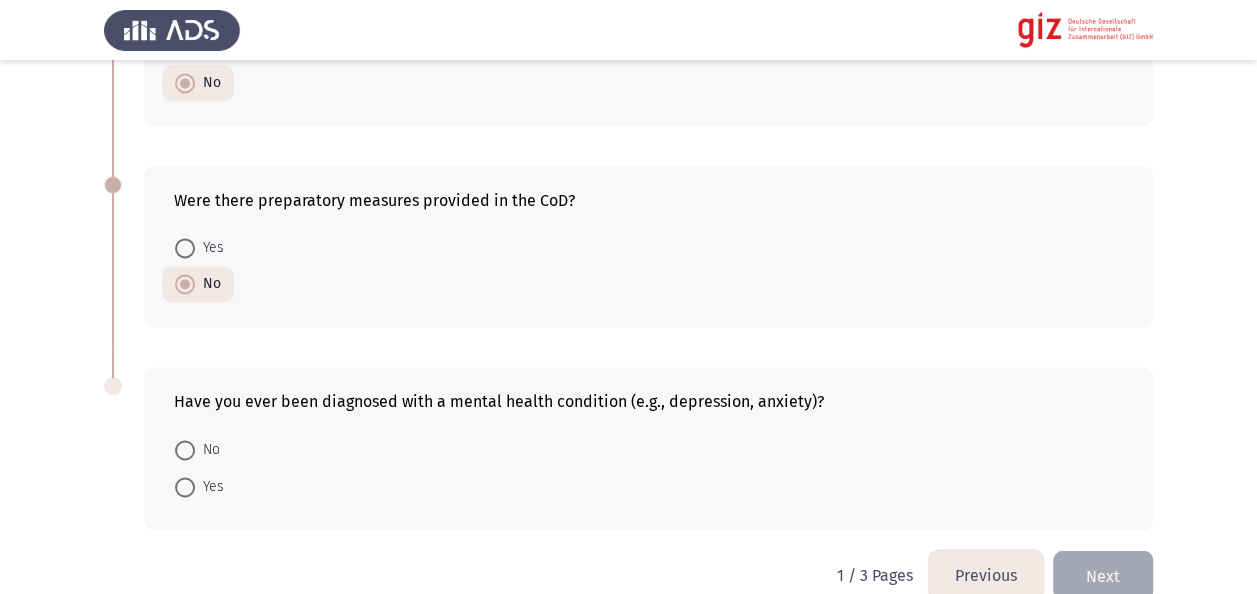 scroll, scrollTop: 1360, scrollLeft: 0, axis: vertical 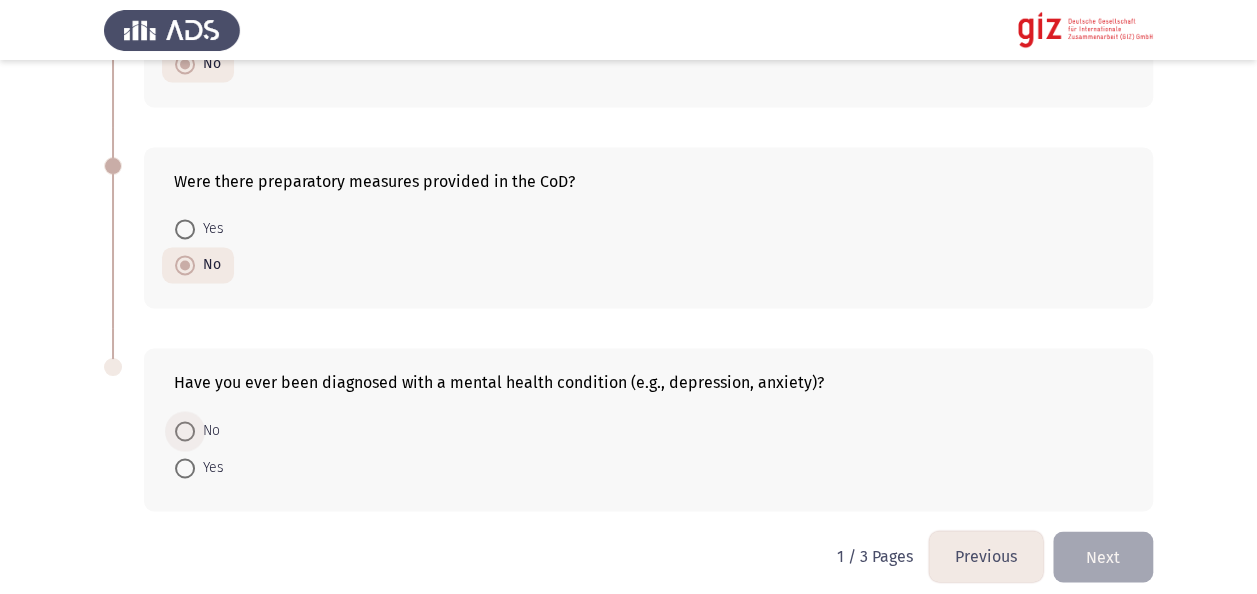 click at bounding box center [185, 431] 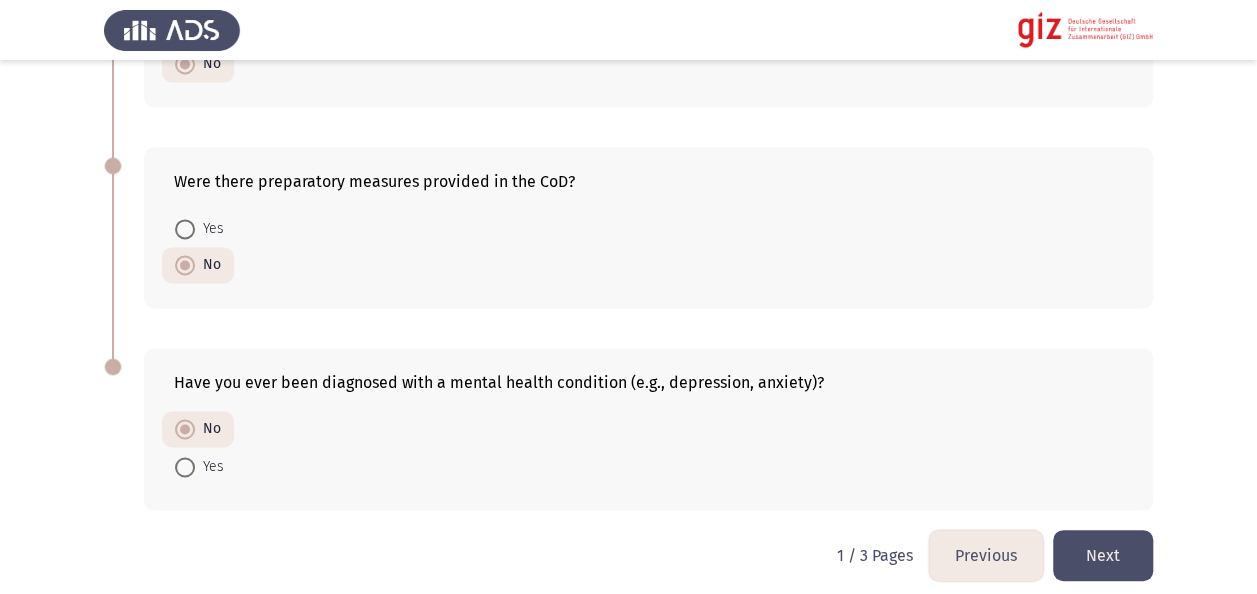 click on "Next" 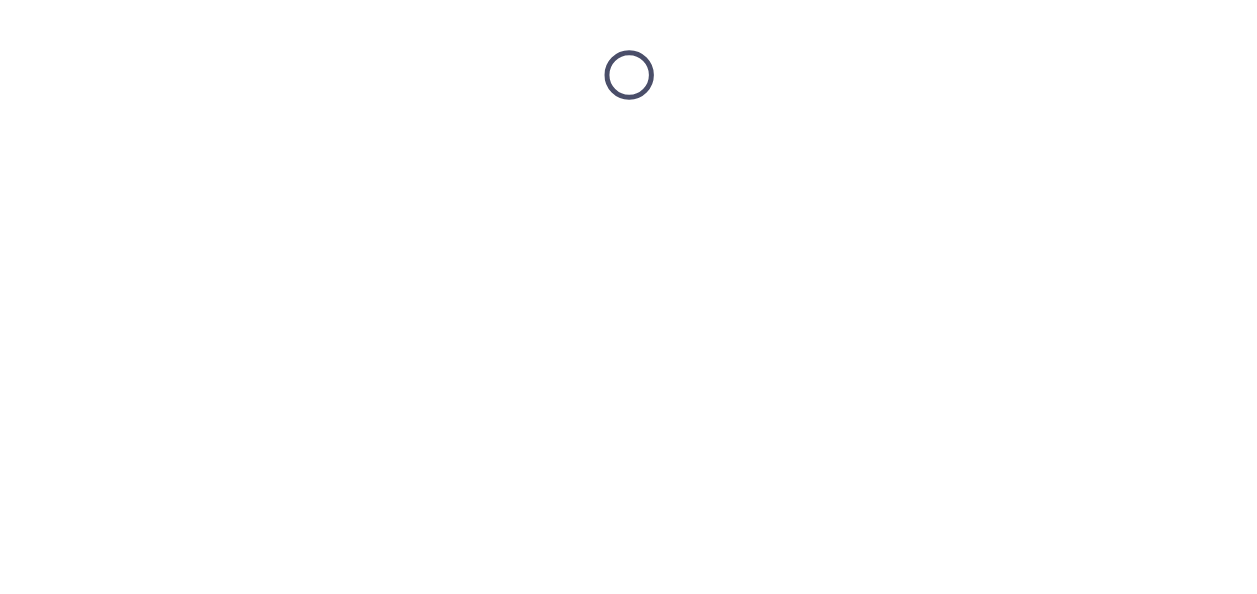 scroll, scrollTop: 0, scrollLeft: 0, axis: both 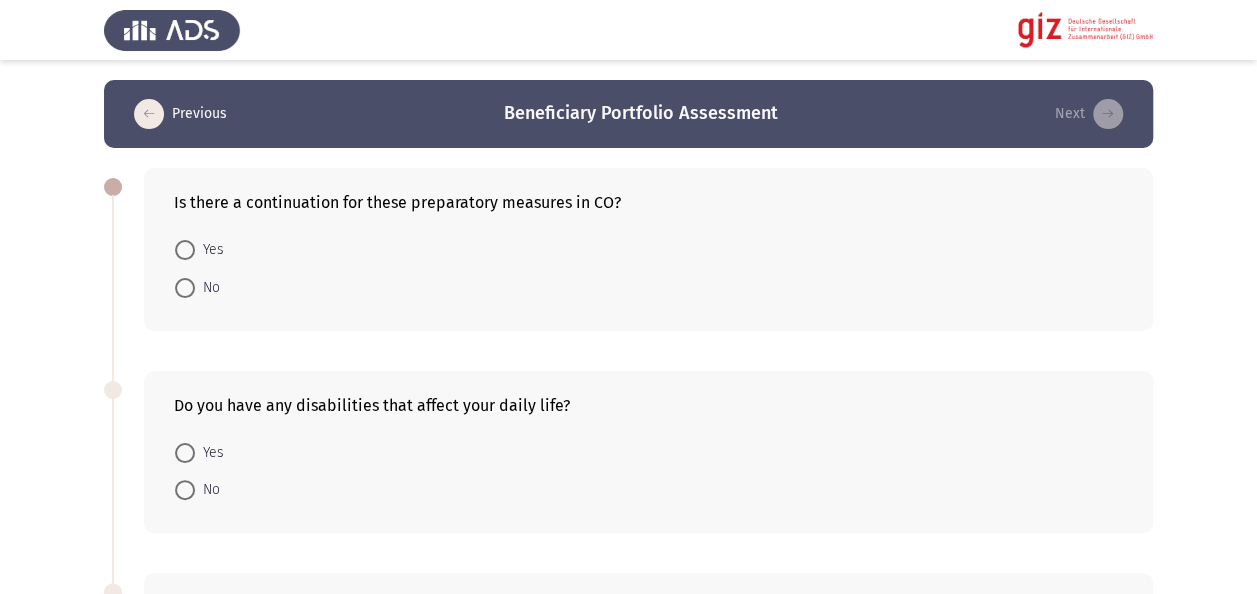 click on "No" at bounding box center (197, 286) 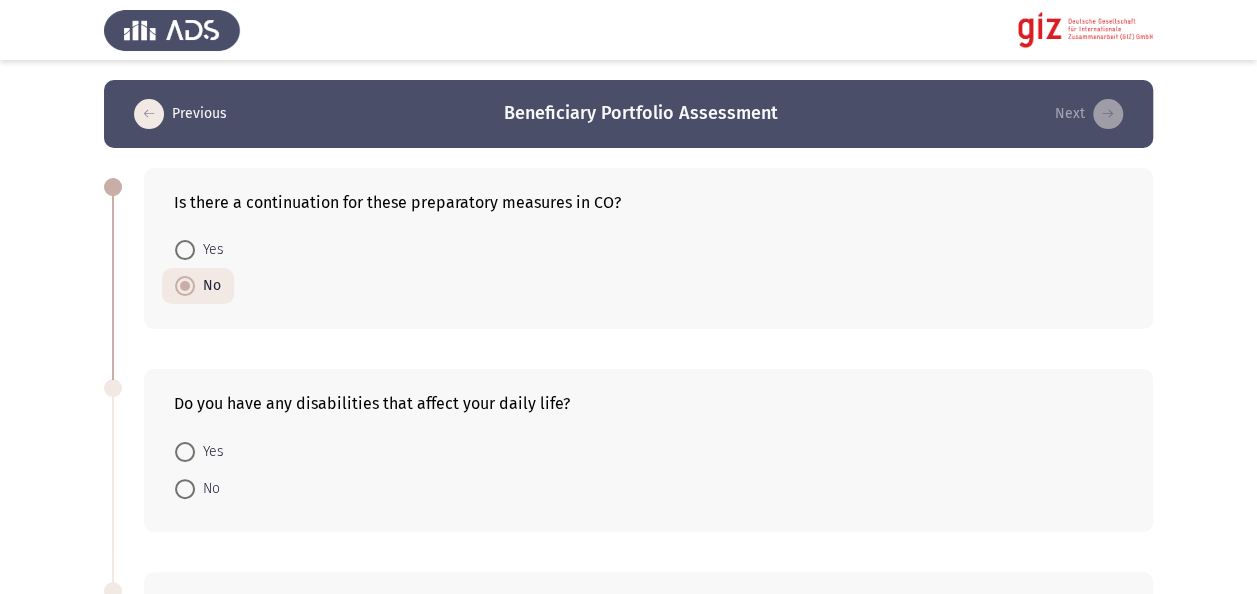 click on "Number of dependents    Zero     4 or more     Between 1 and 3  Did the returnee receive financial assistance in the CoD?    Yes     No  Number of employed family members in the household (excluding beneficiary)    Zero     Between 1 and 3     4 or more  Do you have any chronic health conditions (e.g., diabetes, hypertension, asthma)?    No     Yes  Push factors    Economic     Cultural     Religious   2 / 3 Pages   Previous
Next" at bounding box center (628, 980) 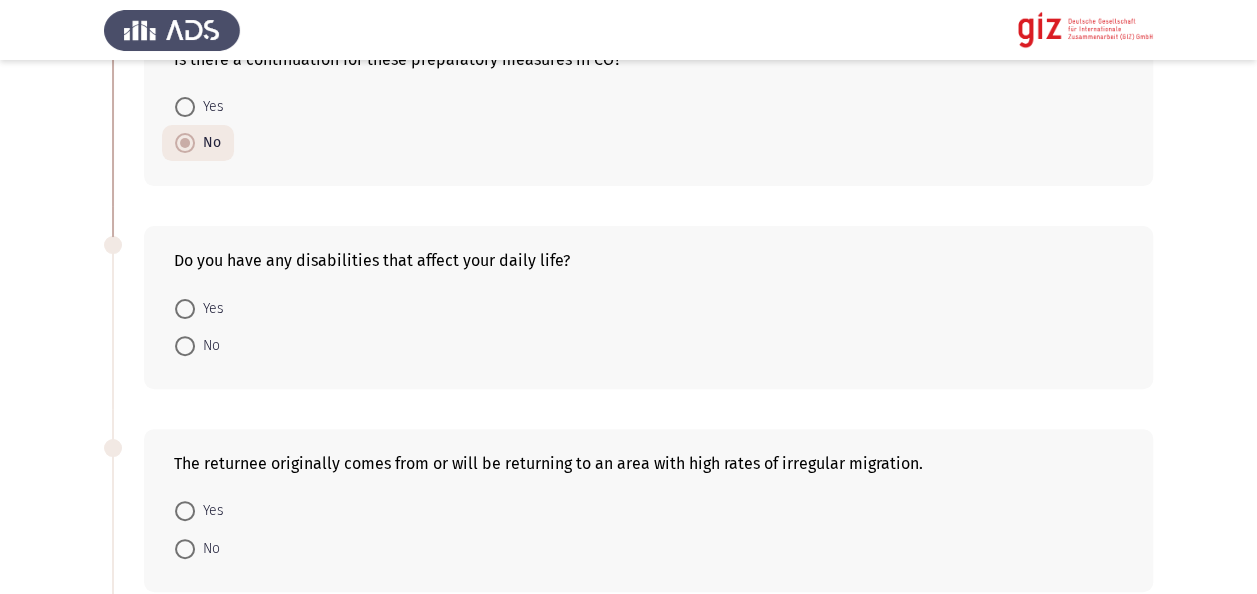 scroll, scrollTop: 160, scrollLeft: 0, axis: vertical 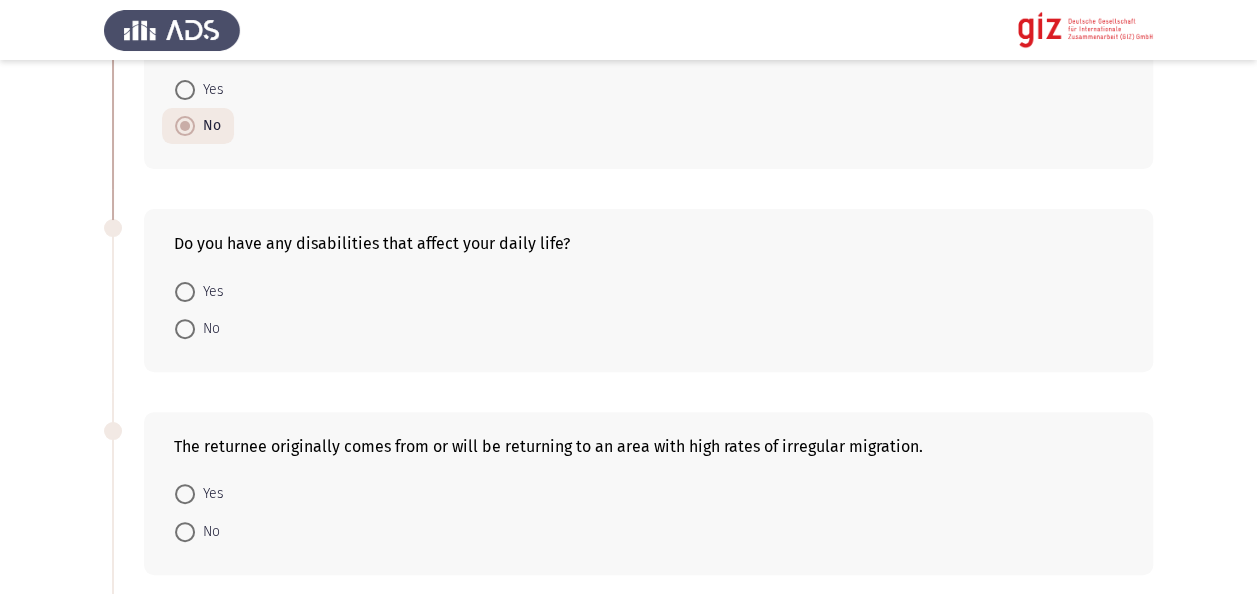 click on "No" at bounding box center (207, 329) 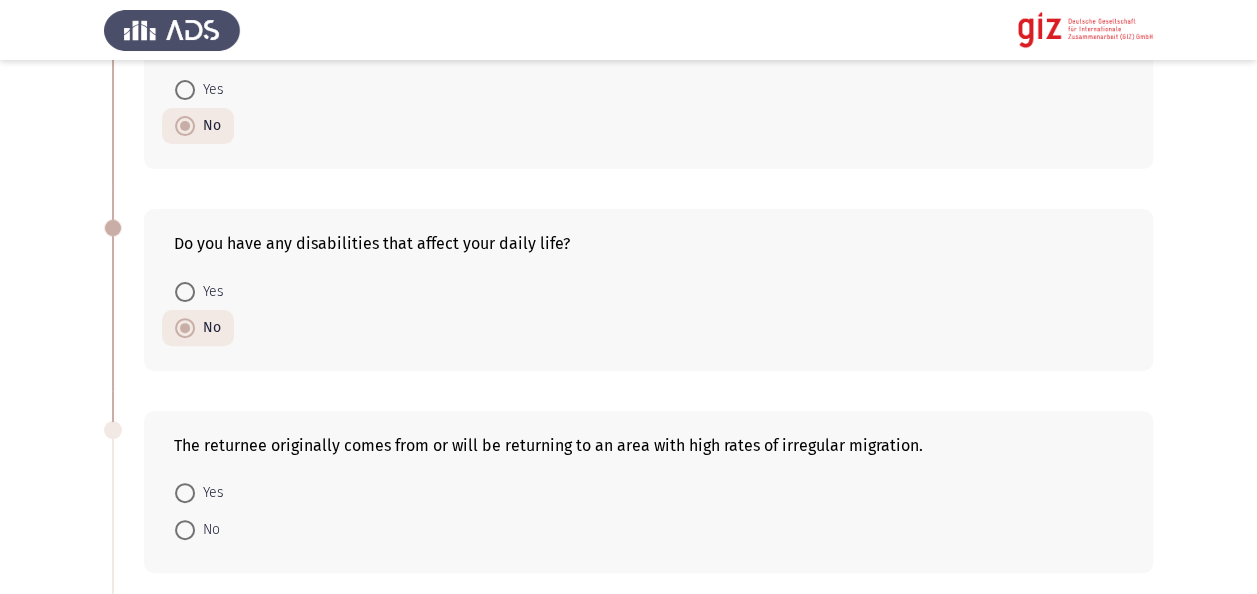 click on "Number of dependents    Zero     4 or more     Between 1 and 3  Did the returnee receive financial assistance in the CoD?    Yes     No  Number of employed family members in the household (excluding beneficiary)    Zero     Between 1 and 3     4 or more  Do you have any chronic health conditions (e.g., diabetes, hypertension, asthma)?    No     Yes  Push factors    Economic     Cultural     Religious   2 / 3 Pages   Previous
Next" at bounding box center (628, 819) 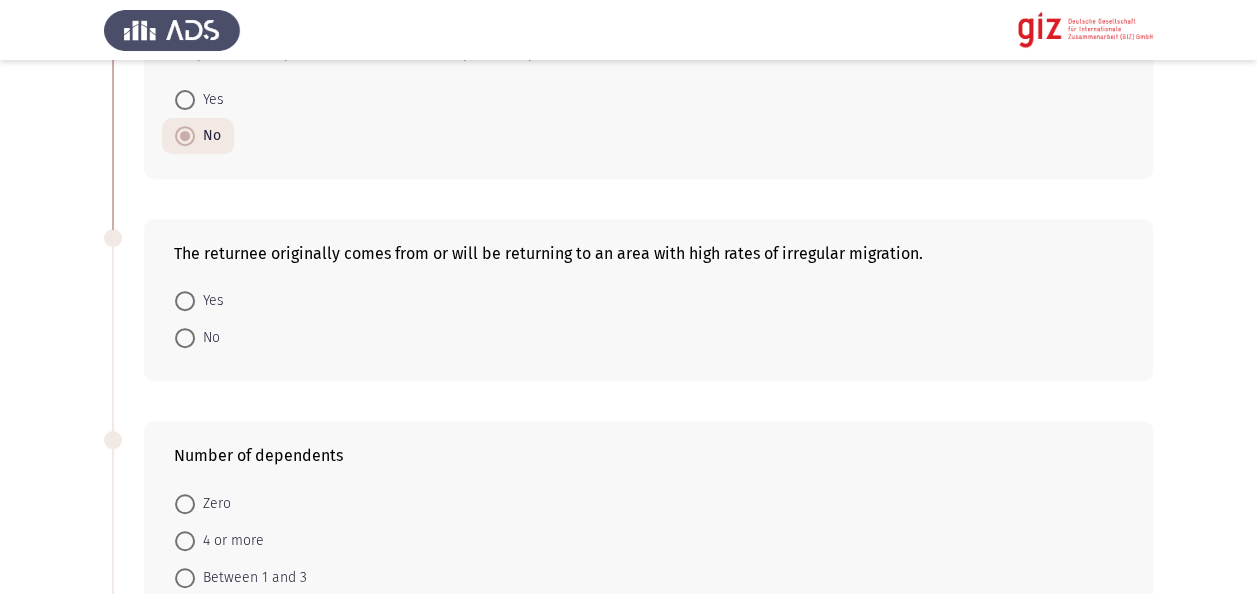 scroll, scrollTop: 400, scrollLeft: 0, axis: vertical 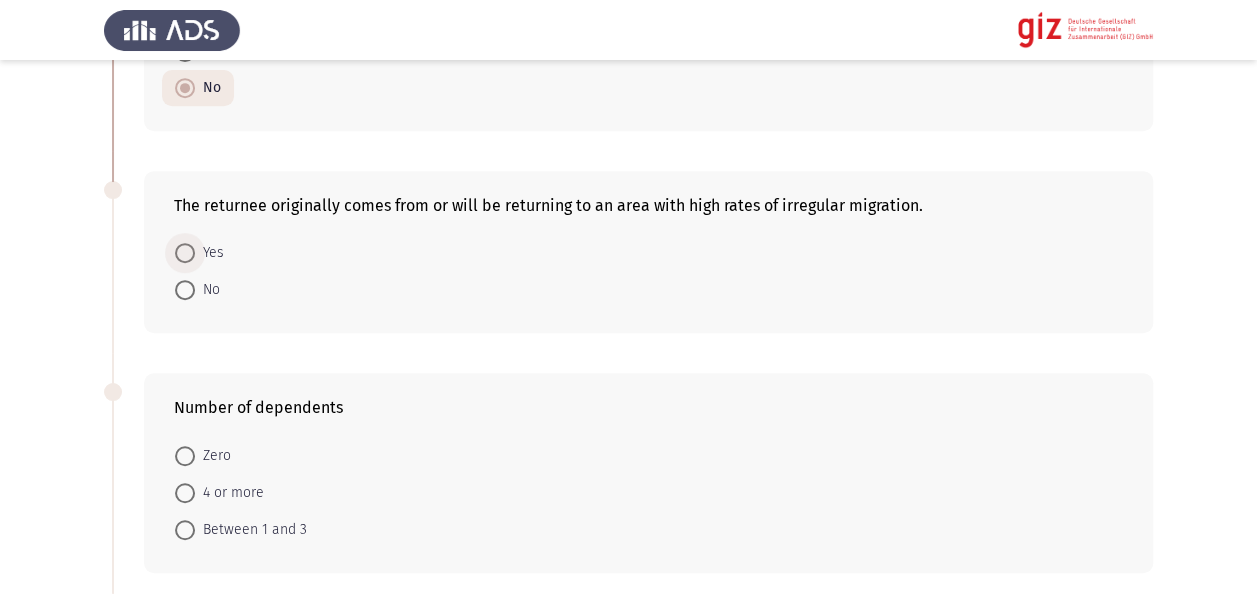 click on "Yes" at bounding box center (209, 253) 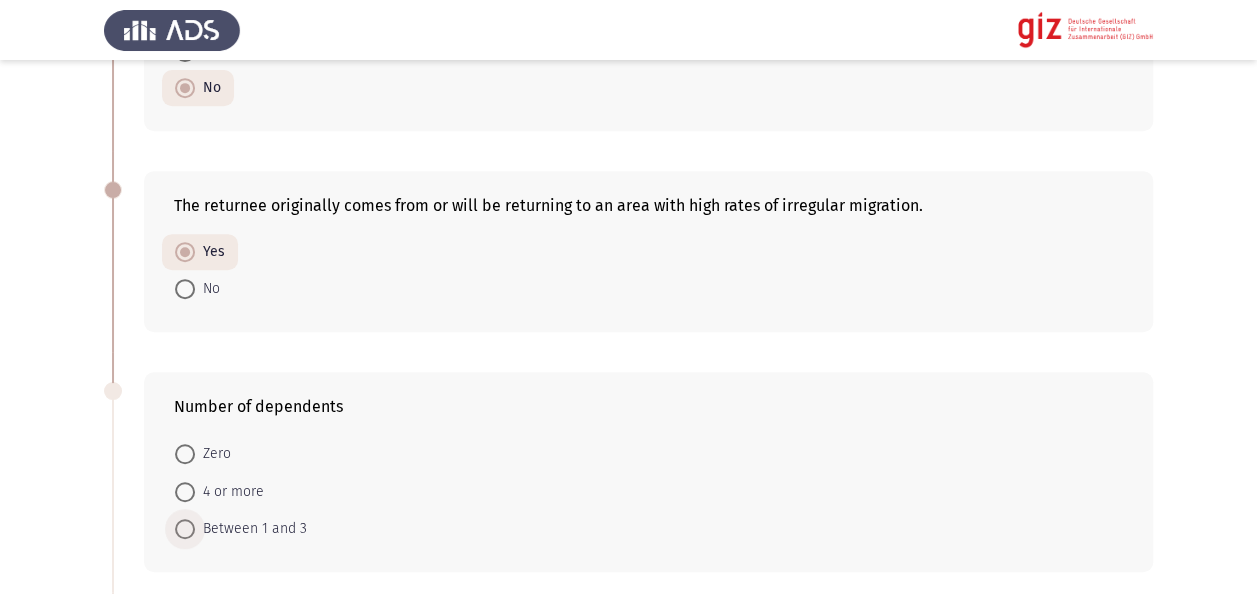 click on "Between 1 and 3" at bounding box center [251, 529] 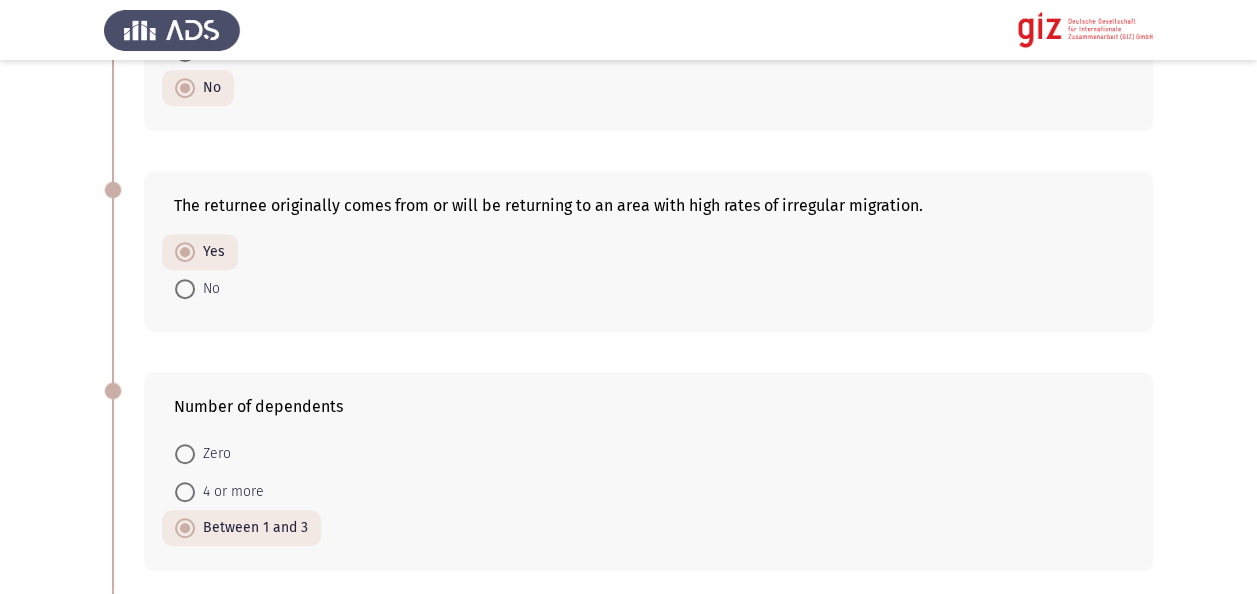click on "Number of dependents    Zero     4 or more     Between 1 and 3  Did the returnee receive financial assistance in the CoD?    Yes     No  Number of employed family members in the household (excluding beneficiary)    Zero     Between 1 and 3     4 or more  Do you have any chronic health conditions (e.g., diabetes, hypertension, asthma)?    No     Yes  Push factors    Economic     Cultural     Religious   2 / 3 Pages   Previous
Next" 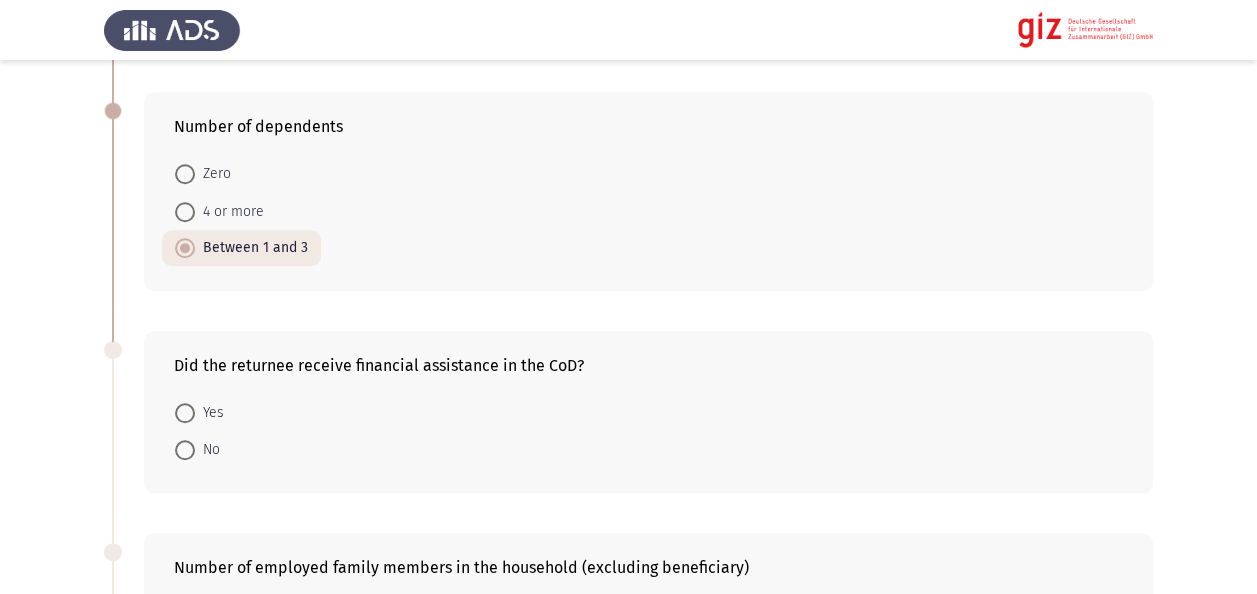 scroll, scrollTop: 720, scrollLeft: 0, axis: vertical 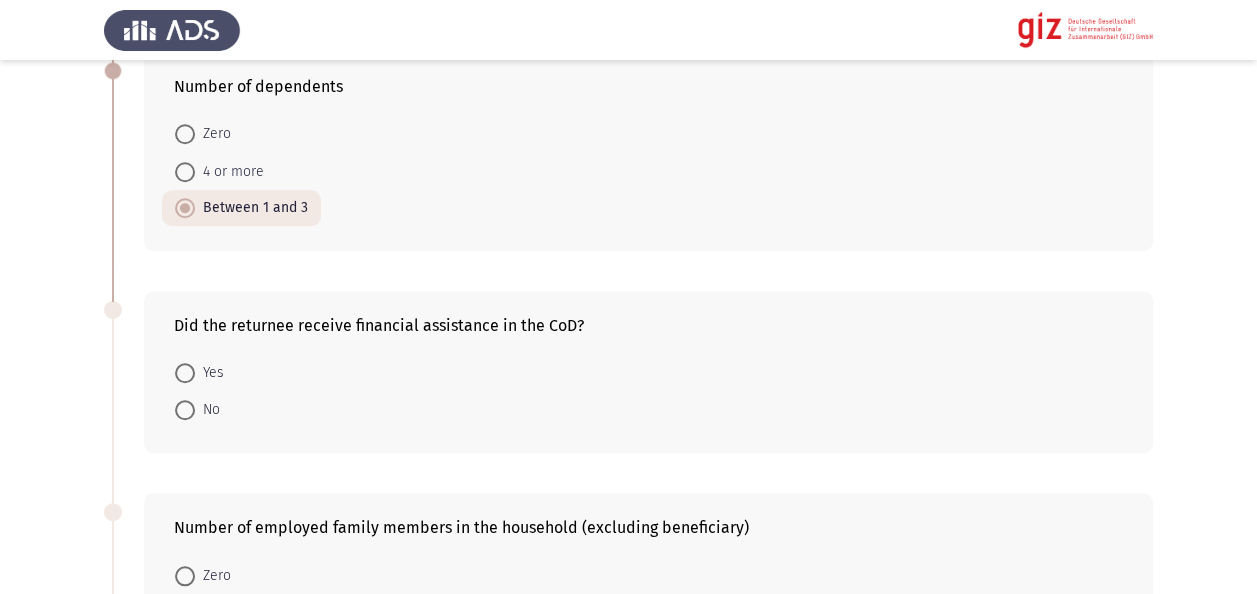 click on "No" at bounding box center [197, 409] 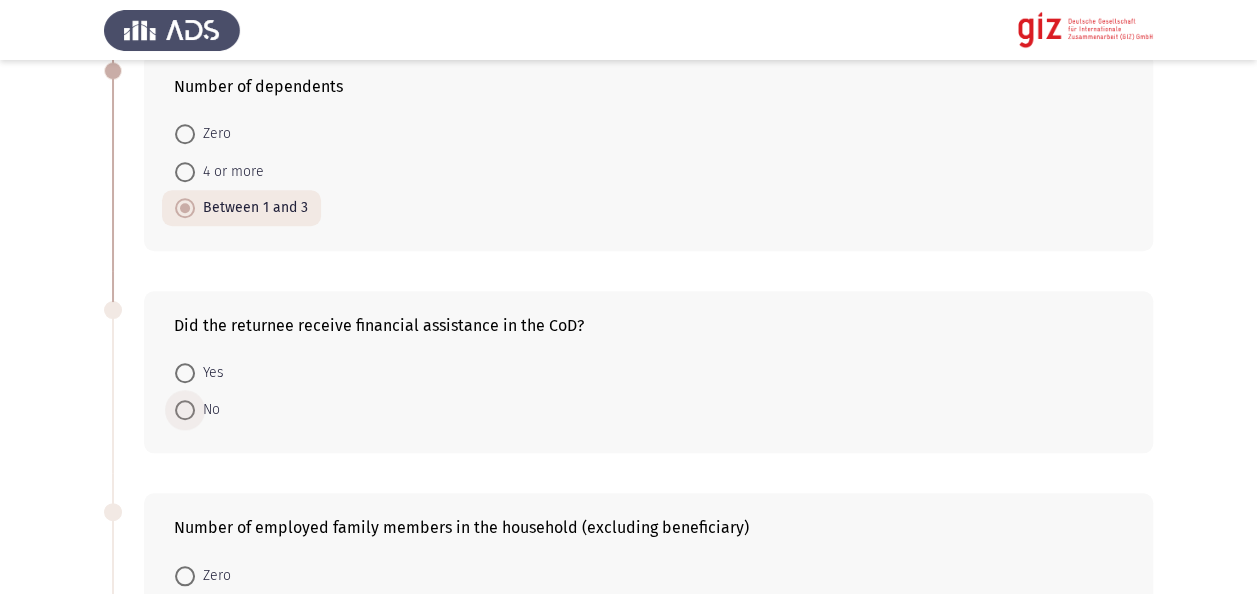 click on "No" at bounding box center (207, 410) 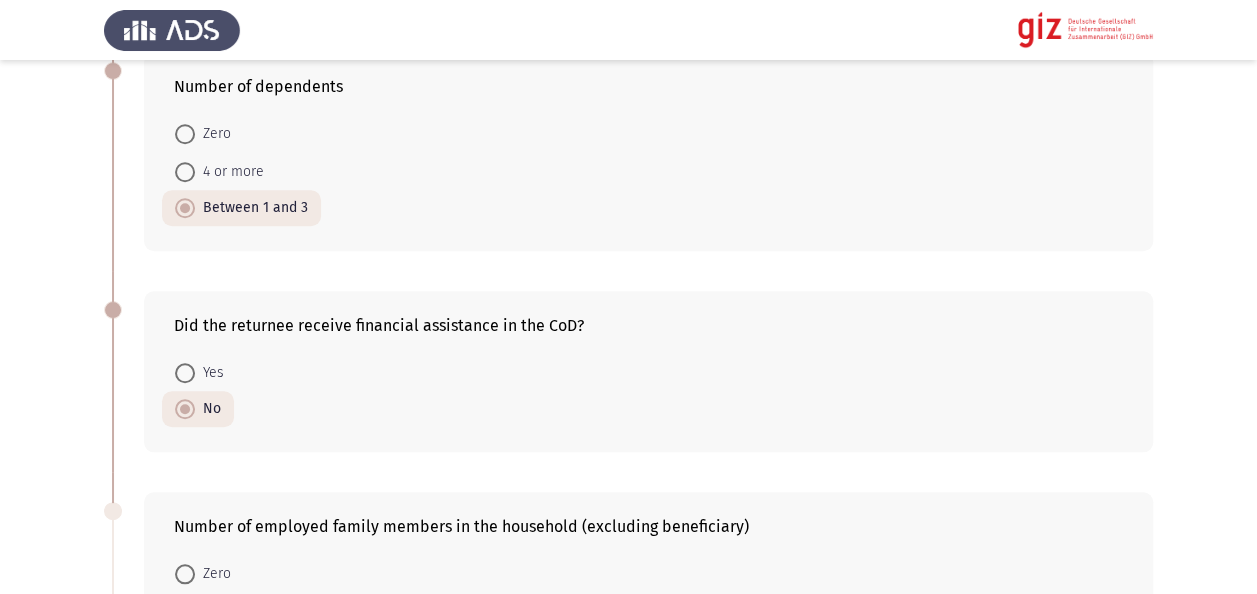 click on "Number of dependents    Zero     4 or more     Between 1 and 3  Did the returnee receive financial assistance in the CoD?    Yes     No  Number of employed family members in the household (excluding beneficiary)    Zero     Between 1 and 3     4 or more  Do you have any chronic health conditions (e.g., diabetes, hypertension, asthma)?    No     Yes  Push factors    Economic     Cultural     Religious   2 / 3 Pages   Previous
Next" 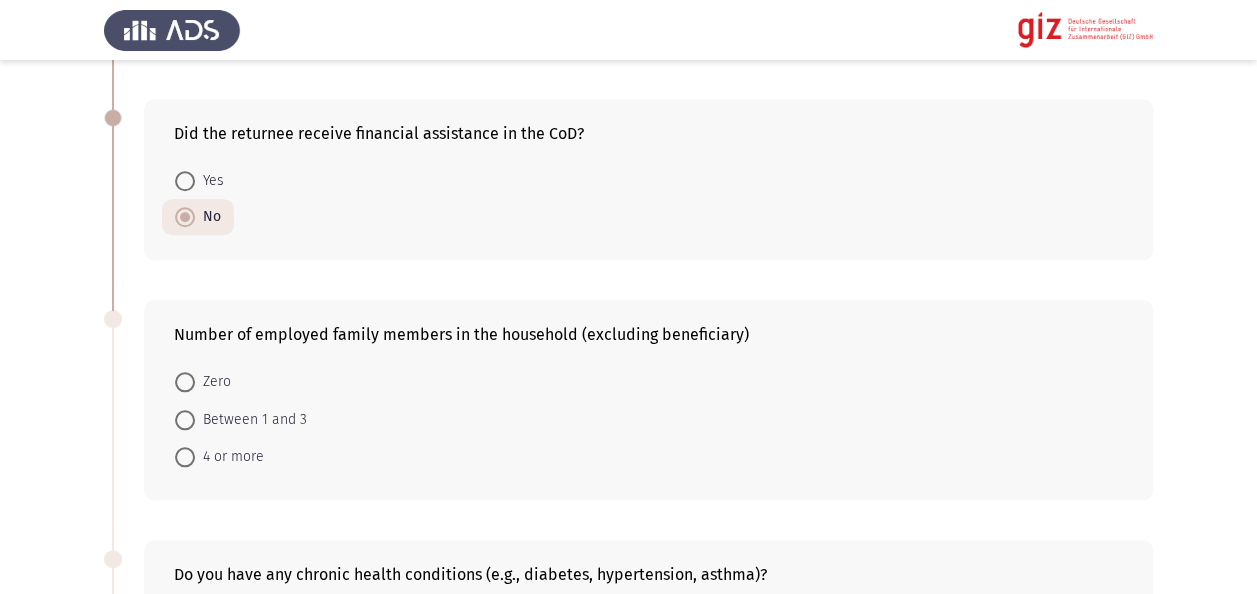 scroll, scrollTop: 960, scrollLeft: 0, axis: vertical 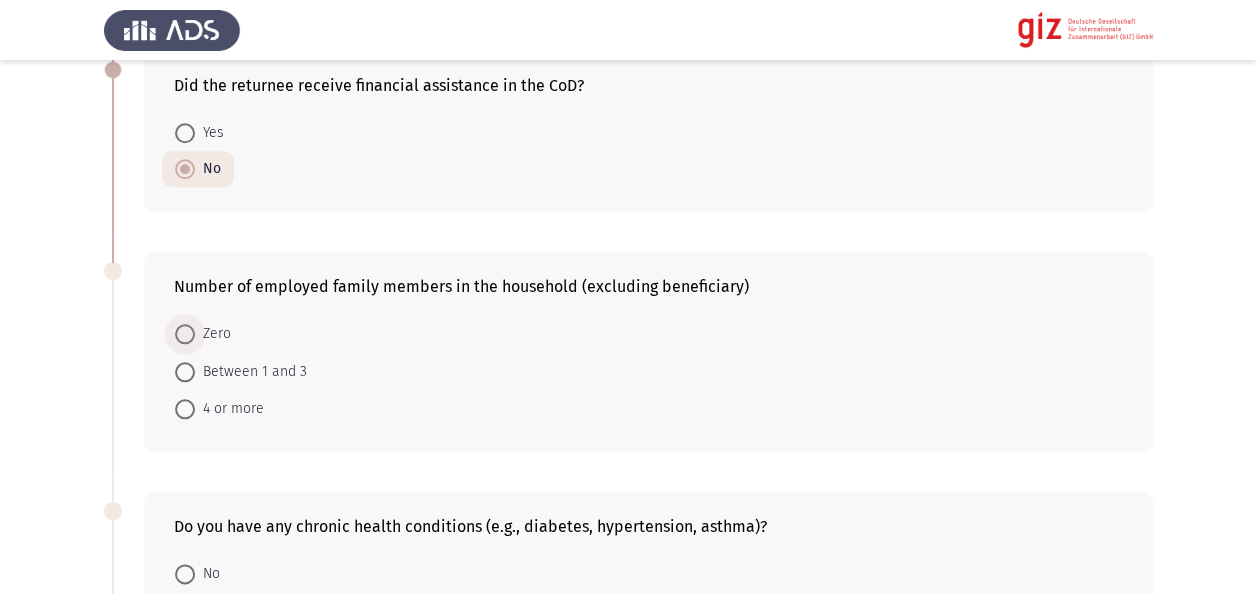click on "Zero" at bounding box center [213, 334] 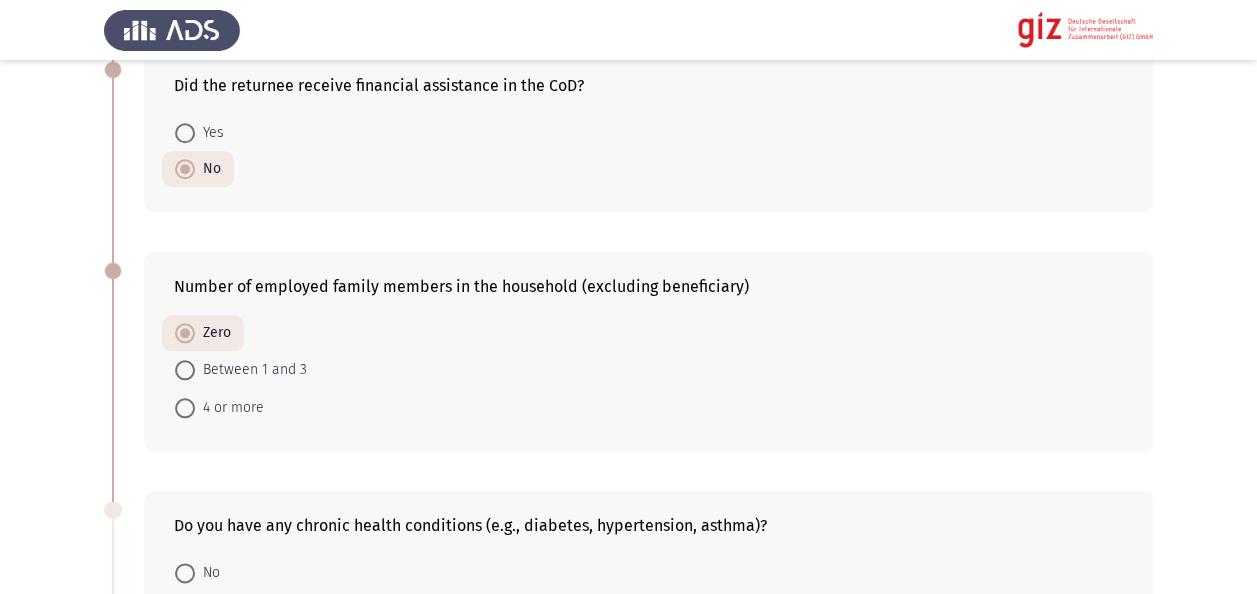 click on "Number of dependents    Zero     4 or more     Between 1 and 3  Did the returnee receive financial assistance in the CoD?    Yes     No  Number of employed family members in the household (excluding beneficiary)    Zero     Between 1 and 3     4 or more  Do you have any chronic health conditions (e.g., diabetes, hypertension, asthma)?    No     Yes  Push factors    Economic     Cultural     Religious   2 / 3 Pages   Previous
Next" 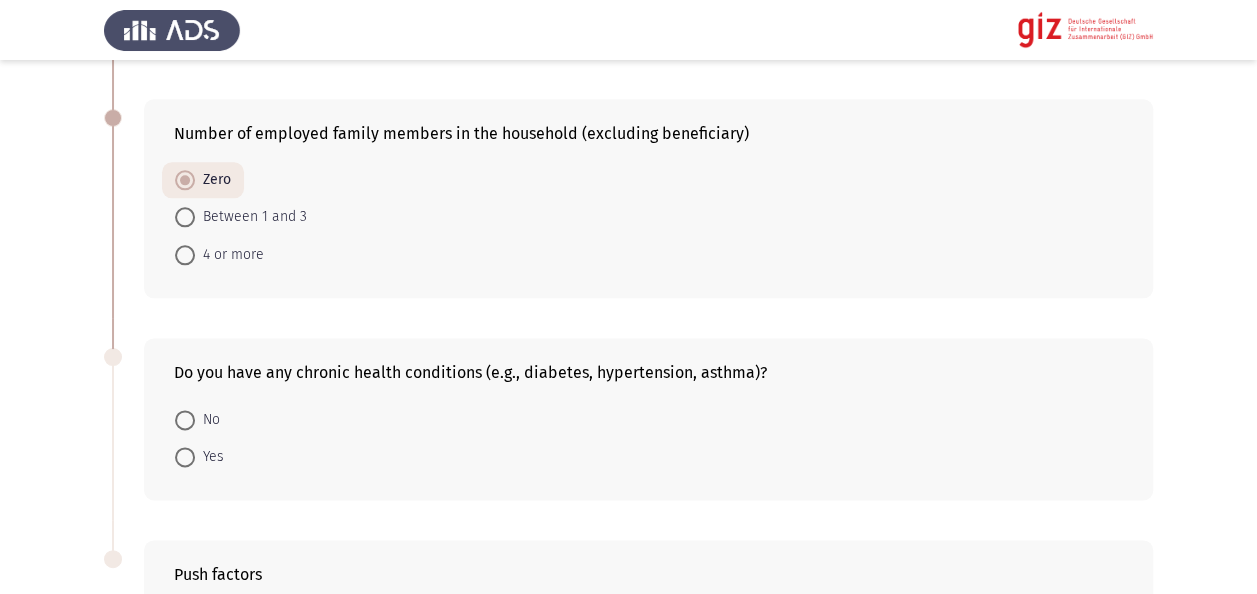 scroll, scrollTop: 1200, scrollLeft: 0, axis: vertical 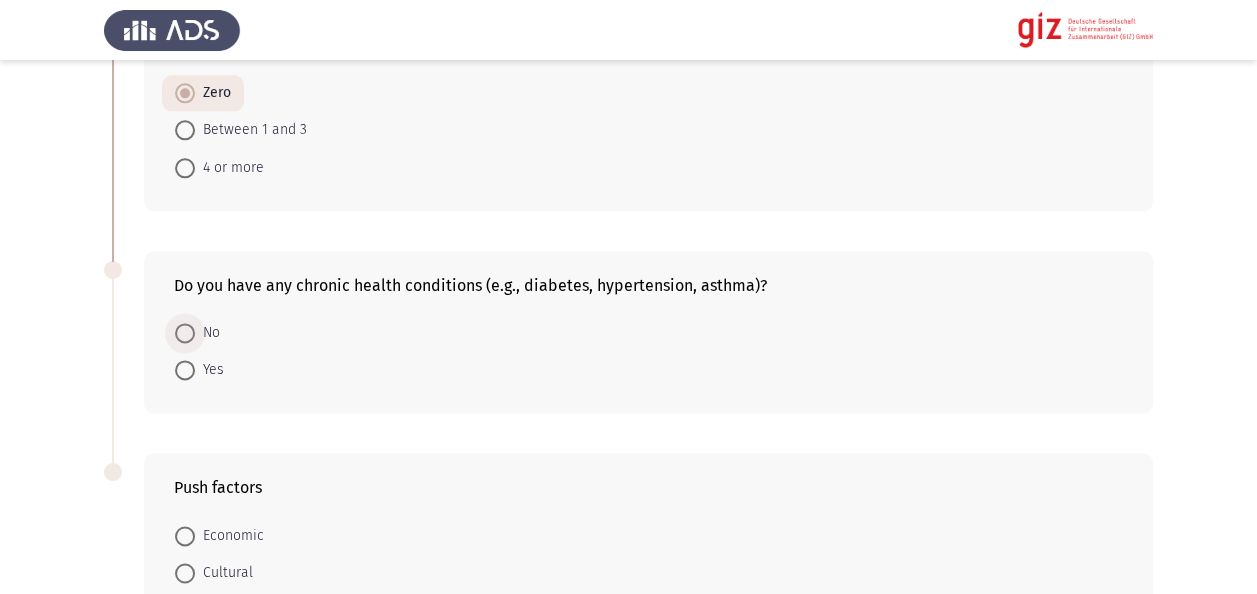 click on "No" at bounding box center (207, 333) 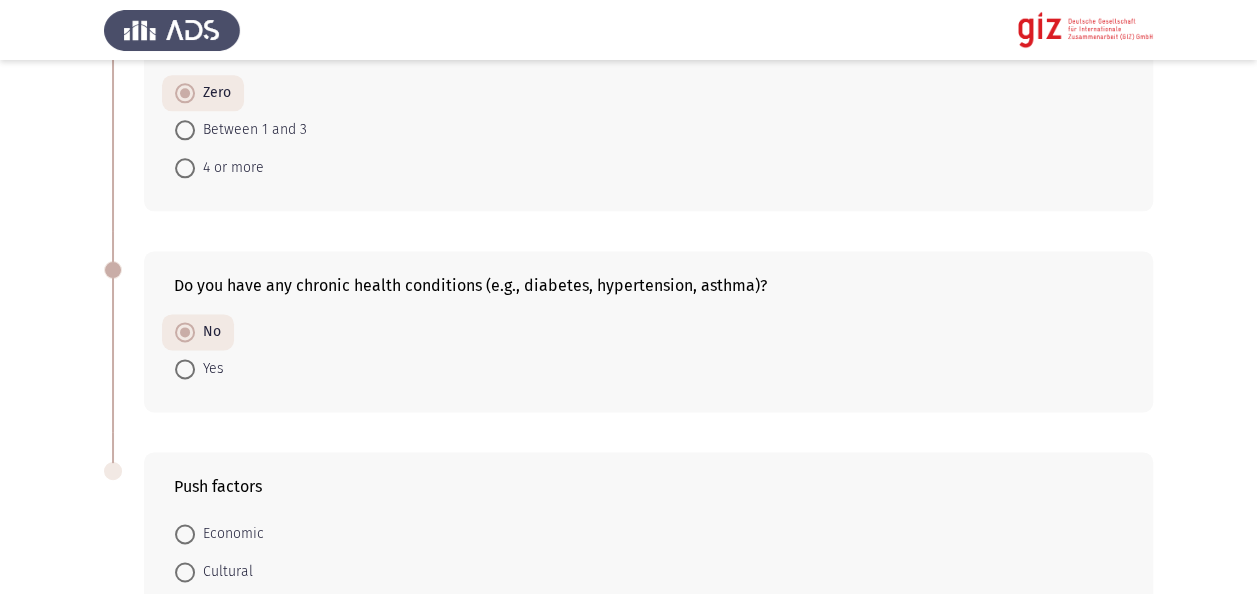 click on "Number of dependents    Zero     4 or more     Between 1 and 3  Did the returnee receive financial assistance in the CoD?    Yes     No  Number of employed family members in the household (excluding beneficiary)    Zero     Between 1 and 3     4 or more  Do you have any chronic health conditions (e.g., diabetes, hypertension, asthma)?    No     Yes  Push factors    Economic     Cultural     Religious   2 / 3 Pages   Previous
Next" at bounding box center [628, -224] 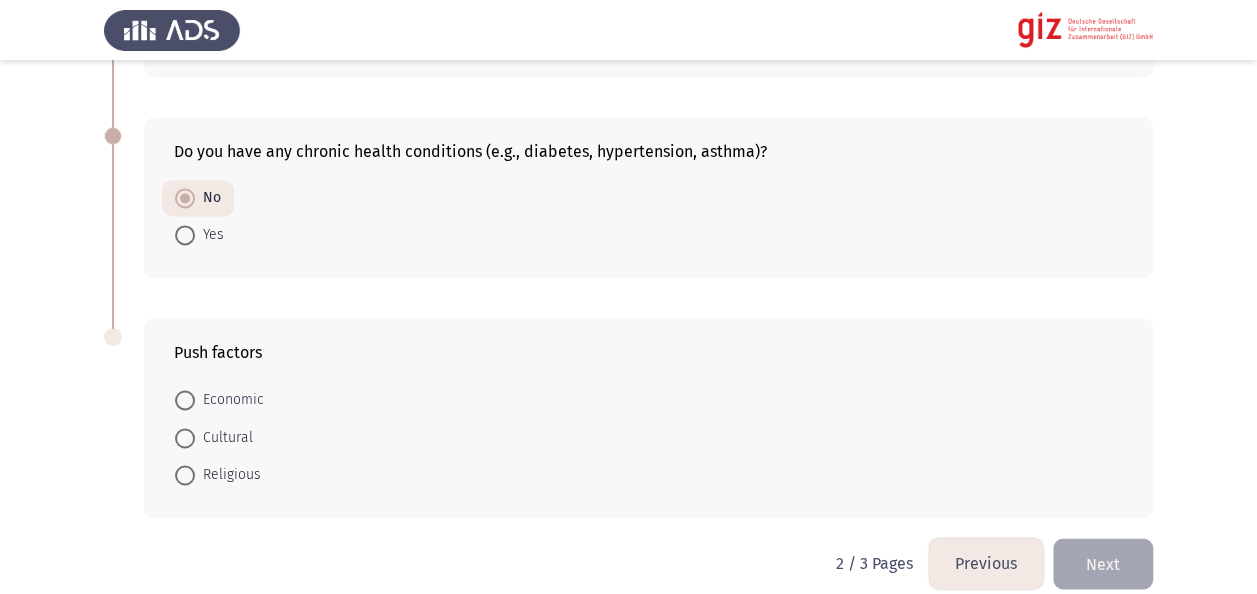 scroll, scrollTop: 1349, scrollLeft: 0, axis: vertical 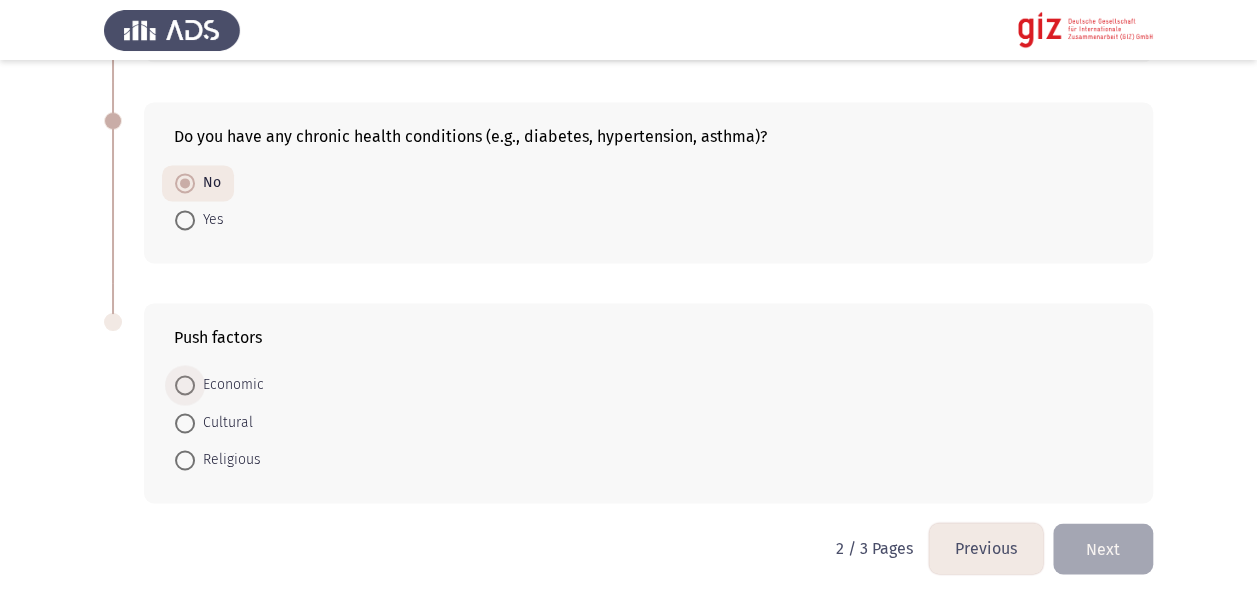 click on "Economic" at bounding box center (229, 385) 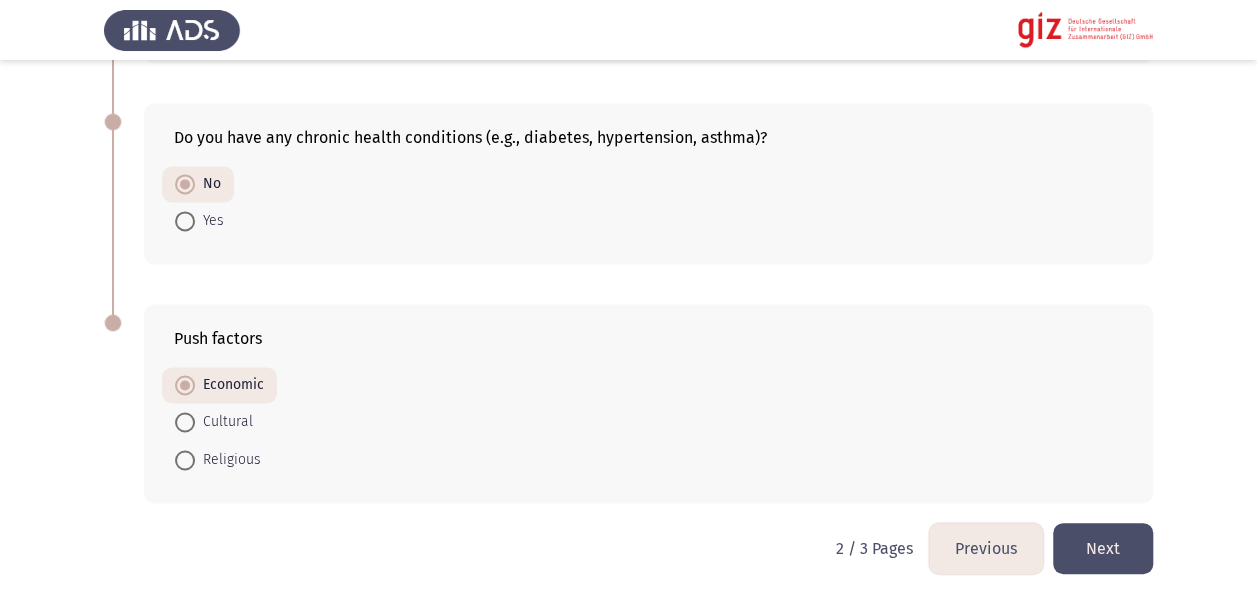 click on "Next" 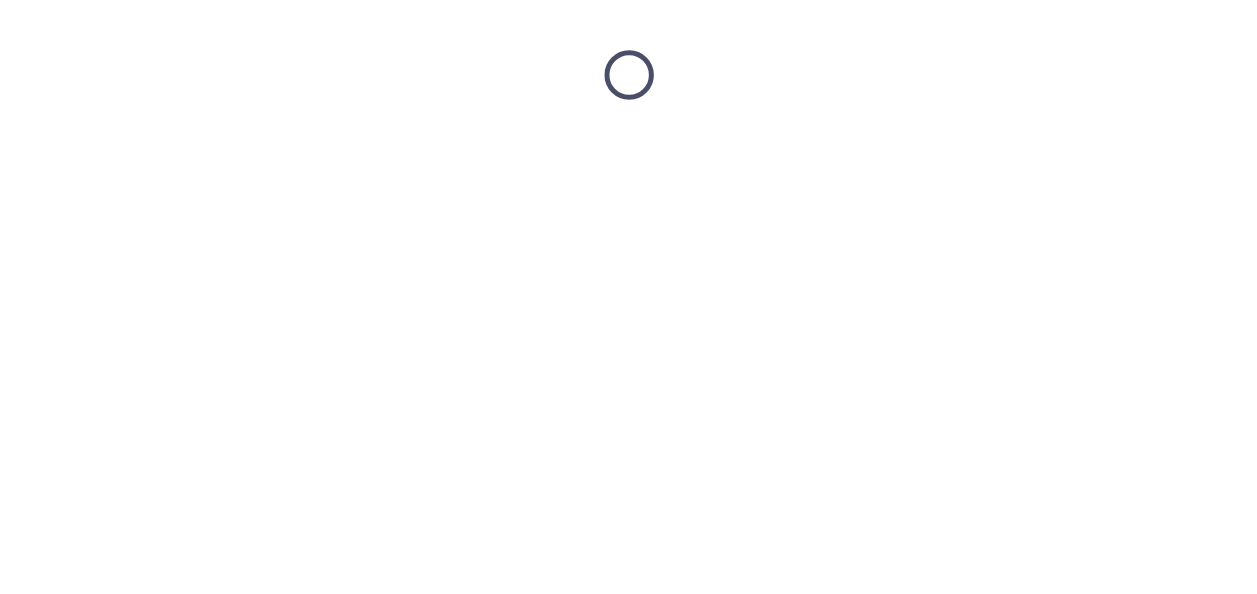 scroll, scrollTop: 0, scrollLeft: 0, axis: both 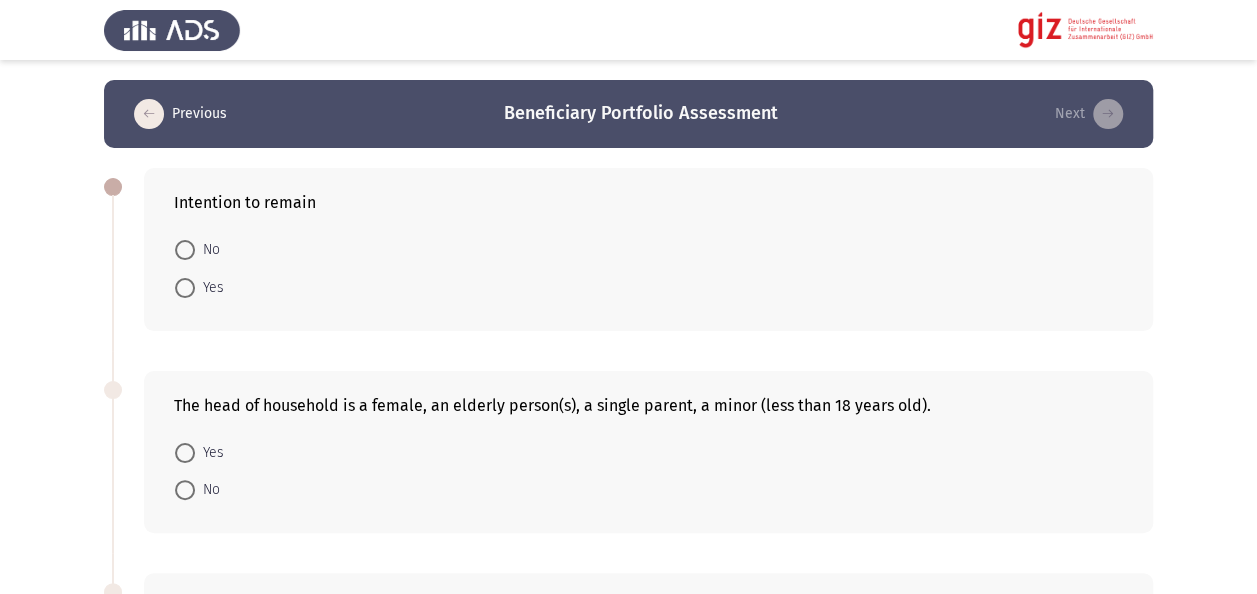 click on "Intention to remain    No     Yes" 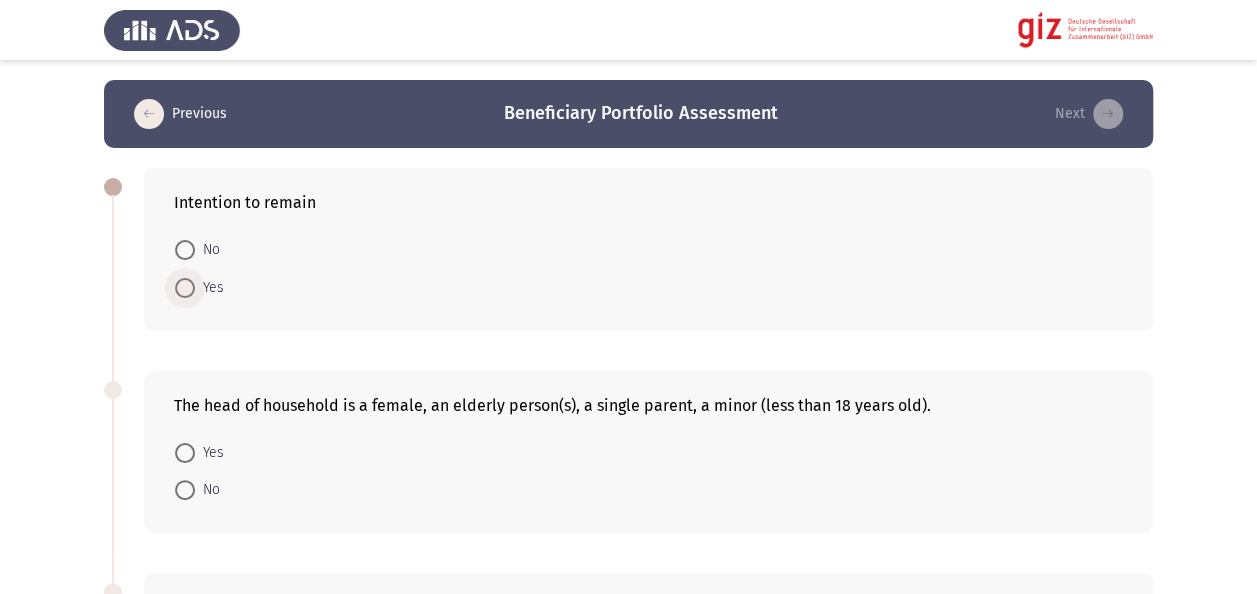 click on "Yes" at bounding box center (209, 288) 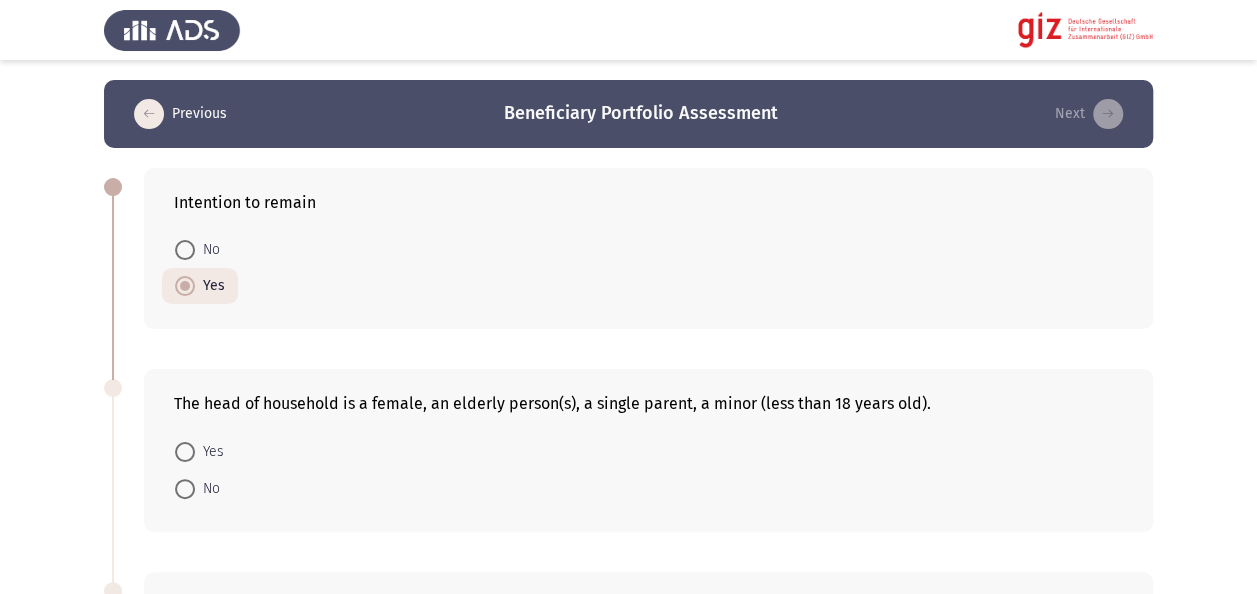 click on "Intention to remain    No     Yes" 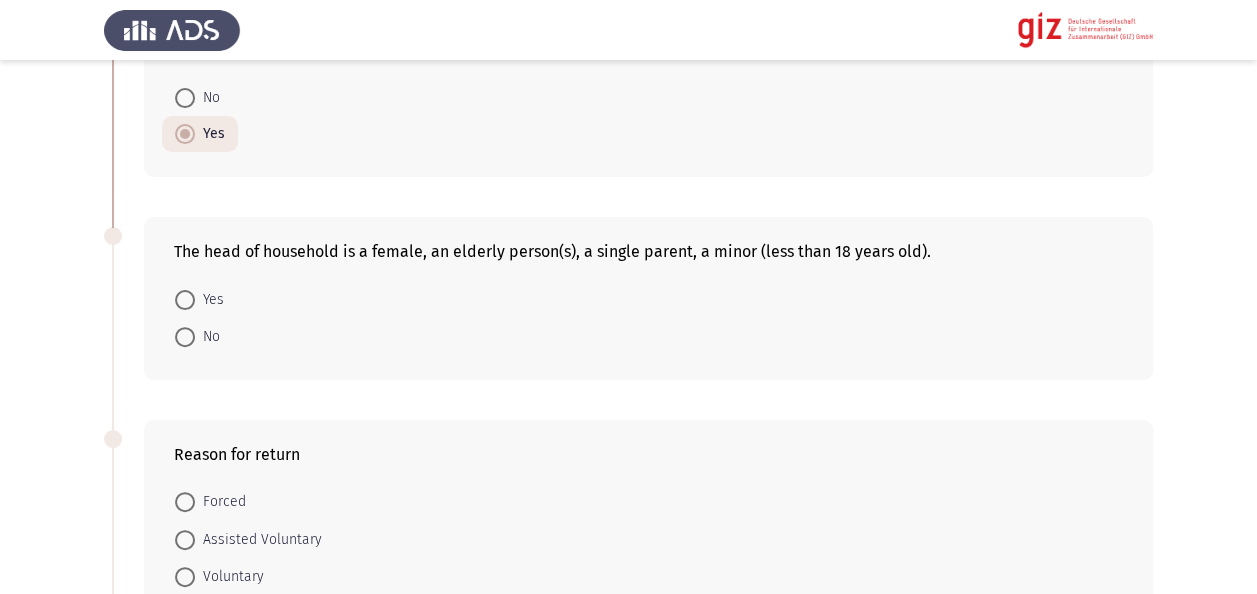 scroll, scrollTop: 240, scrollLeft: 0, axis: vertical 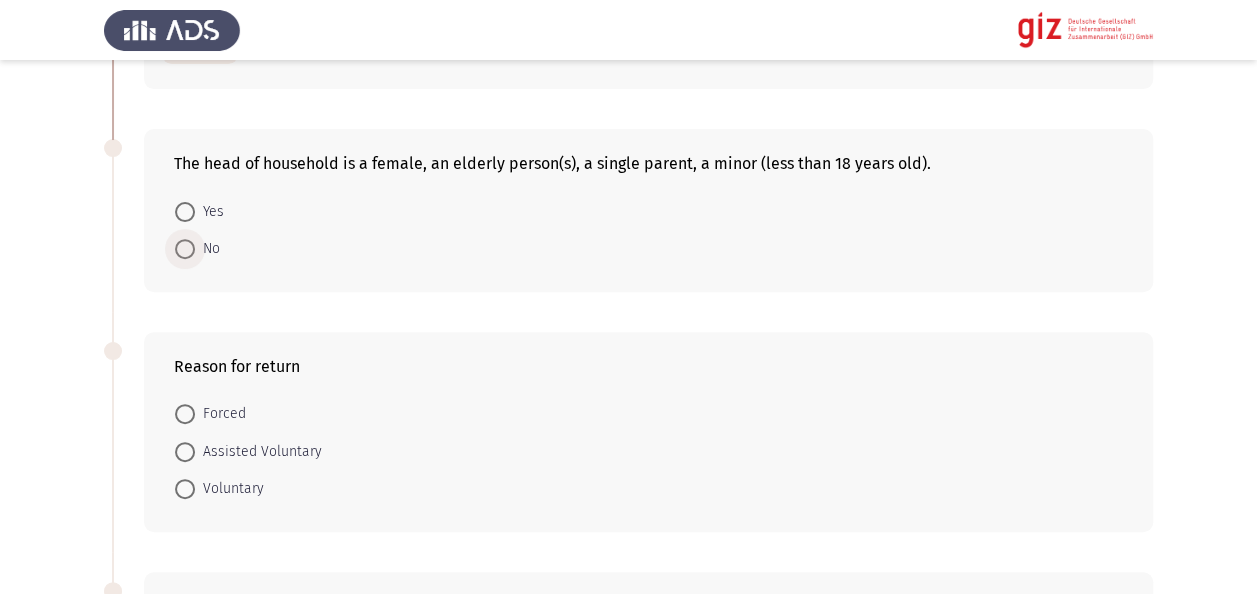 click on "No" at bounding box center [207, 249] 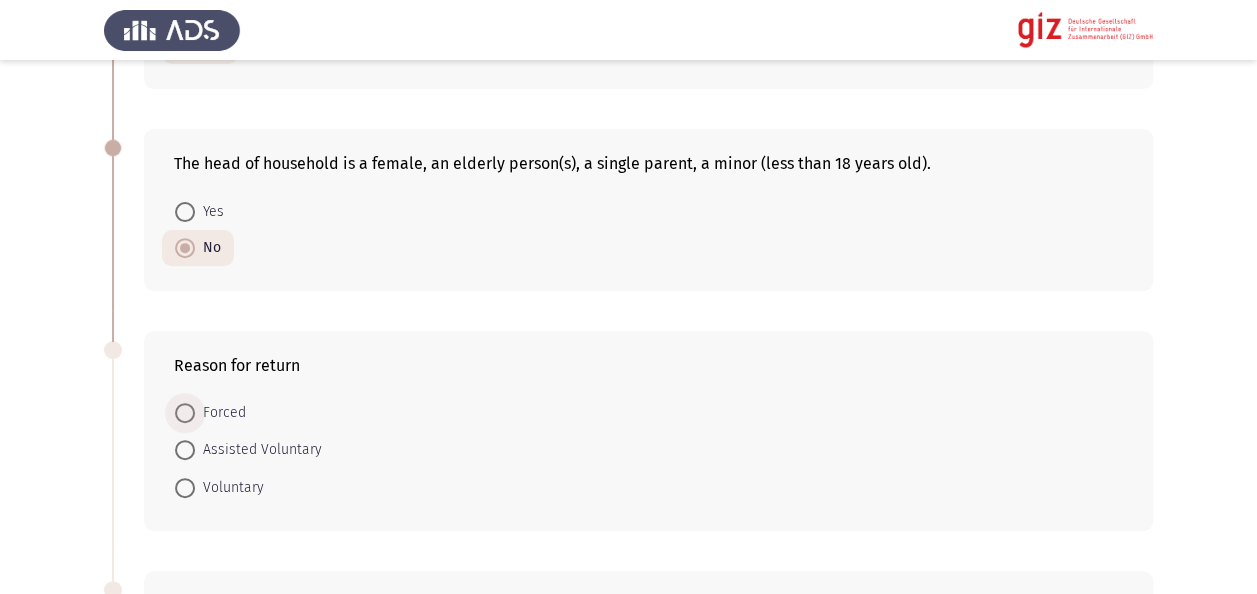 click on "Forced" at bounding box center [220, 413] 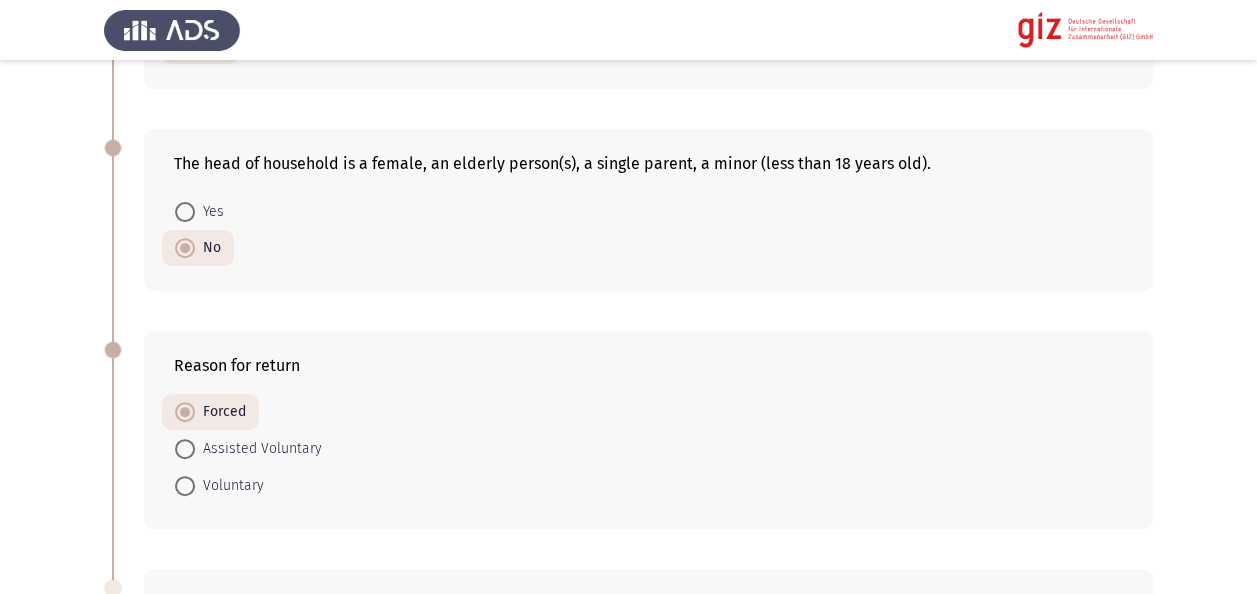 click on "Age    [AGE]+     [AGE]-[AGE]     [AGE]-[AGE]  How would you describe your current mental health?    Poor     Excellent     Good     Fair   3 / 3 Pages   Previous
Next" 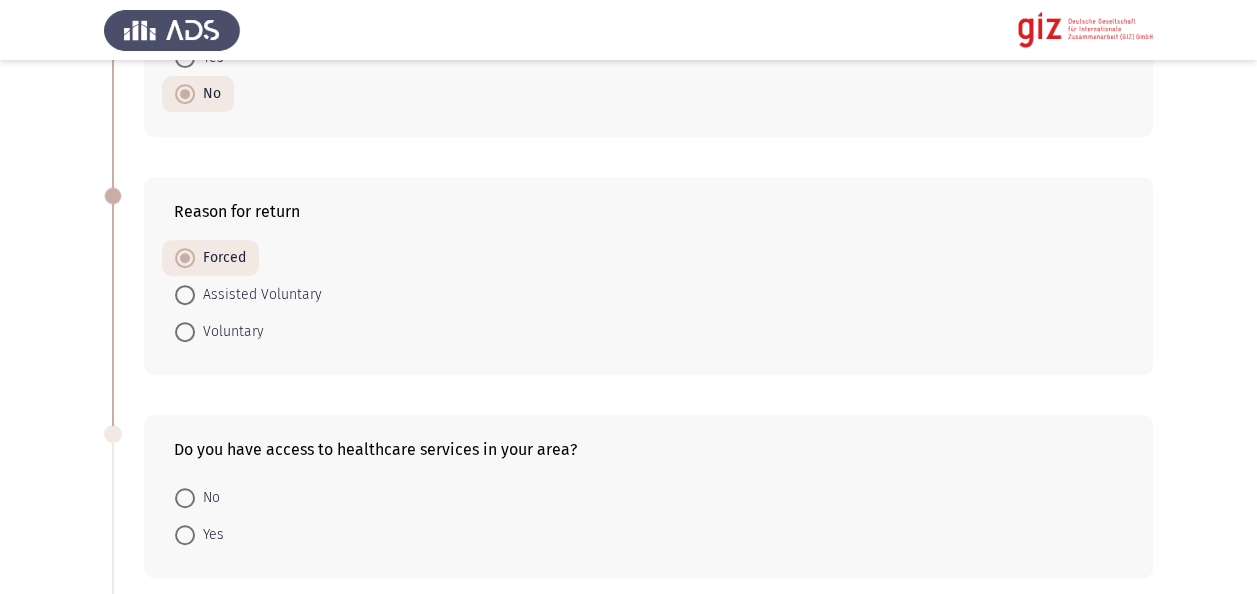 scroll, scrollTop: 600, scrollLeft: 0, axis: vertical 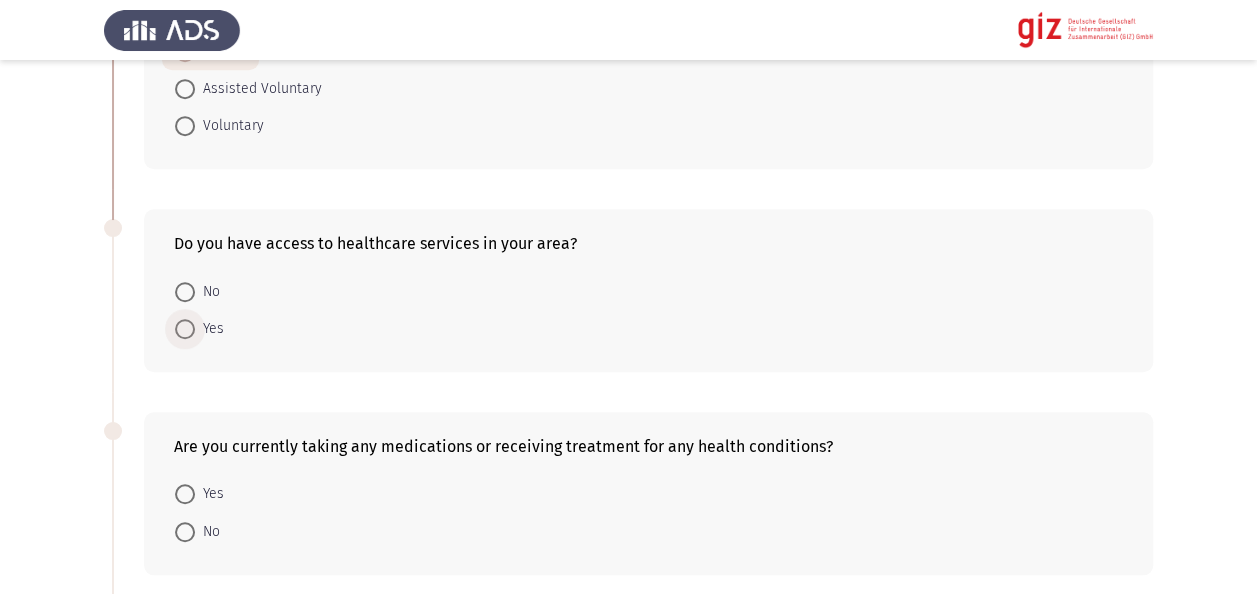 click on "Yes" at bounding box center [209, 329] 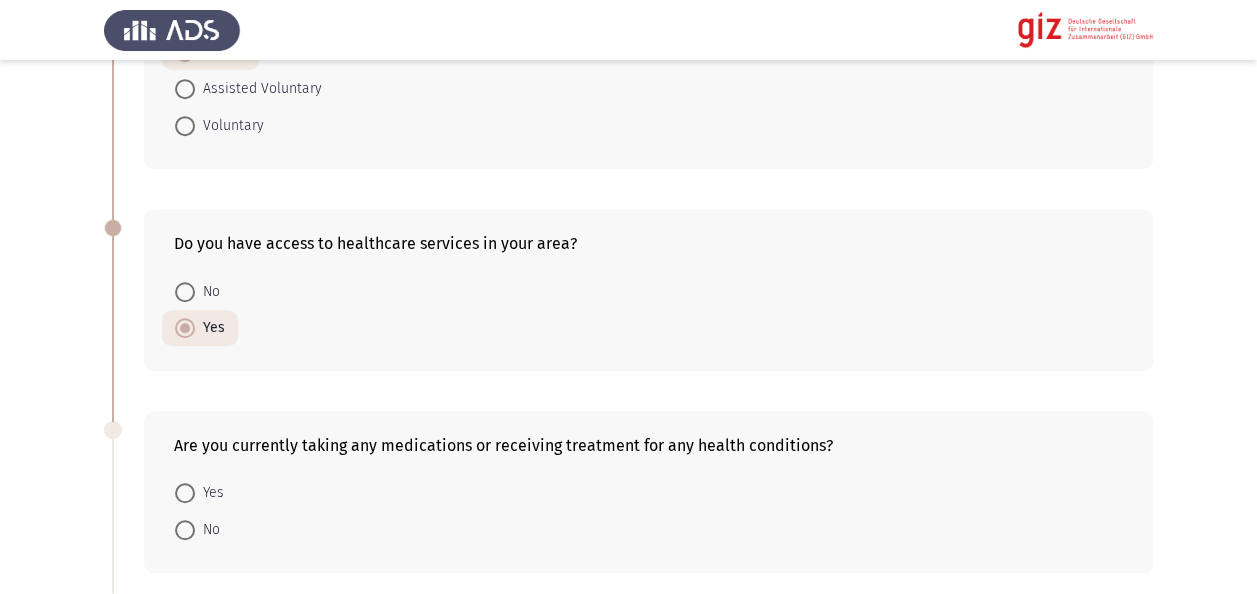 click on "Age    [AGE]+     [AGE]-[AGE]     [AGE]-[AGE]  How would you describe your current mental health?    Poor     Excellent     Good     Fair   3 / 3 Pages   Previous
Next" 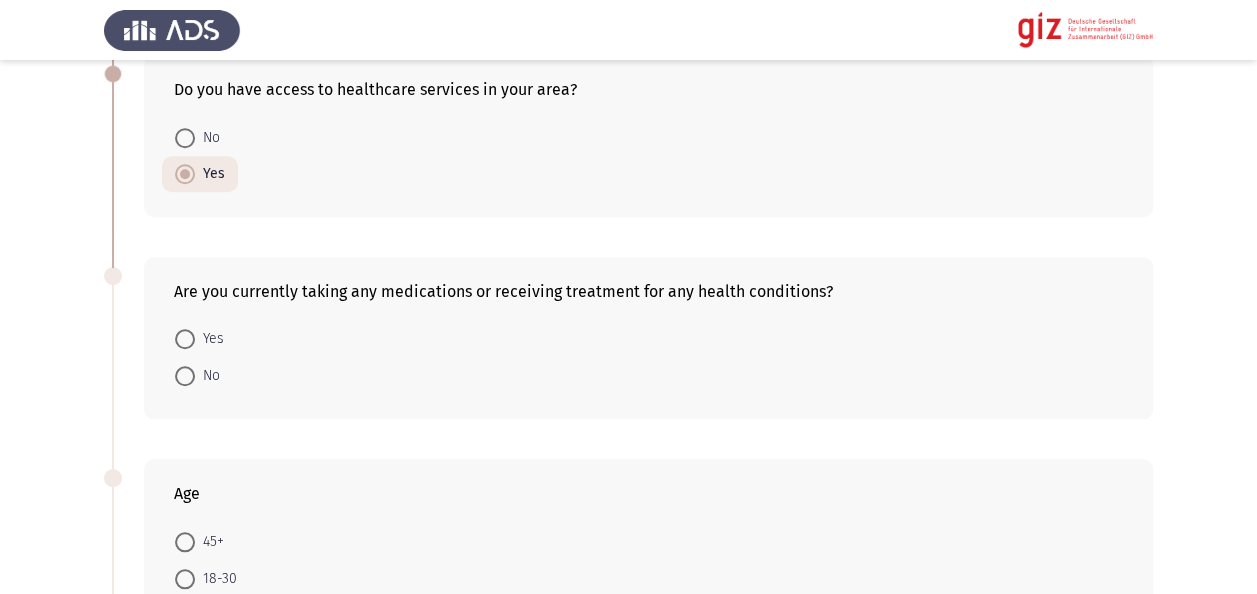 scroll, scrollTop: 800, scrollLeft: 0, axis: vertical 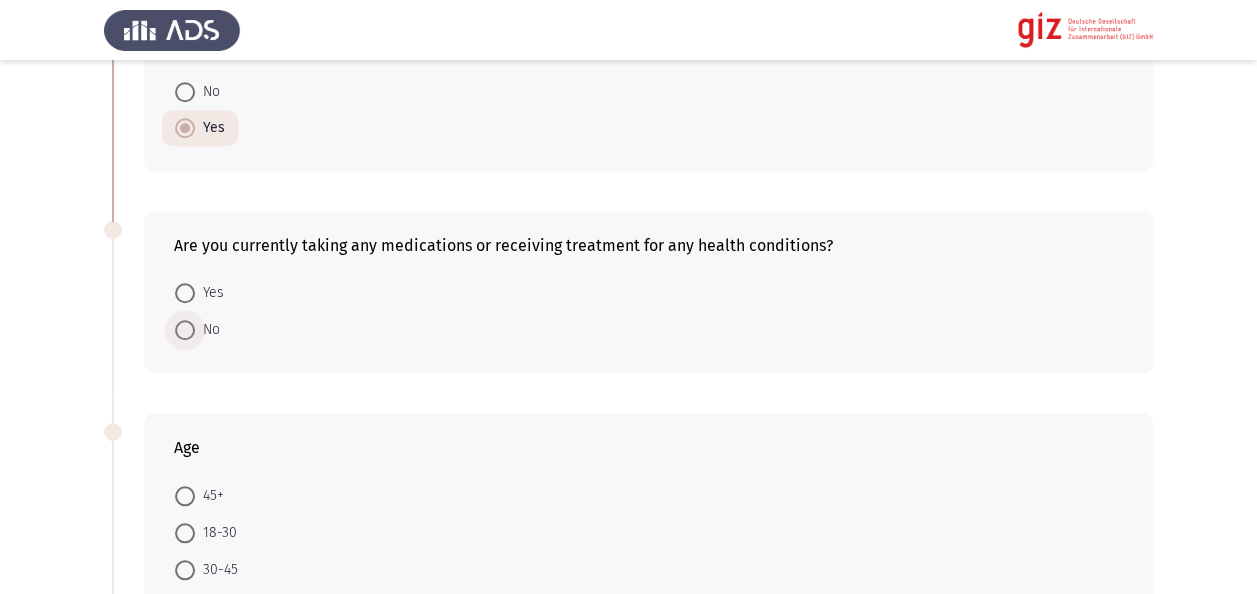 click on "No" at bounding box center (207, 330) 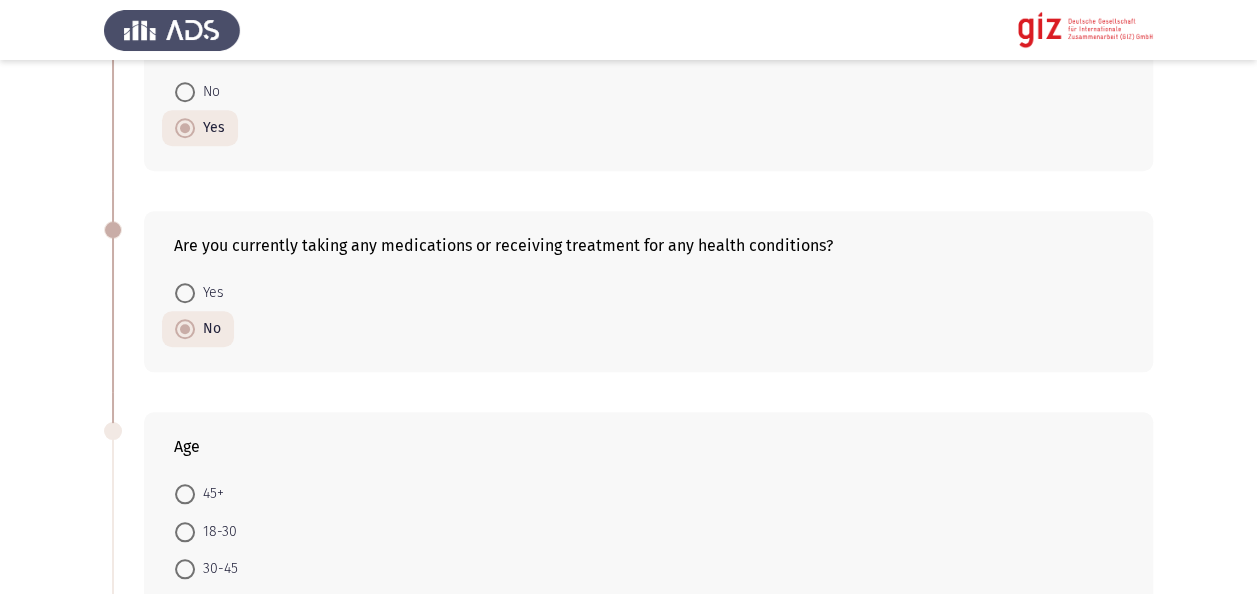 click on "Age    [AGE]+     [AGE]-[AGE]     [AGE]-[AGE]  How would you describe your current mental health?    Poor     Excellent     Good     Fair   3 / 3 Pages   Previous
Next" 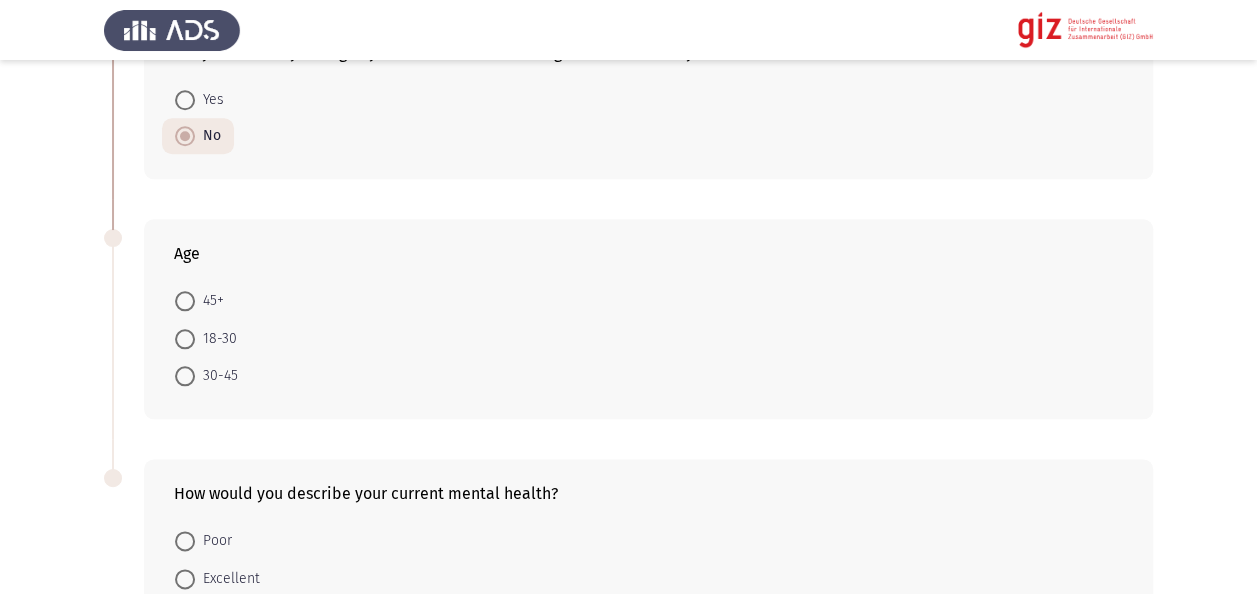 scroll, scrollTop: 1040, scrollLeft: 0, axis: vertical 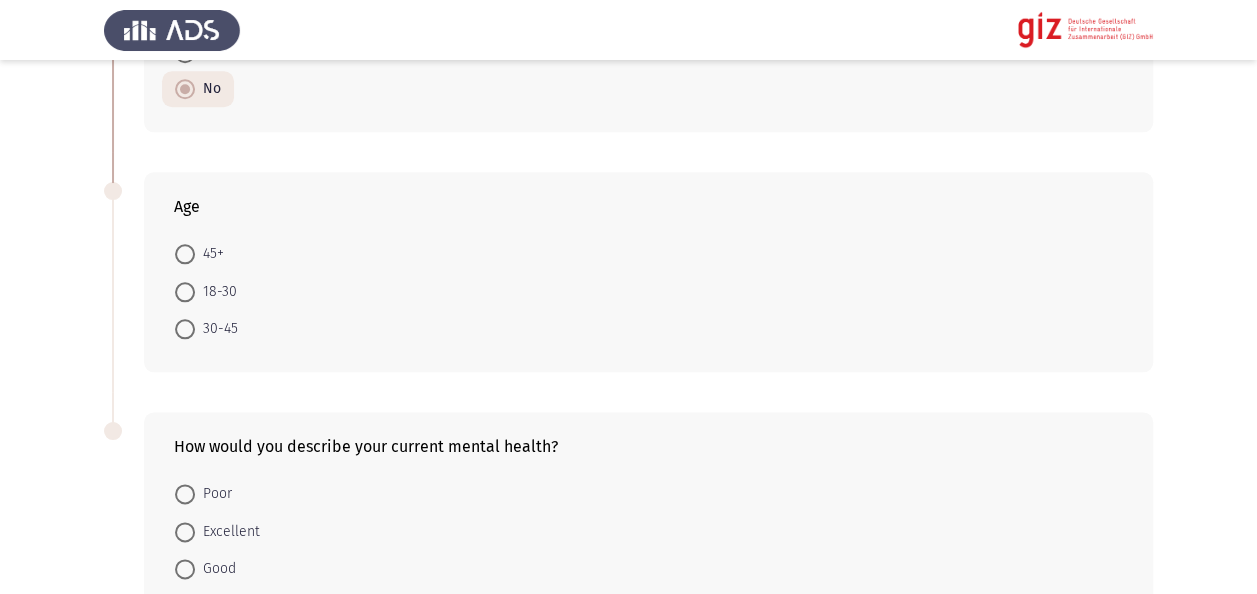 click on "Age    [AGE]+     [AGE]-[AGE]     [AGE]-[AGE]  How would you describe your current mental health?    Poor     Excellent     Good     Fair   3 / 3 Pages   Previous
Next" 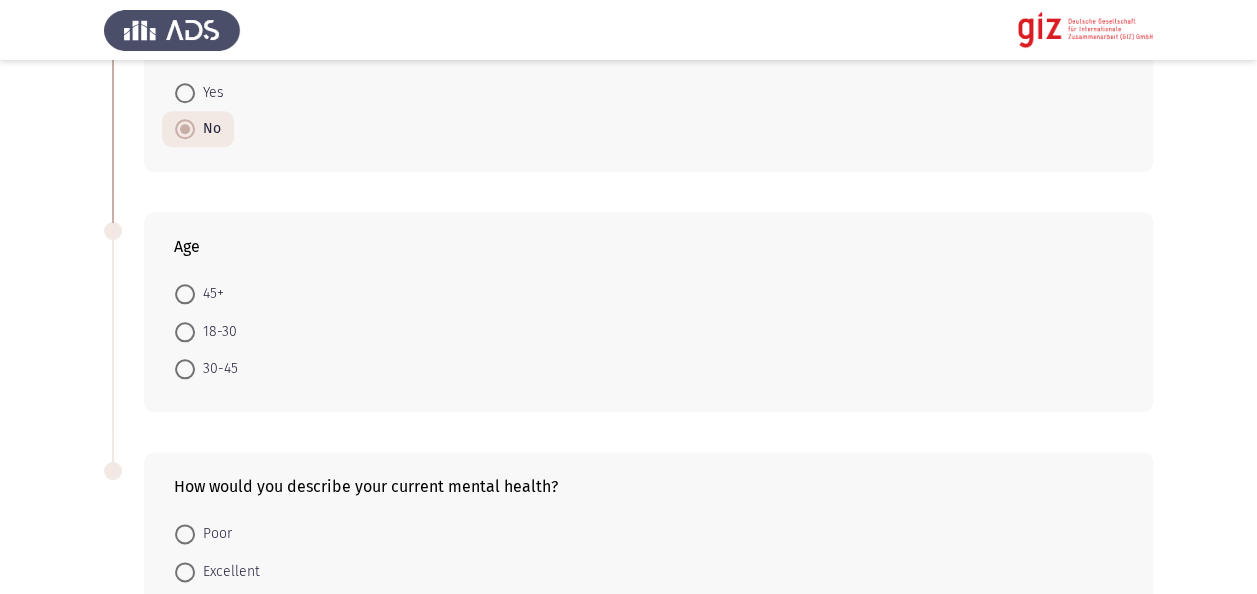 scroll, scrollTop: 960, scrollLeft: 0, axis: vertical 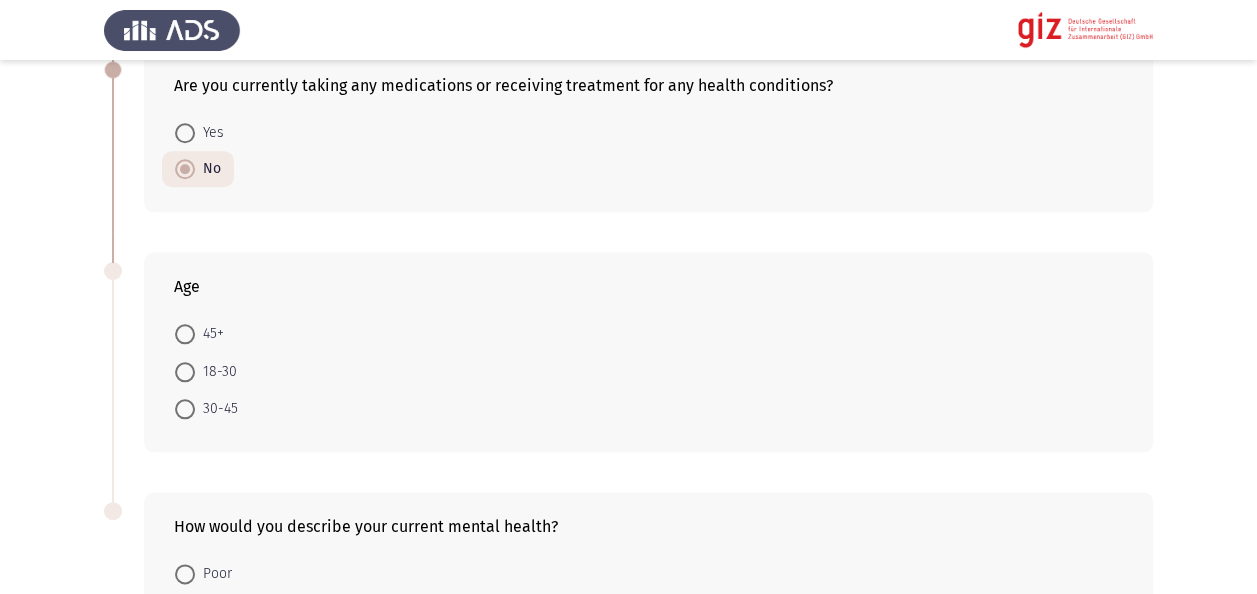 click on "30-45" at bounding box center [216, 409] 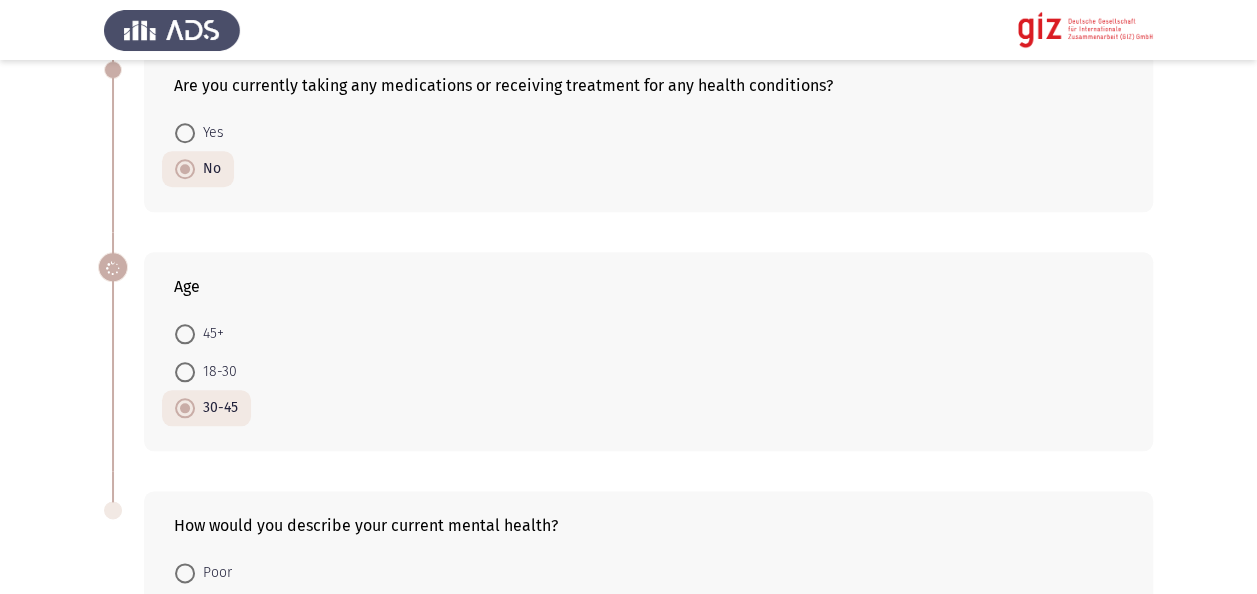 click on "Age    [AGE]+     [AGE]-[AGE]     [AGE]-[AGE]  How would you describe your current mental health?    Poor     Excellent     Good     Fair   3 / 3 Pages   Previous
Next" 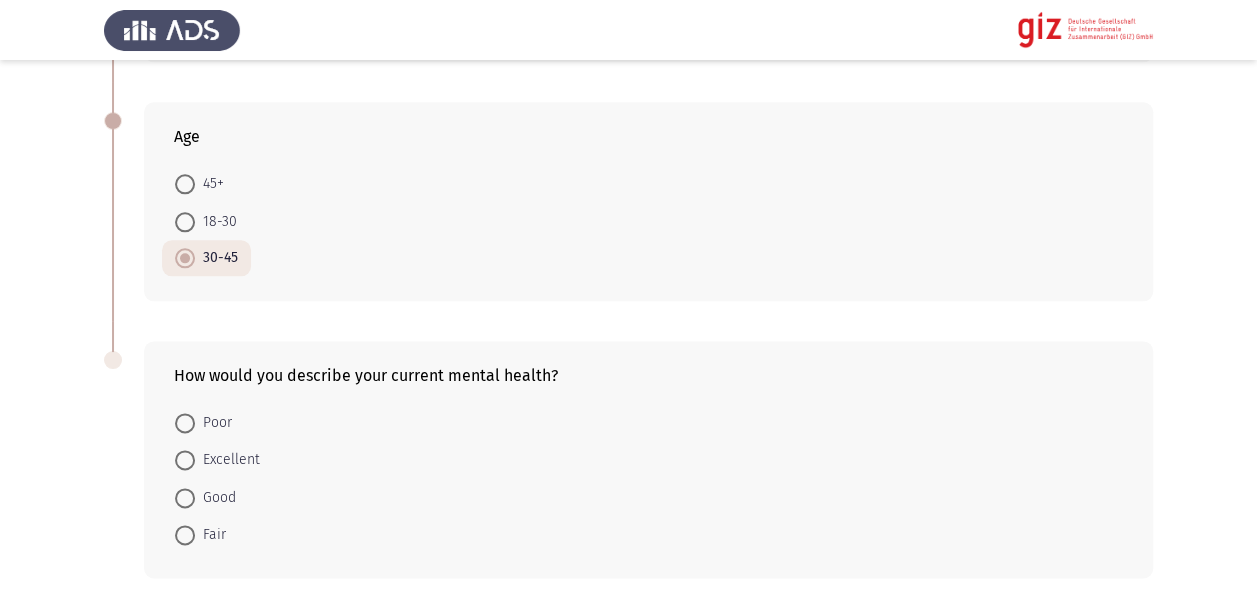 scroll, scrollTop: 1186, scrollLeft: 0, axis: vertical 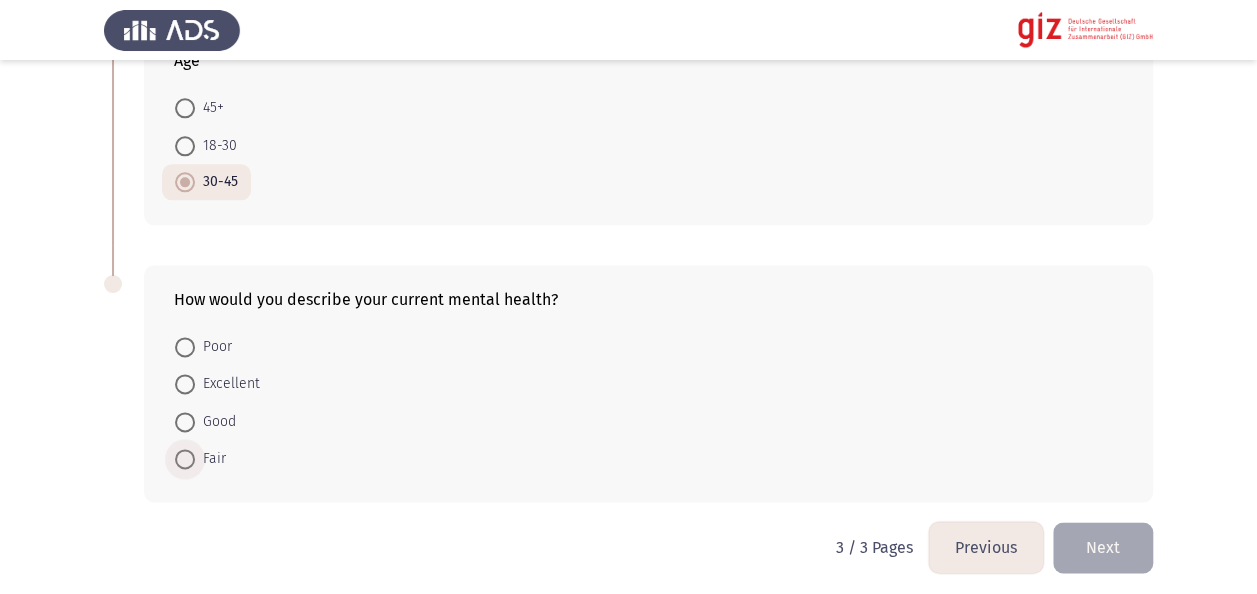 click on "Fair" at bounding box center [210, 459] 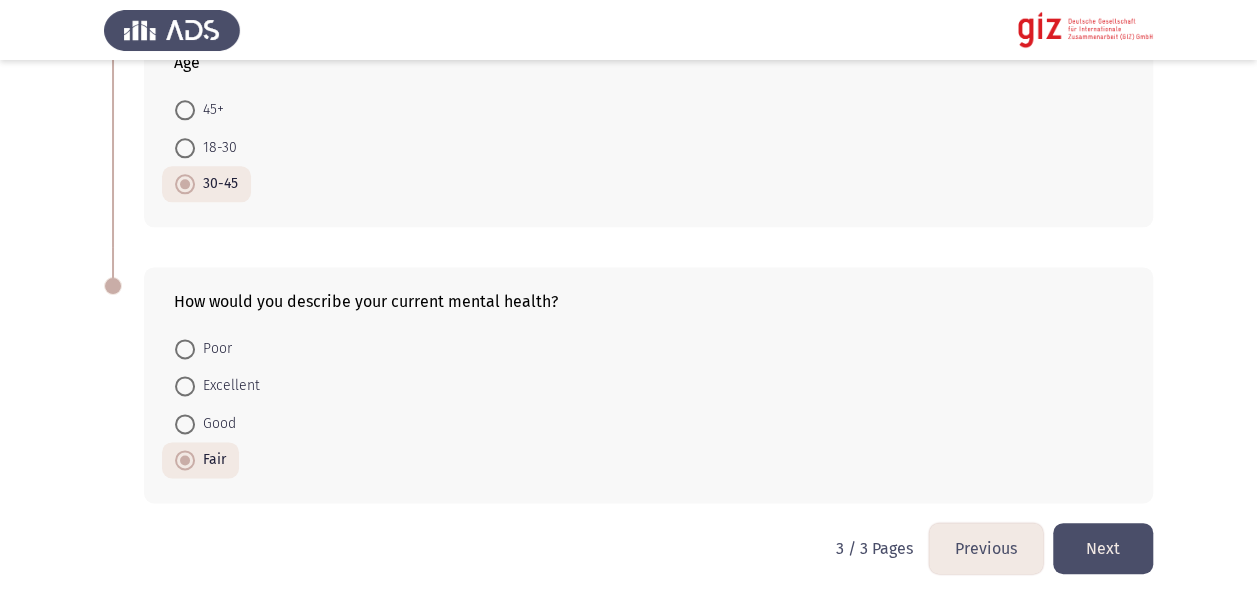 click on "Next" 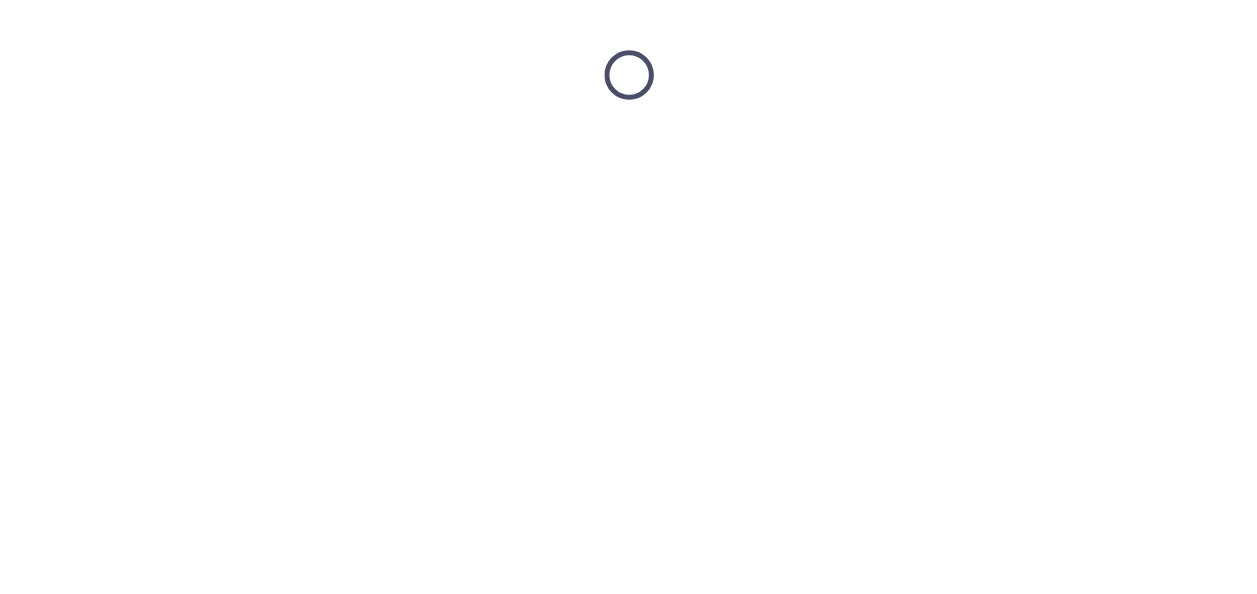 scroll, scrollTop: 0, scrollLeft: 0, axis: both 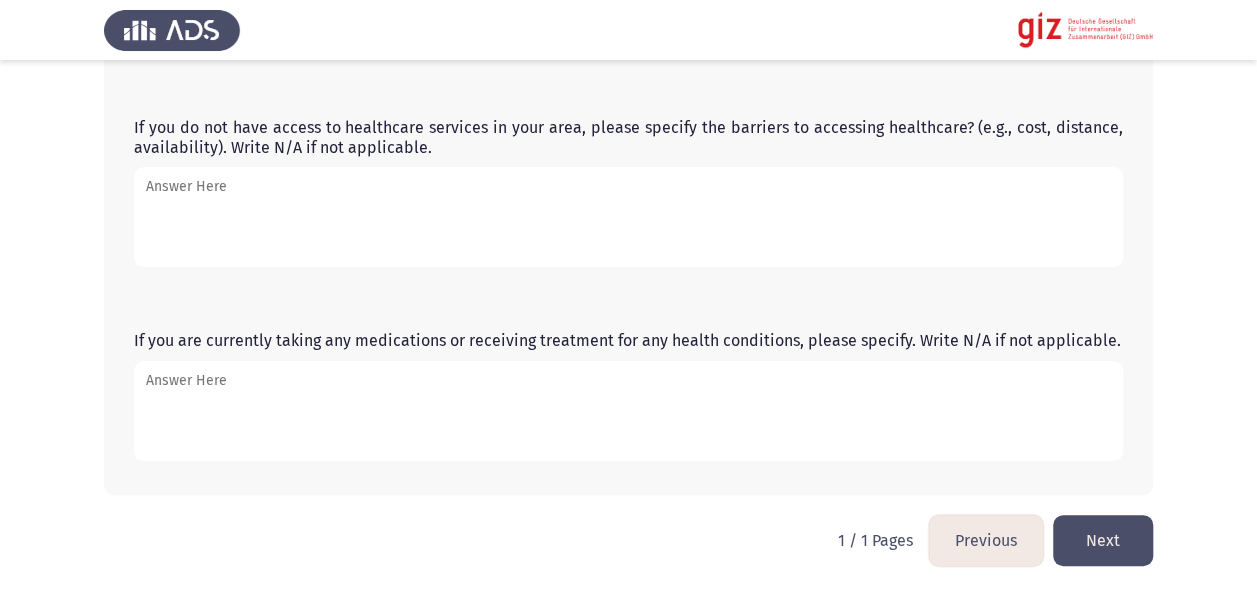 click on "Next" 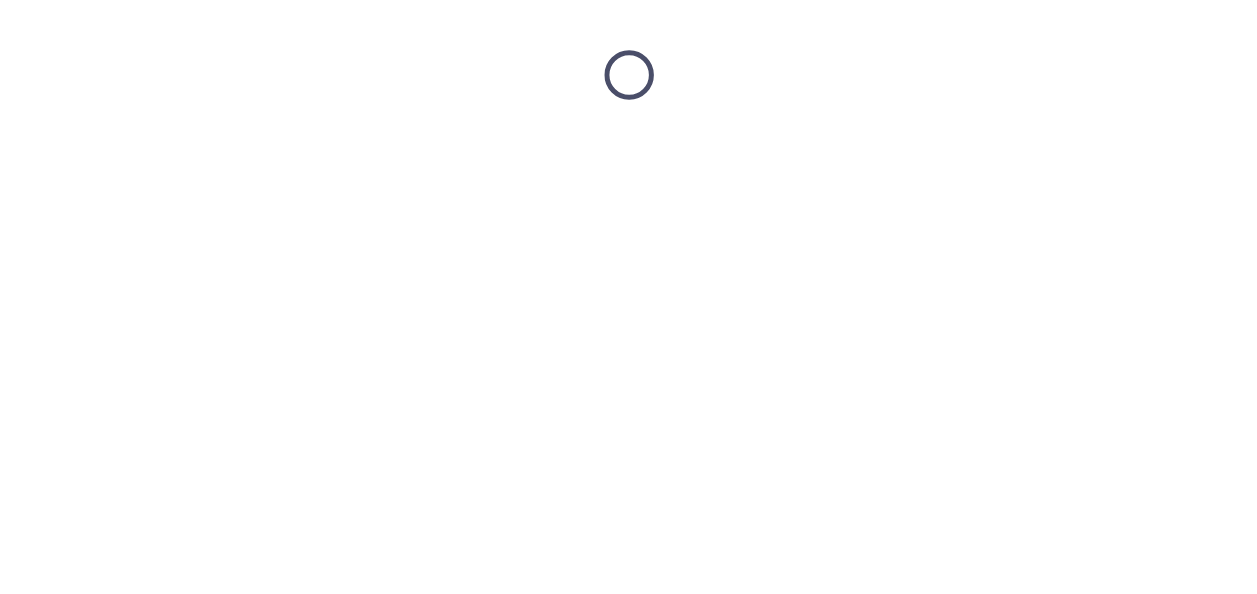 scroll, scrollTop: 0, scrollLeft: 0, axis: both 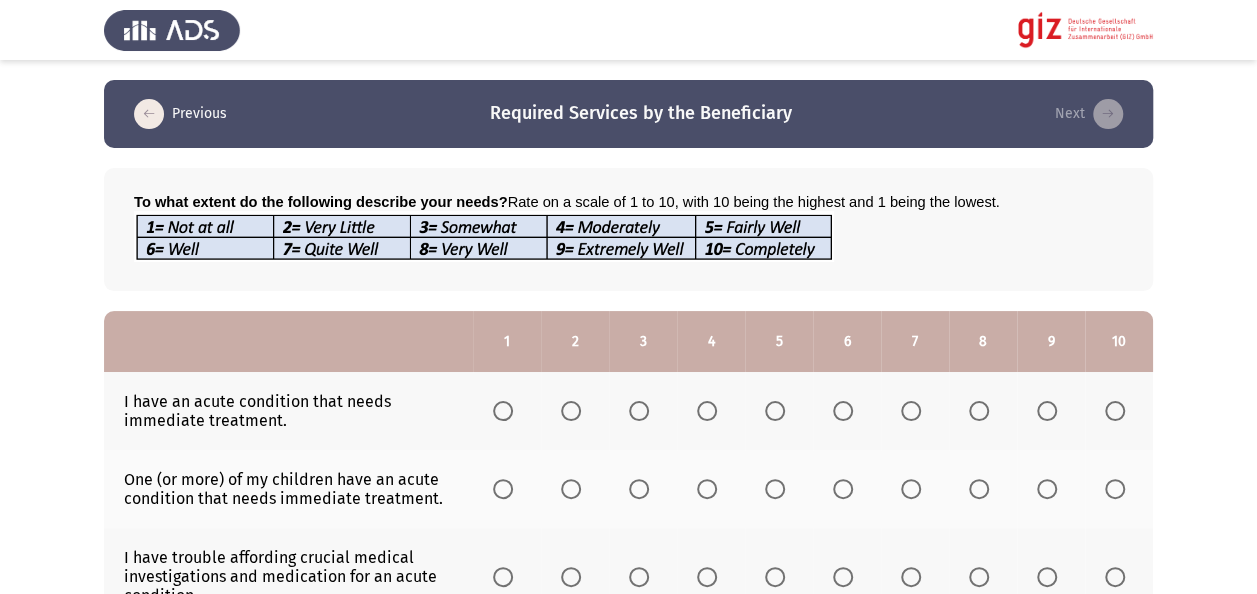 click 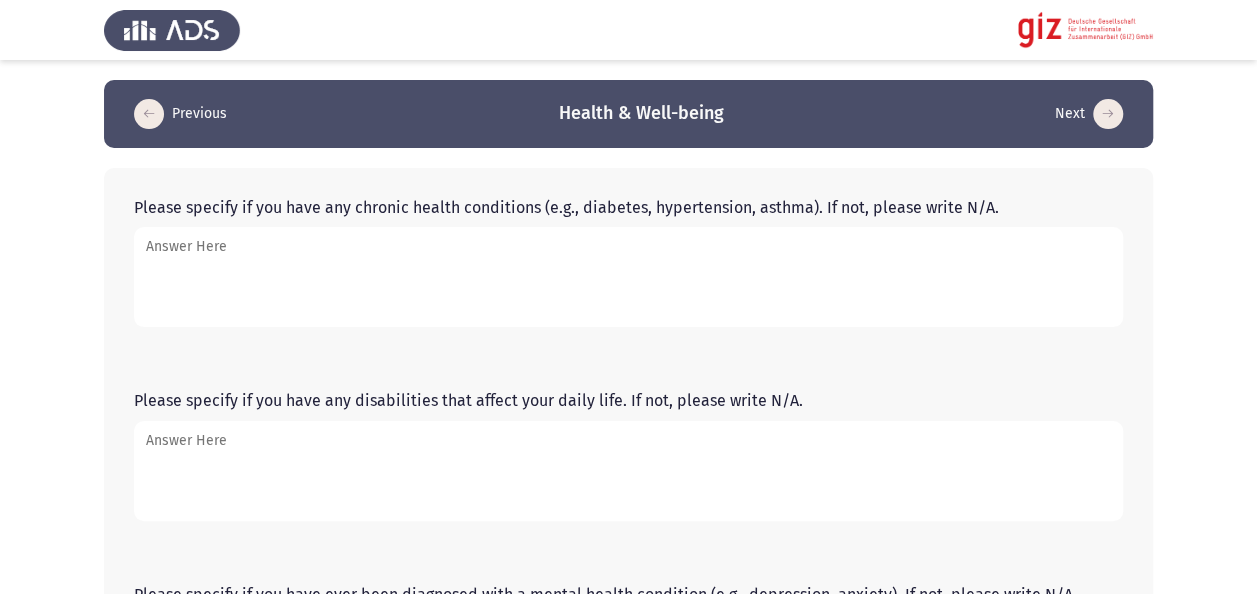 click 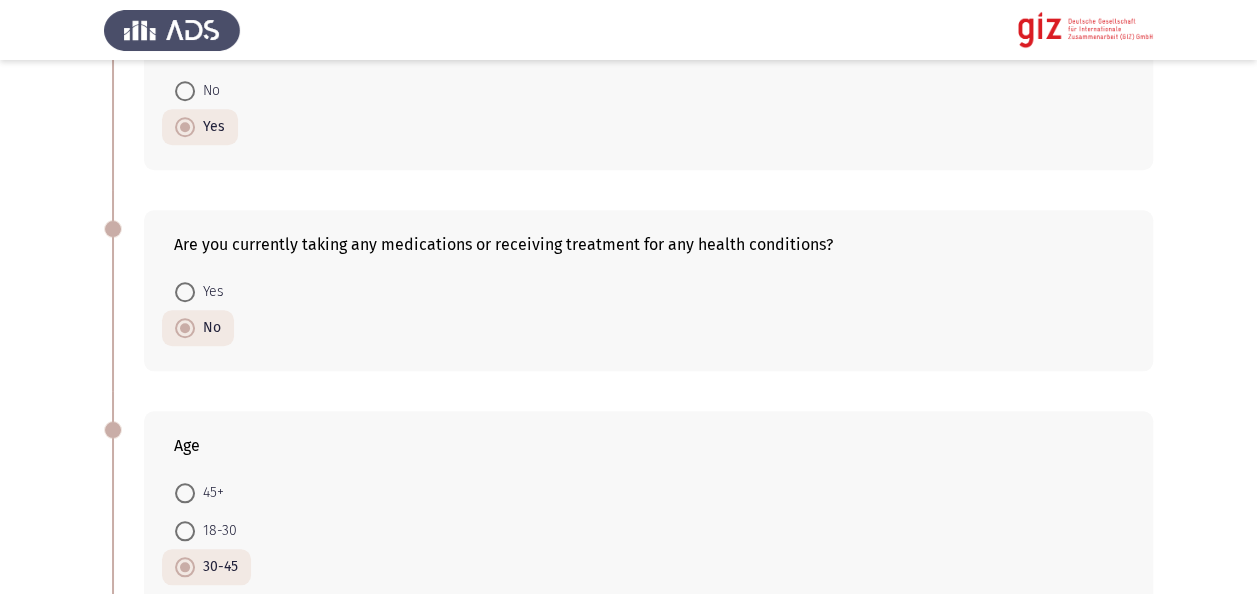 scroll, scrollTop: 1184, scrollLeft: 0, axis: vertical 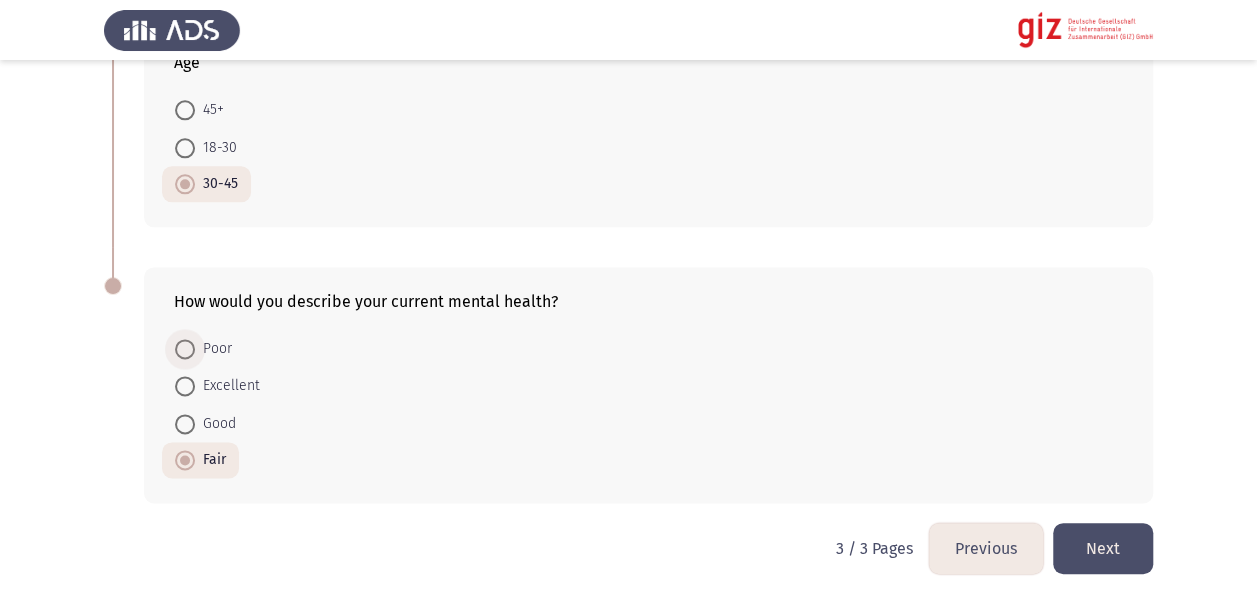click on "Poor" at bounding box center (213, 349) 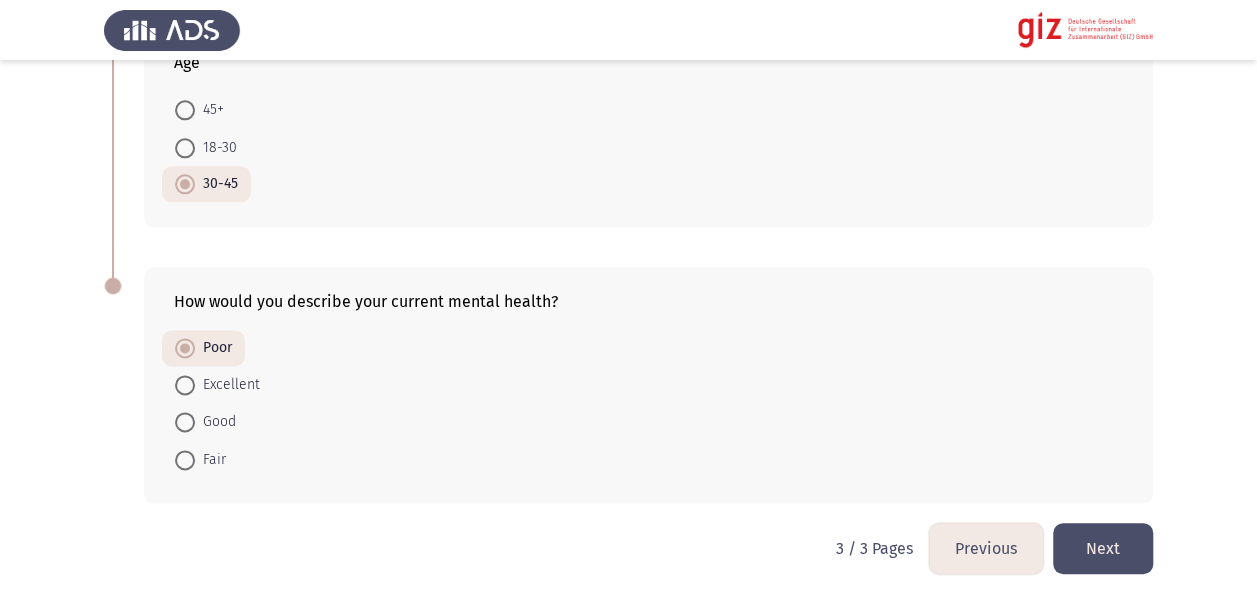 click on "Next" 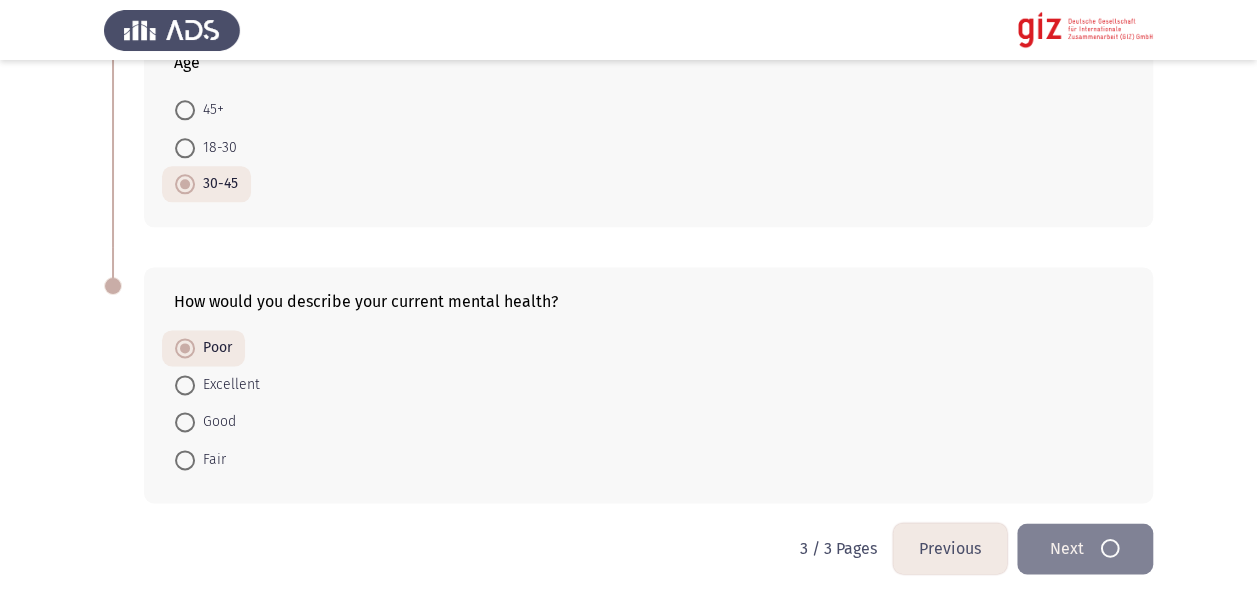 scroll, scrollTop: 0, scrollLeft: 0, axis: both 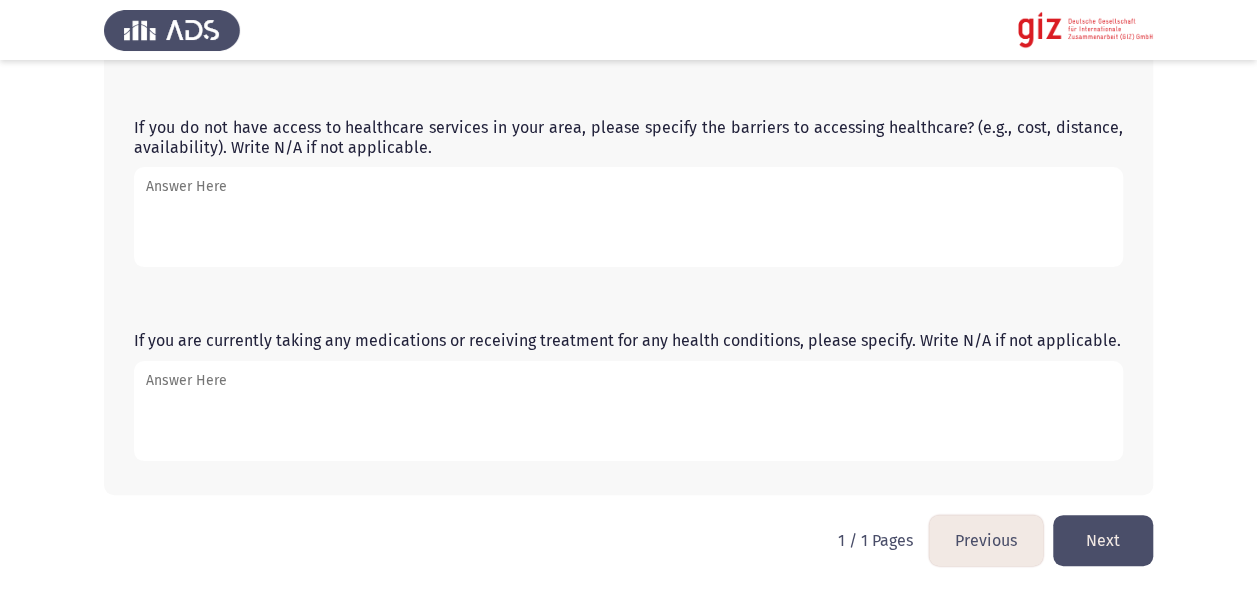 click on "Next" 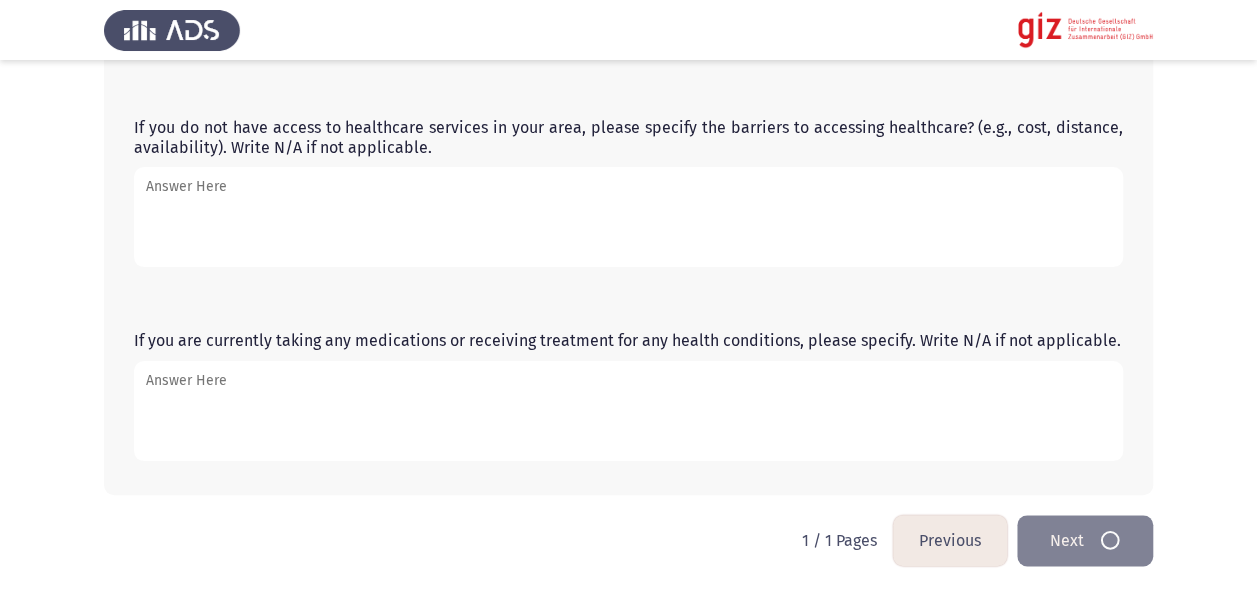 scroll, scrollTop: 0, scrollLeft: 0, axis: both 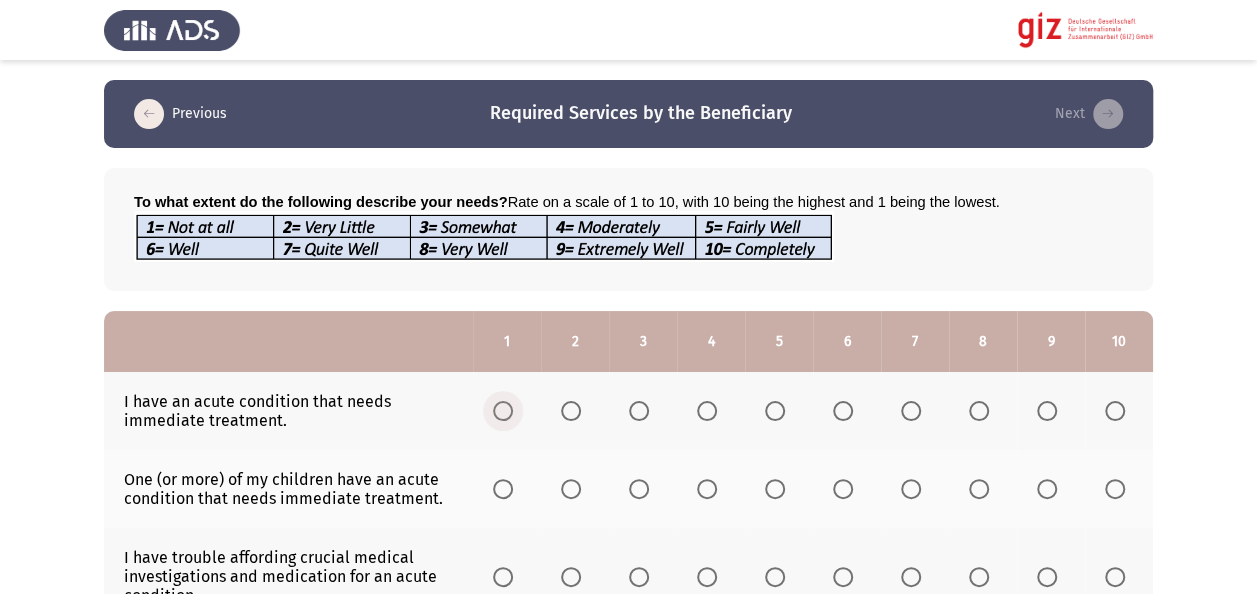 click at bounding box center [503, 411] 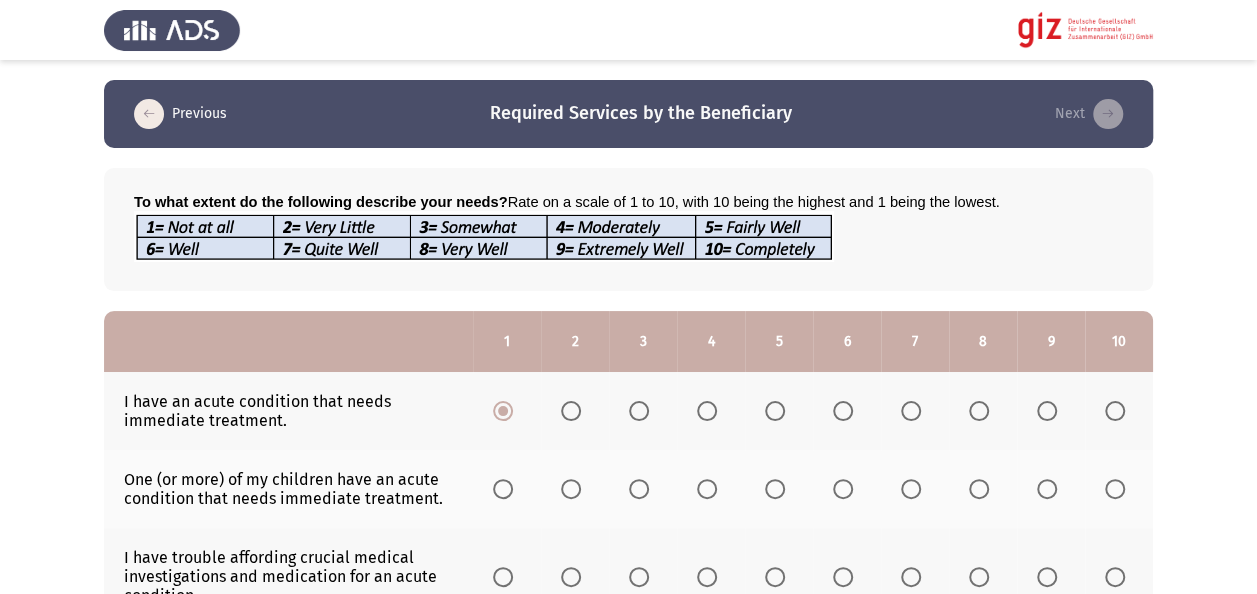 click on "I have trouble affording crucial medical investigations and medication for an acute condition." 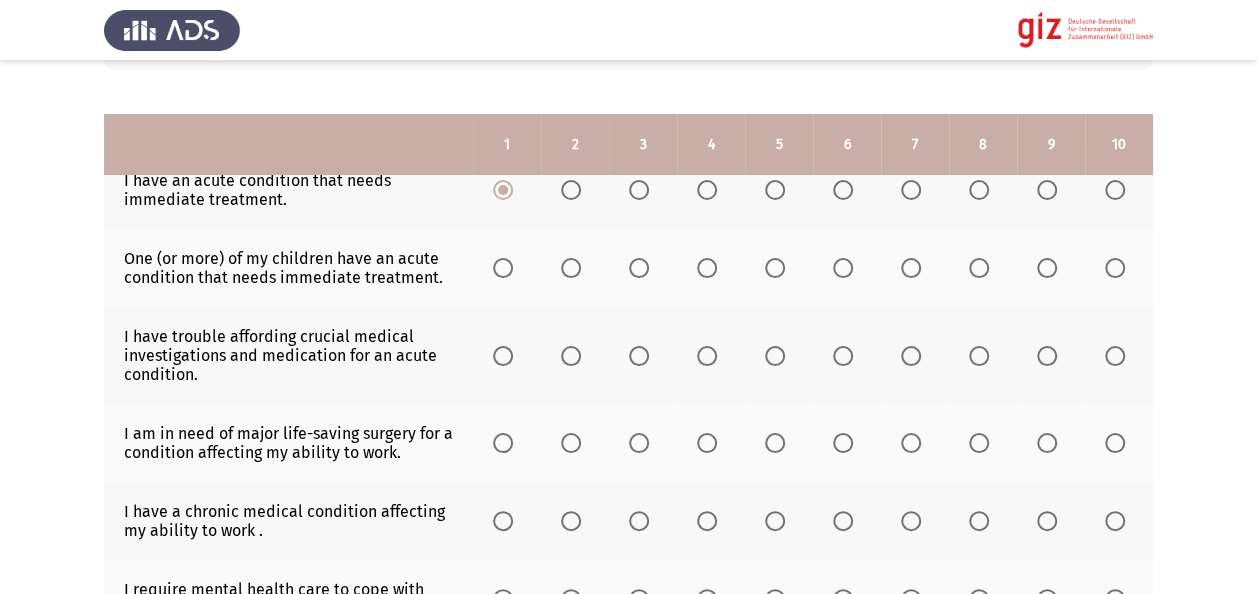 scroll, scrollTop: 280, scrollLeft: 0, axis: vertical 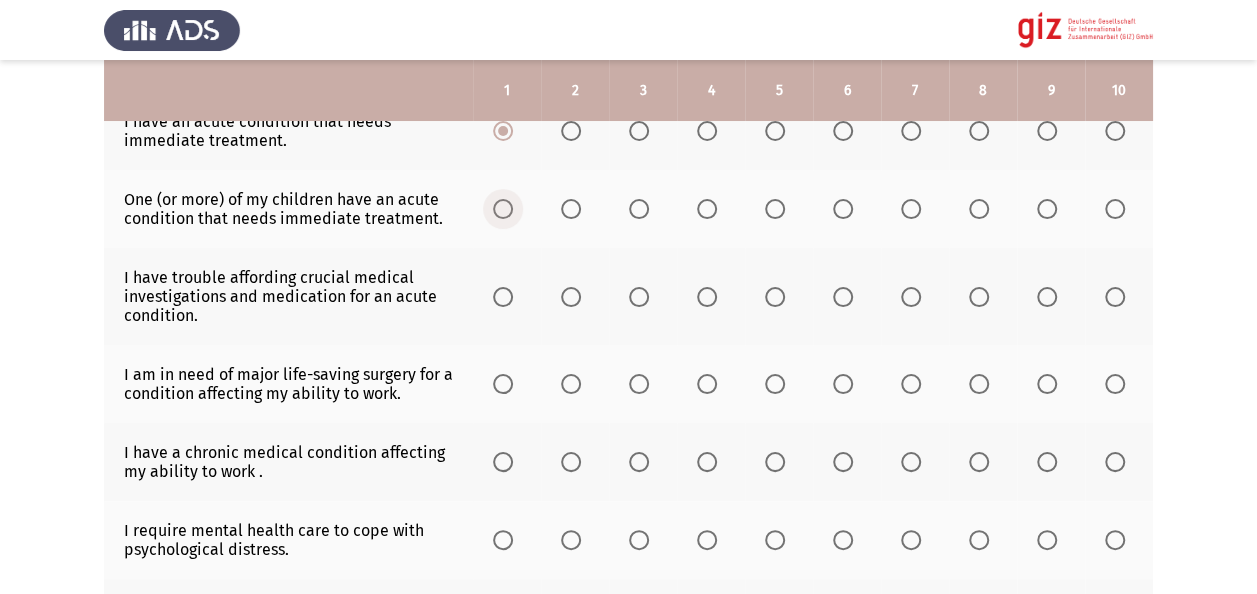 click at bounding box center [503, 209] 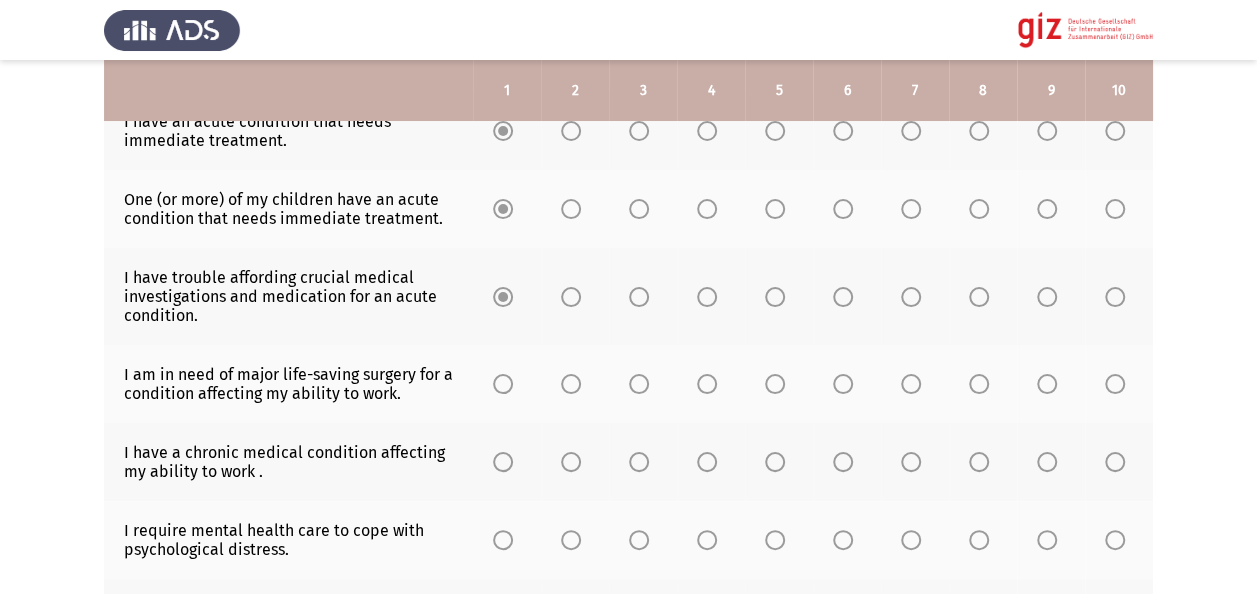 click at bounding box center (503, 297) 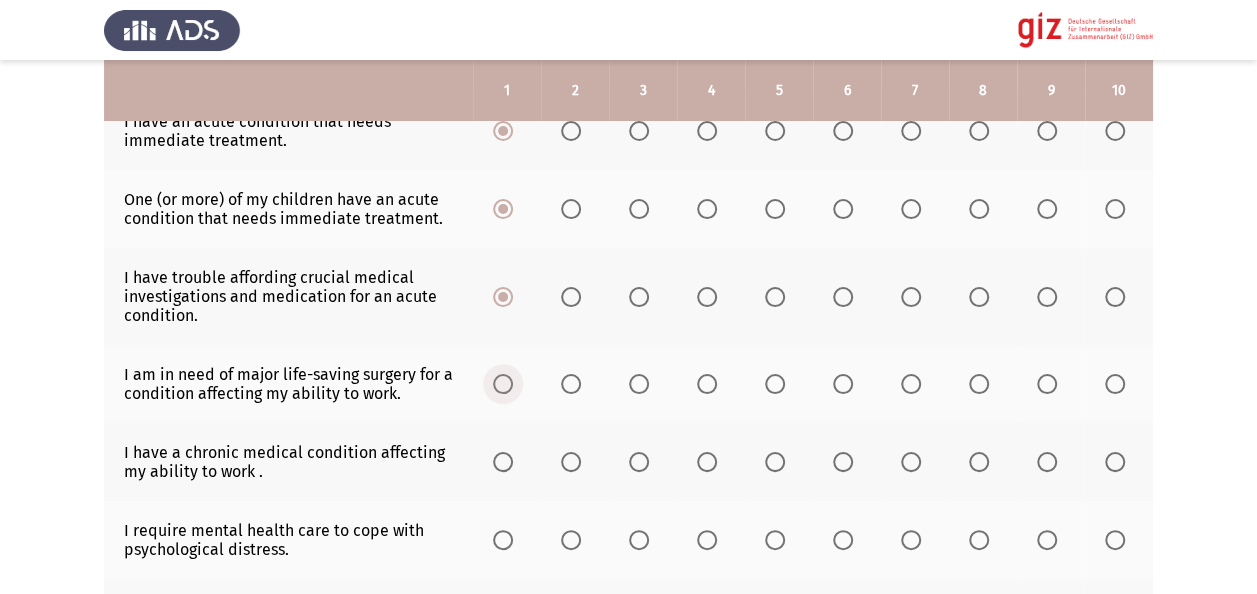 click at bounding box center [503, 384] 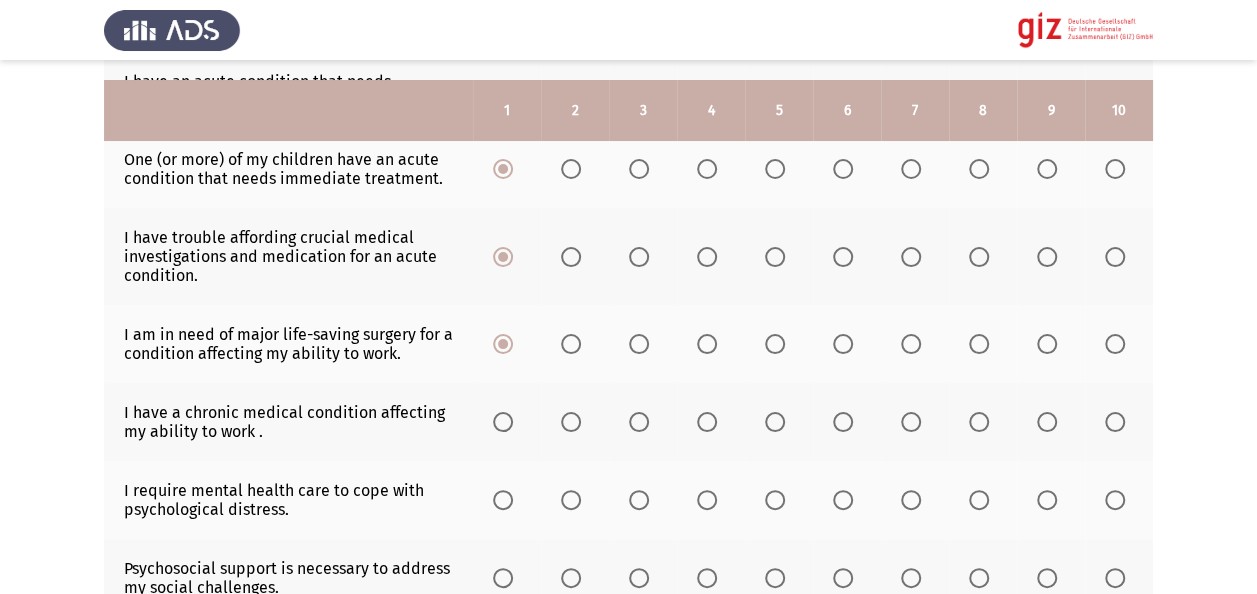 scroll, scrollTop: 400, scrollLeft: 0, axis: vertical 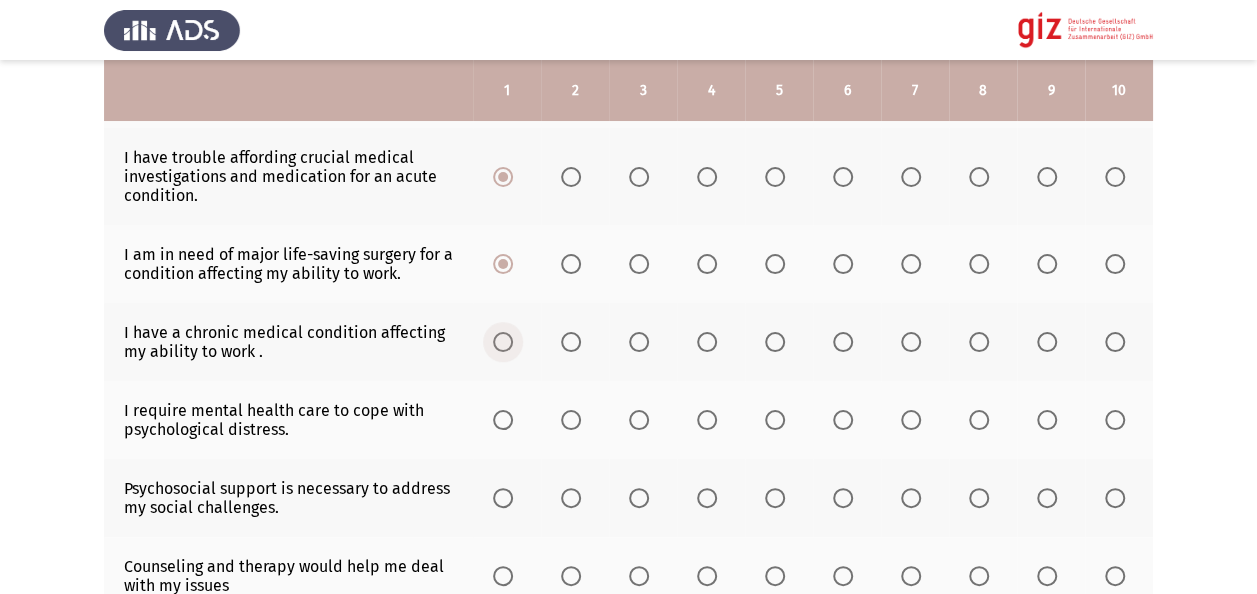 click at bounding box center (503, 342) 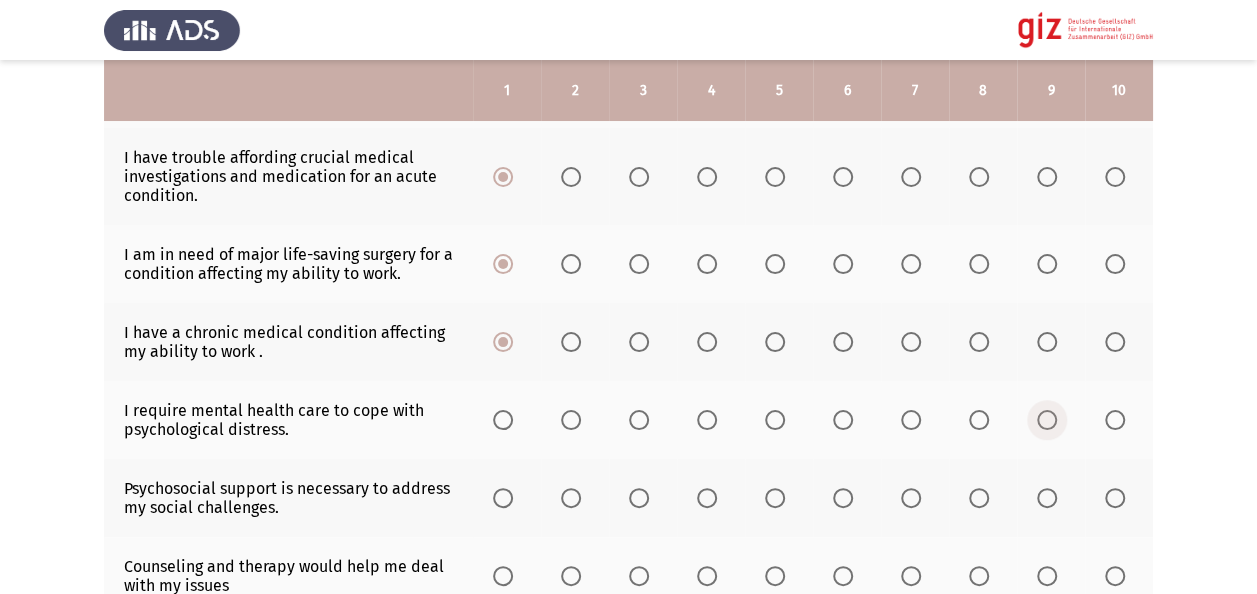 click at bounding box center [1047, 420] 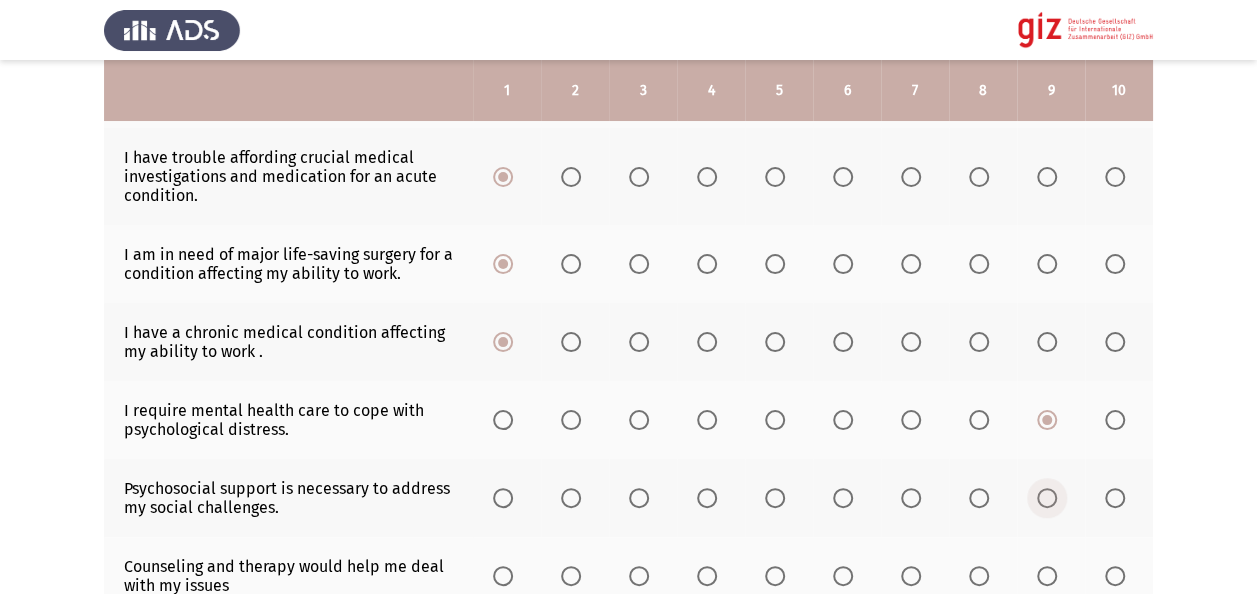 click at bounding box center (1047, 498) 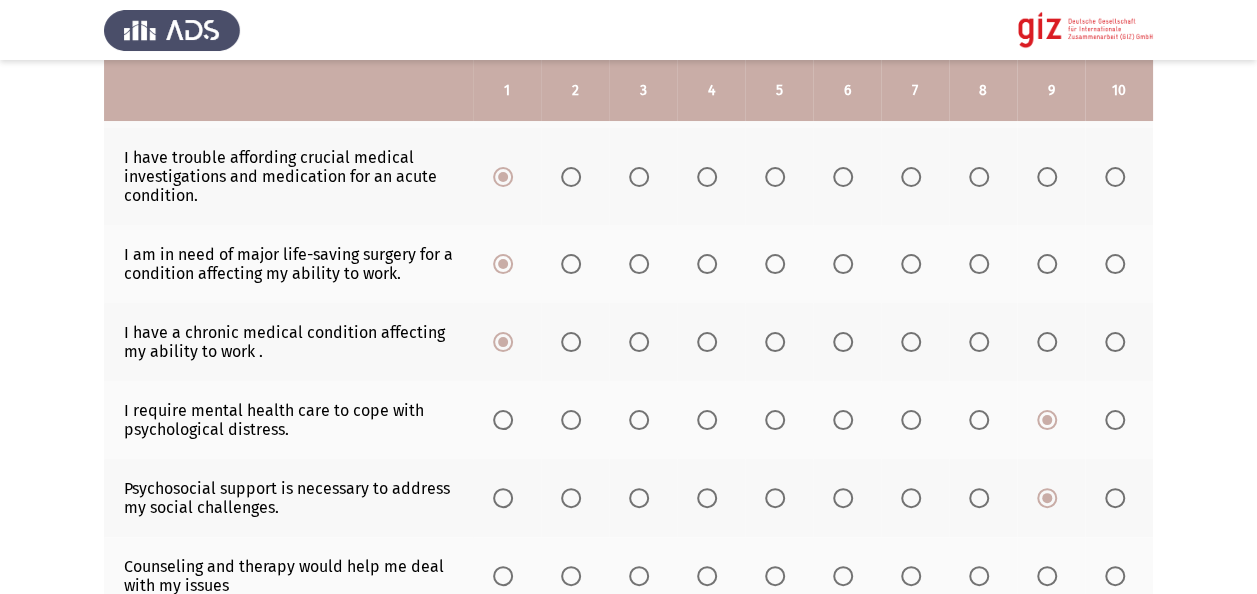 click at bounding box center (1047, 576) 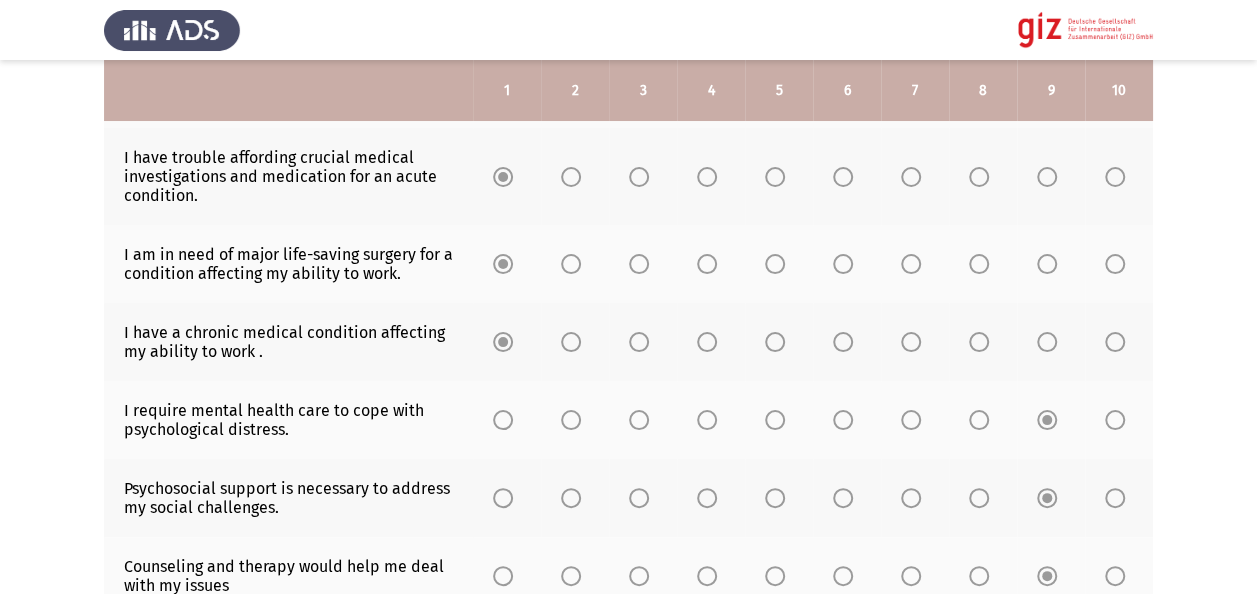 click on "To what extent do the following describe your needs?  Rate on a scale of 1 to 10, with 10 being the highest and 1 being the lowest.  1   2   3   4   5   6   7   8   9   10  I have an acute condition that needs immediate treatment.                     One (or more) of my children have an acute condition that needs immediate treatment.                     I have trouble affording crucial medical investigations and medication for an acute condition.                     I am in need of major life-saving surgery for a condition affecting my ability to work.                     I have a chronic medical condition affecting my ability to work .                     I require mental health care to cope with psychological distress.                     Psychosocial support is necessary to address my social challenges.                     I require counseling and therapy would help me deal with my issues" 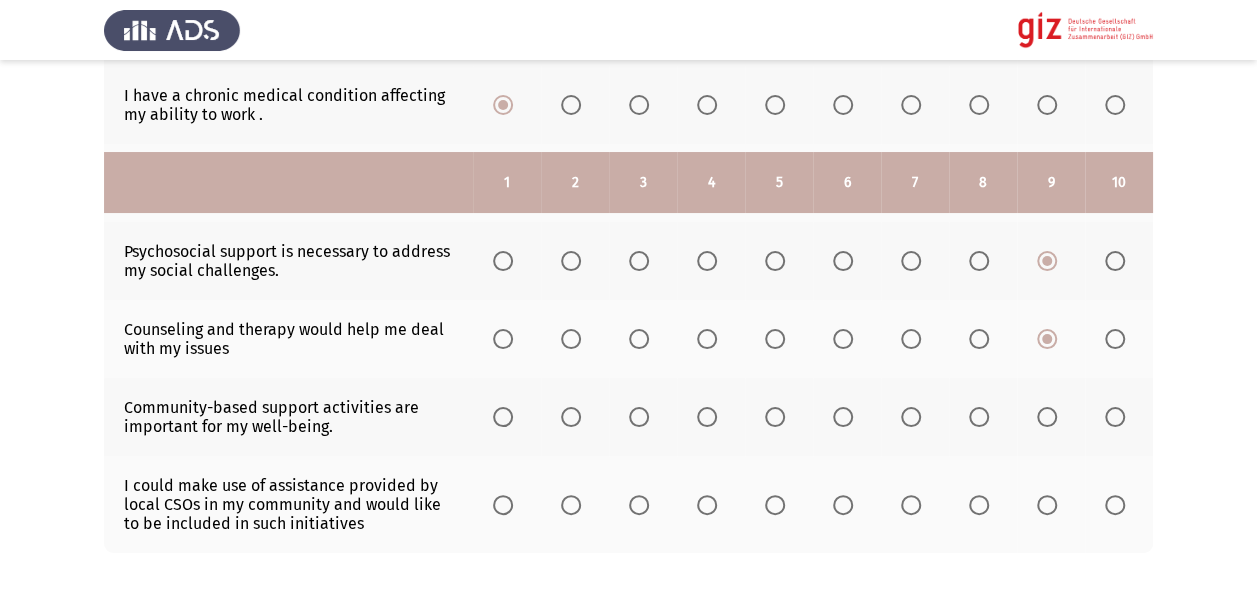 scroll, scrollTop: 729, scrollLeft: 0, axis: vertical 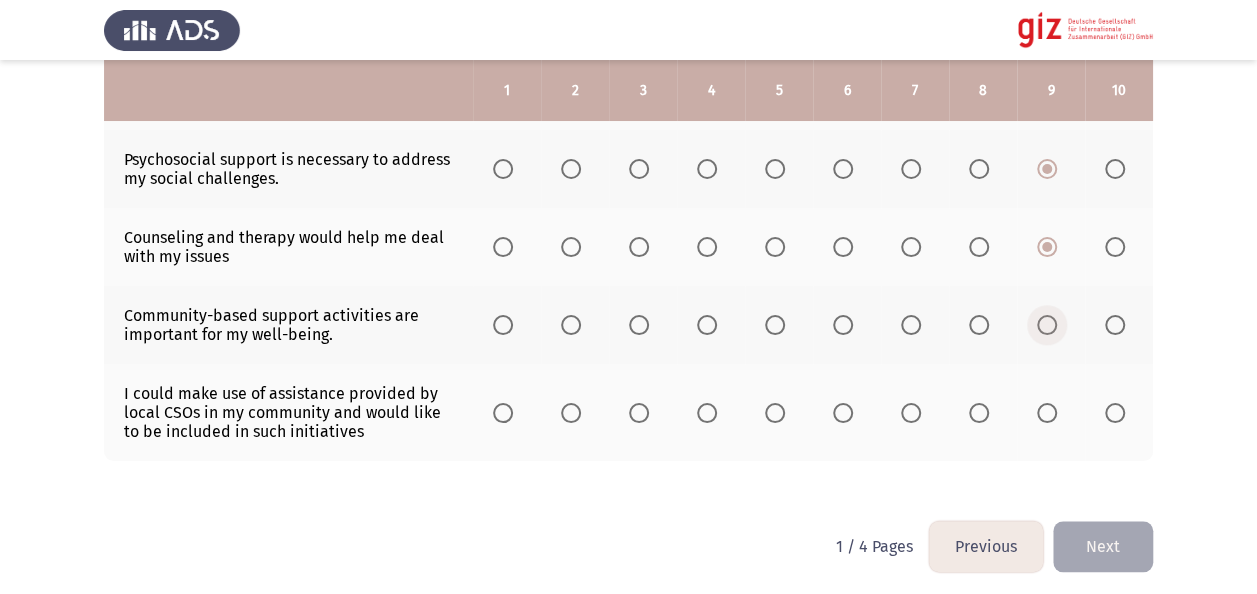 click at bounding box center (1047, 325) 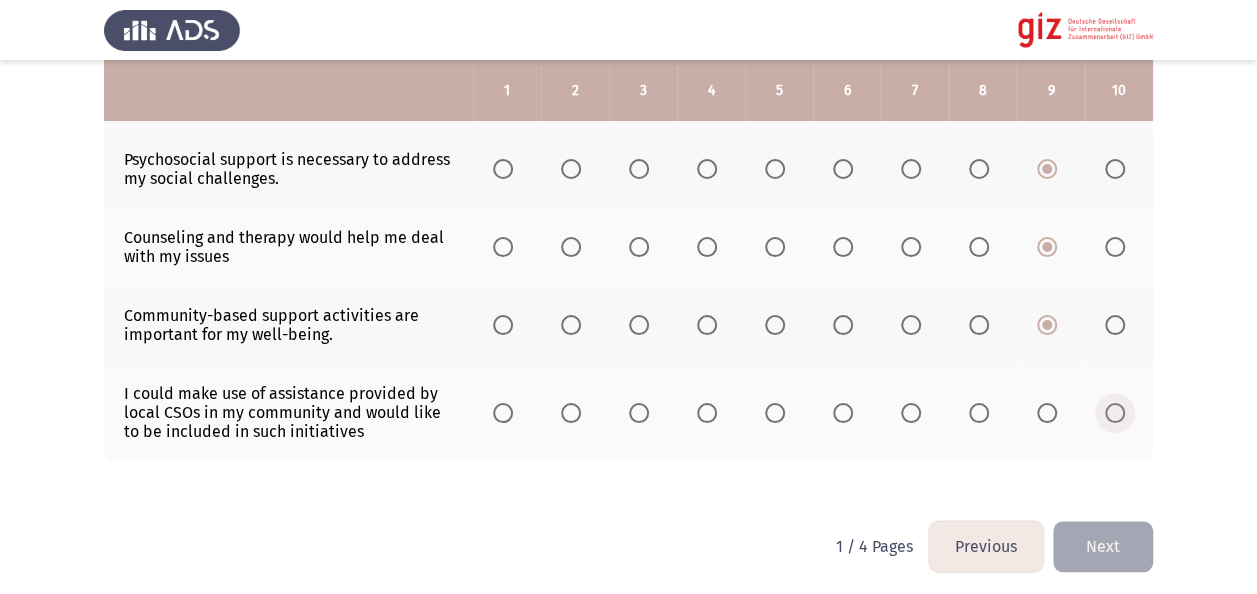 click at bounding box center [1115, 413] 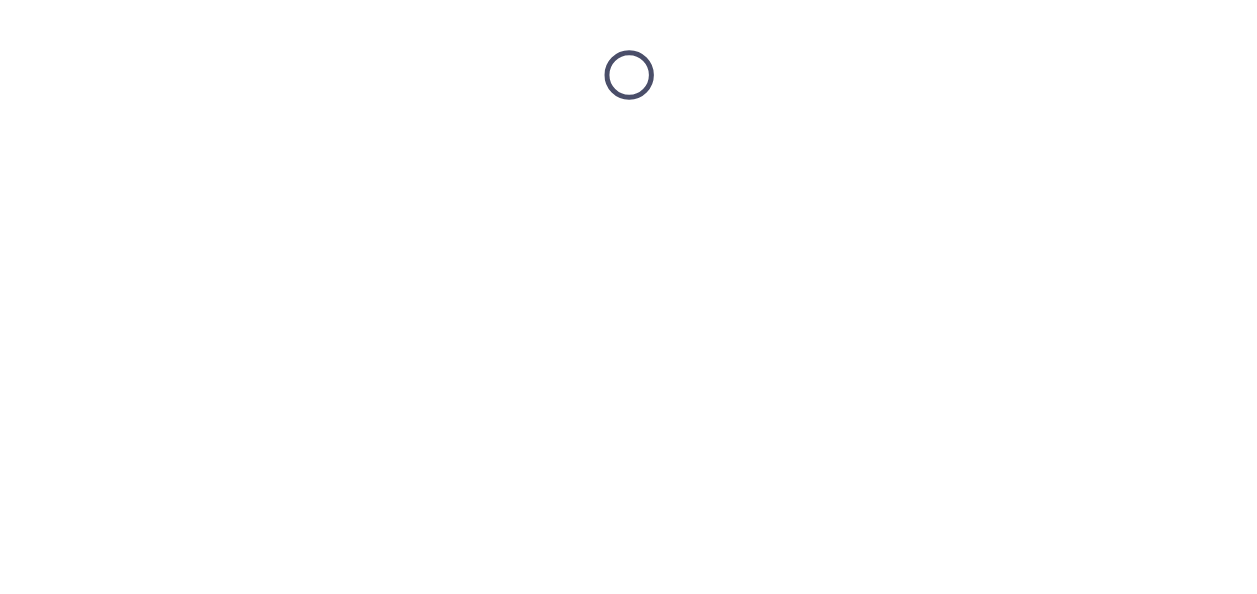 scroll, scrollTop: 0, scrollLeft: 0, axis: both 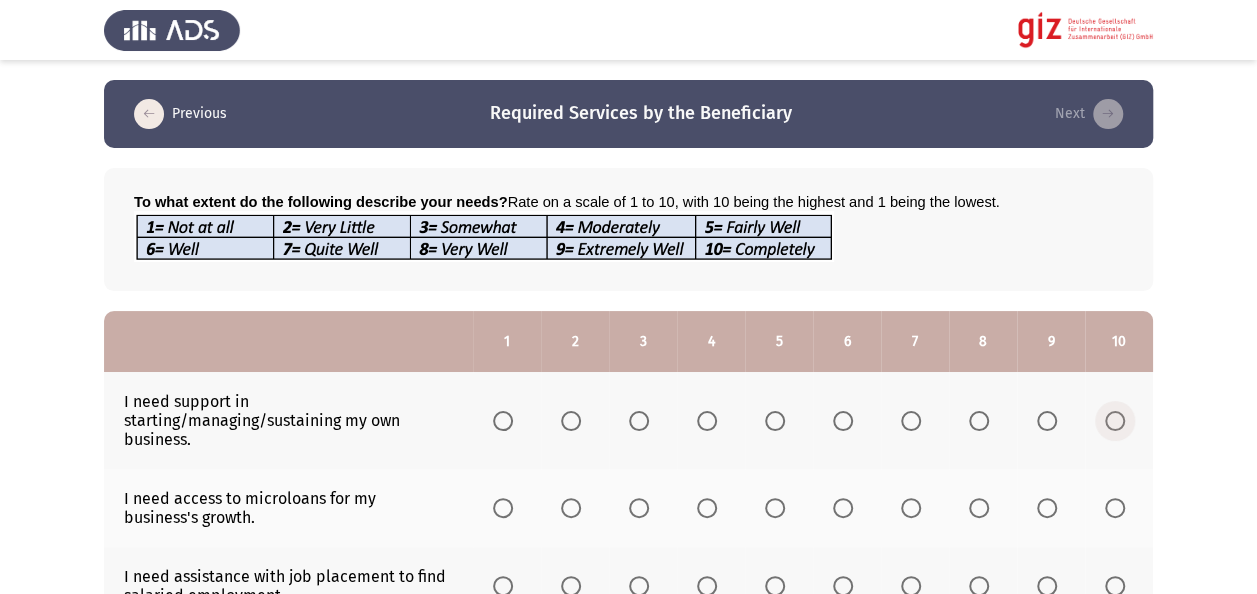 click at bounding box center (1115, 421) 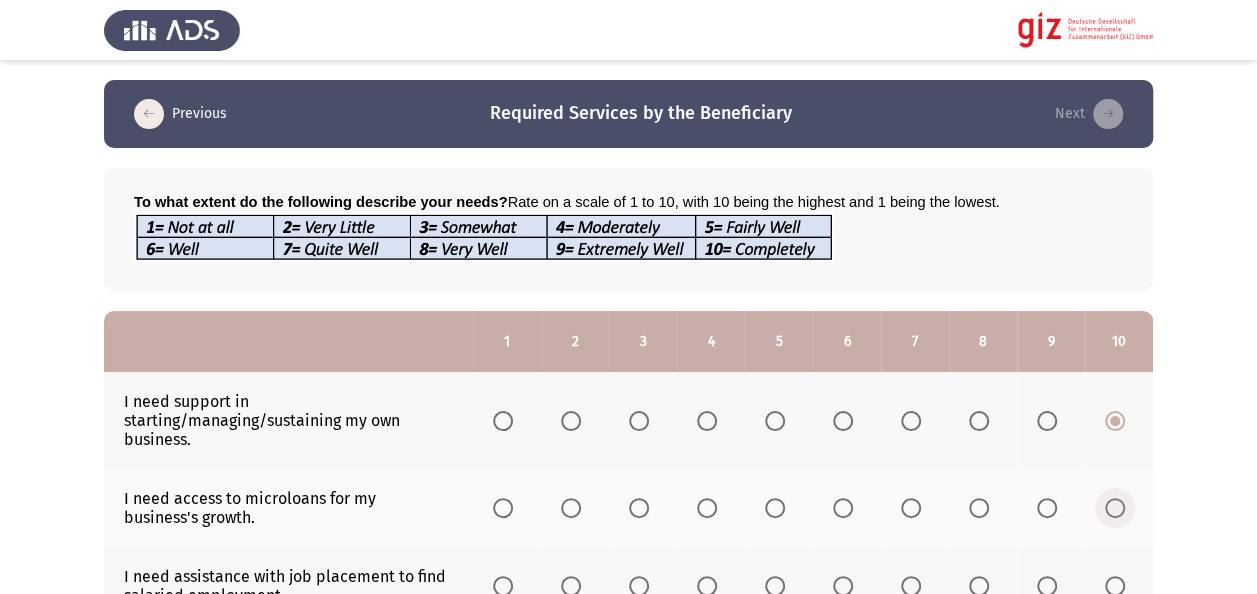 click at bounding box center [1115, 508] 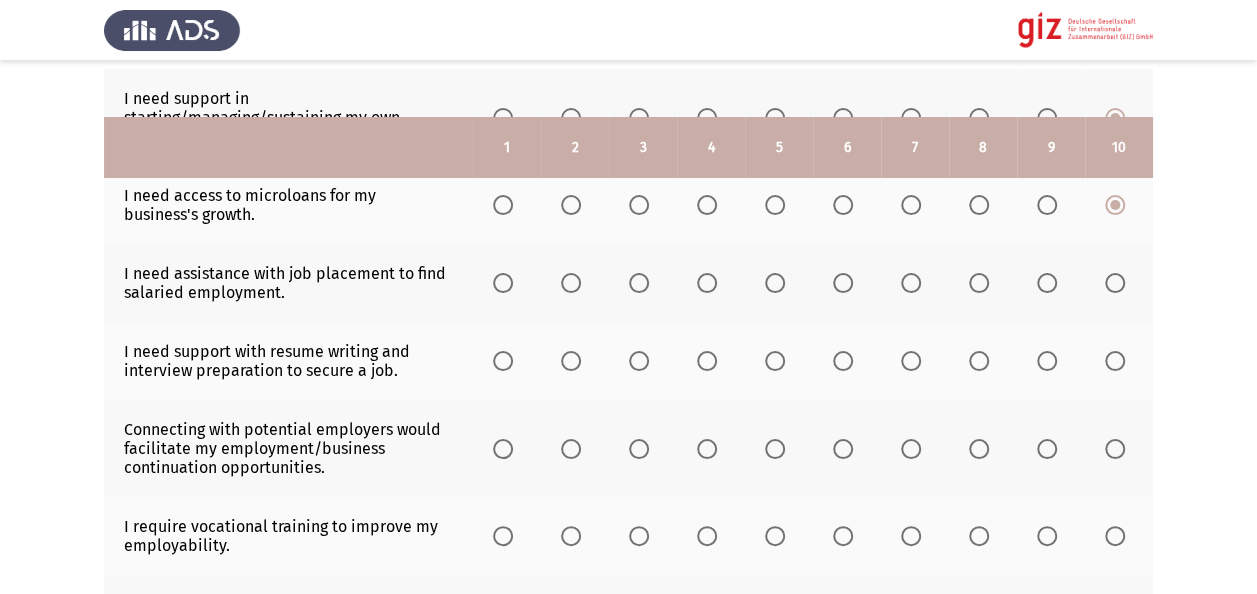 scroll, scrollTop: 360, scrollLeft: 0, axis: vertical 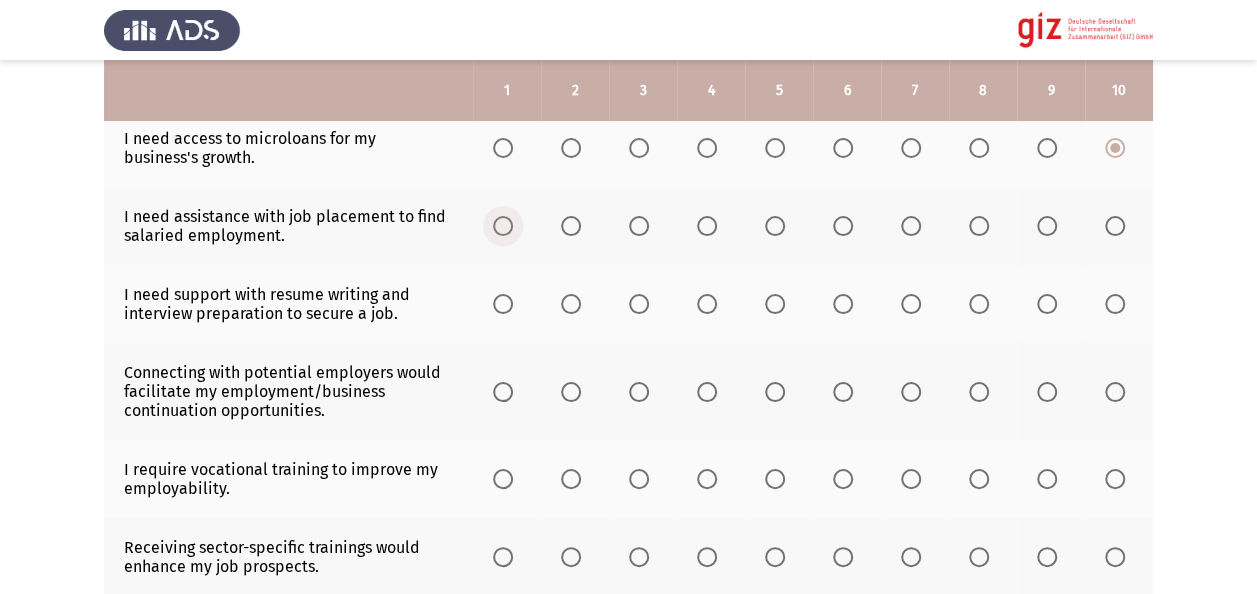 click at bounding box center [503, 226] 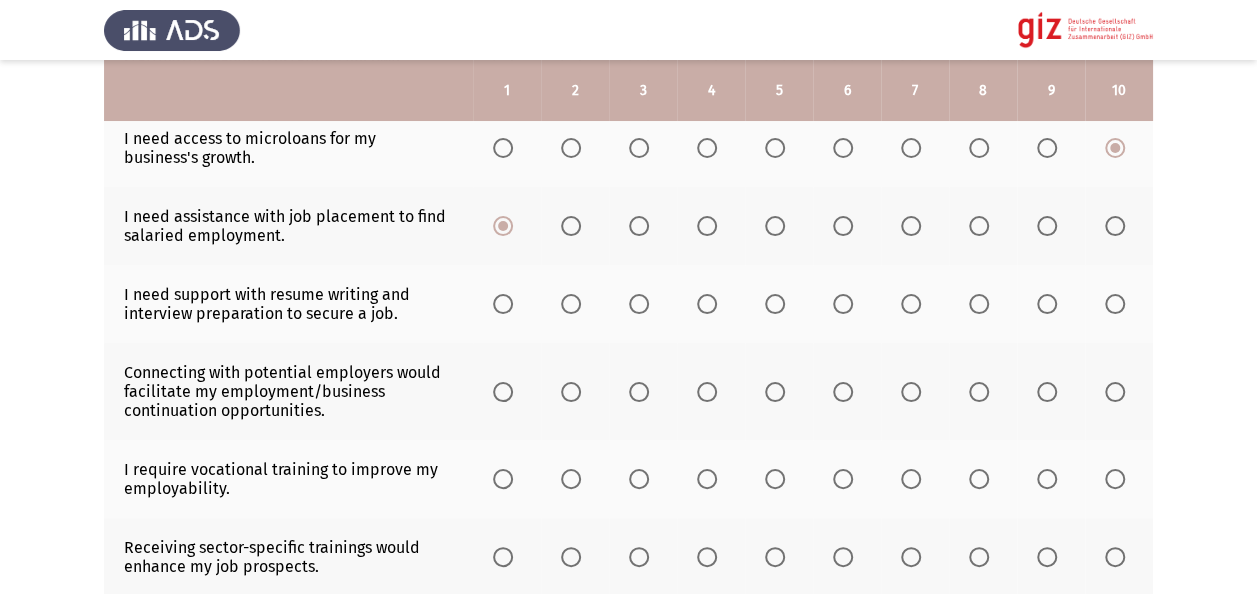 click at bounding box center [503, 304] 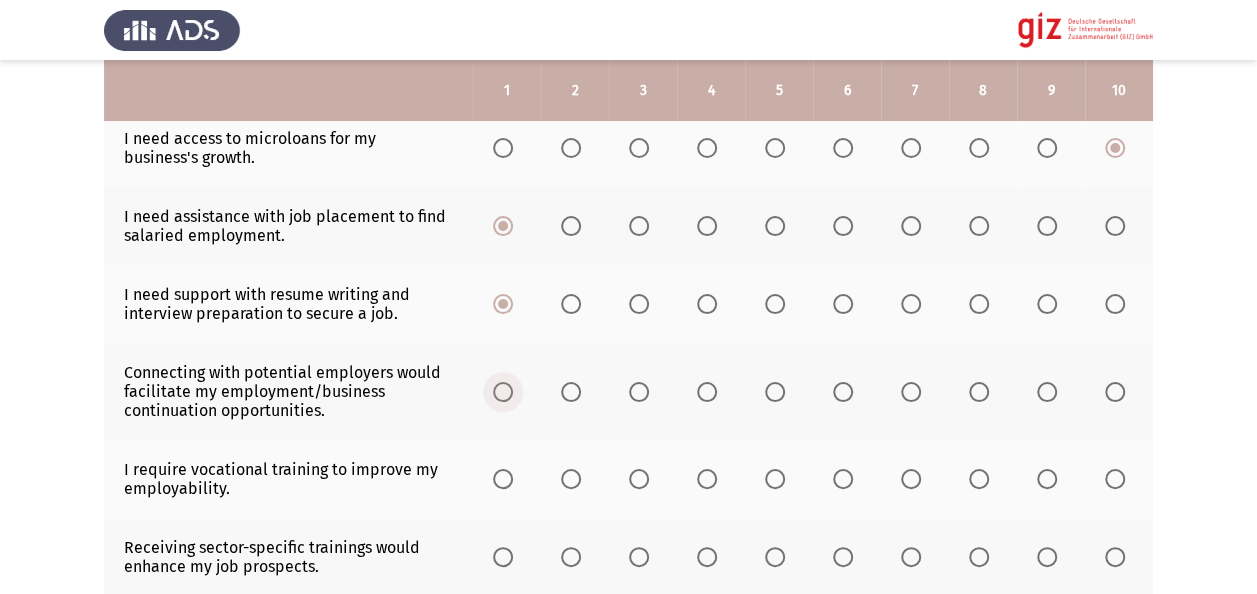 click at bounding box center [503, 392] 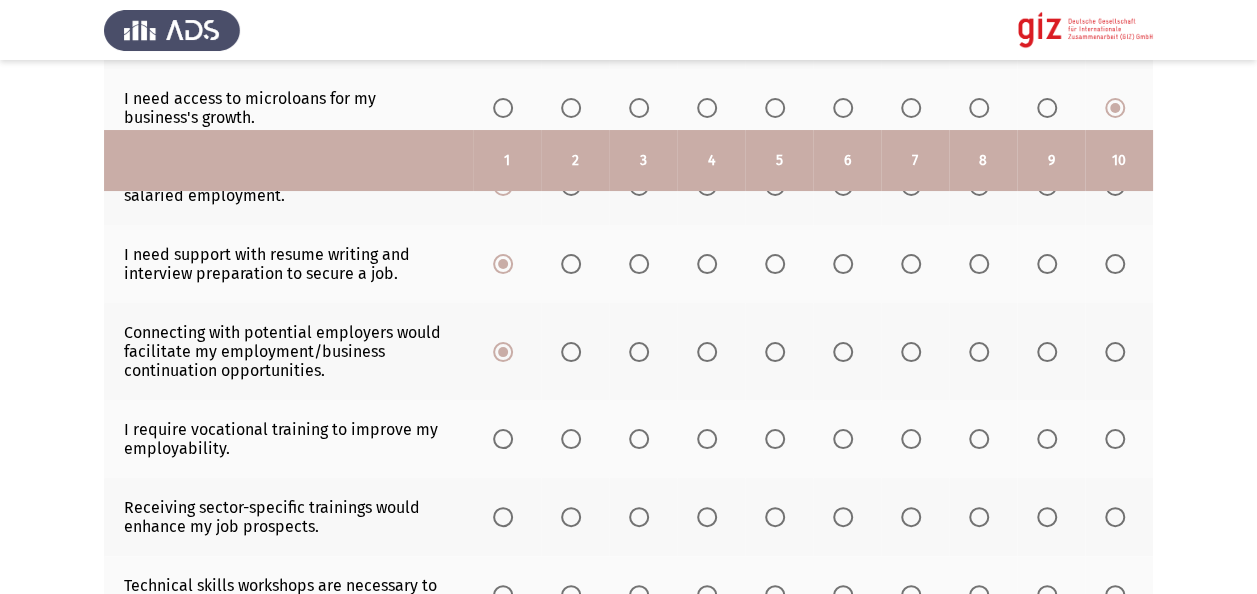 scroll, scrollTop: 480, scrollLeft: 0, axis: vertical 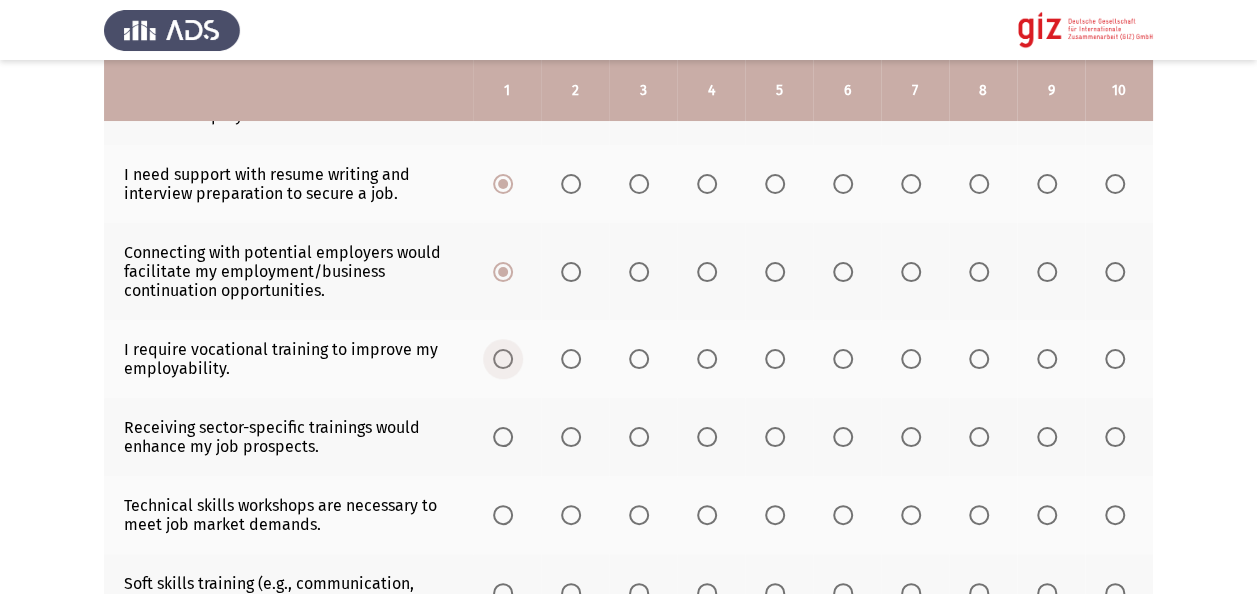 click at bounding box center (503, 359) 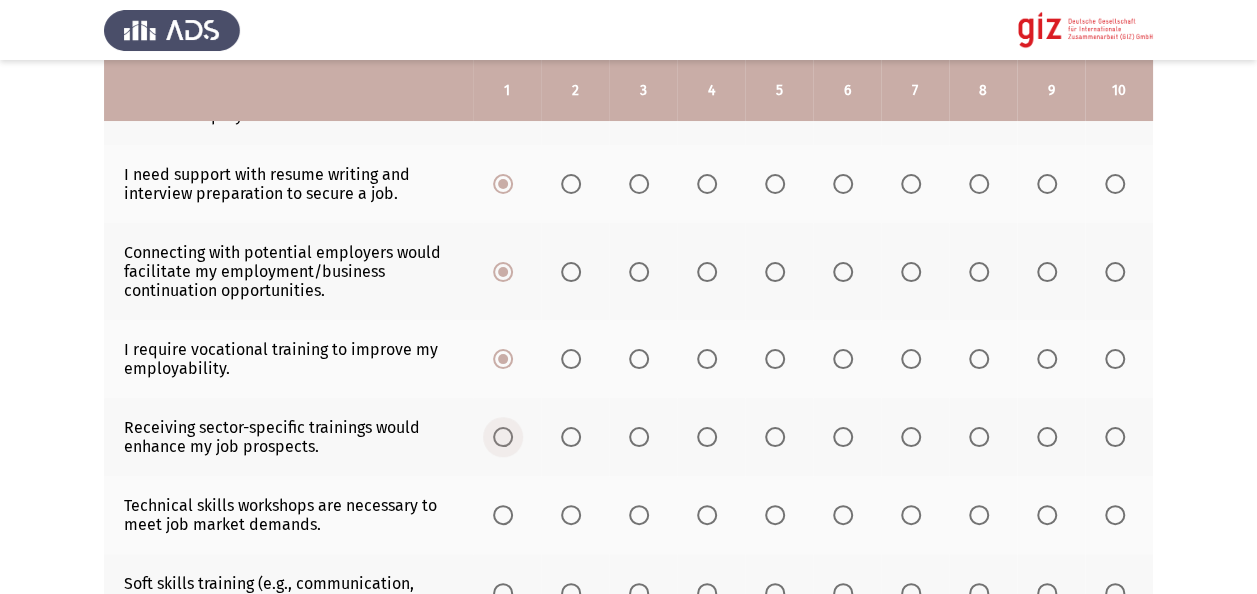 click at bounding box center [503, 437] 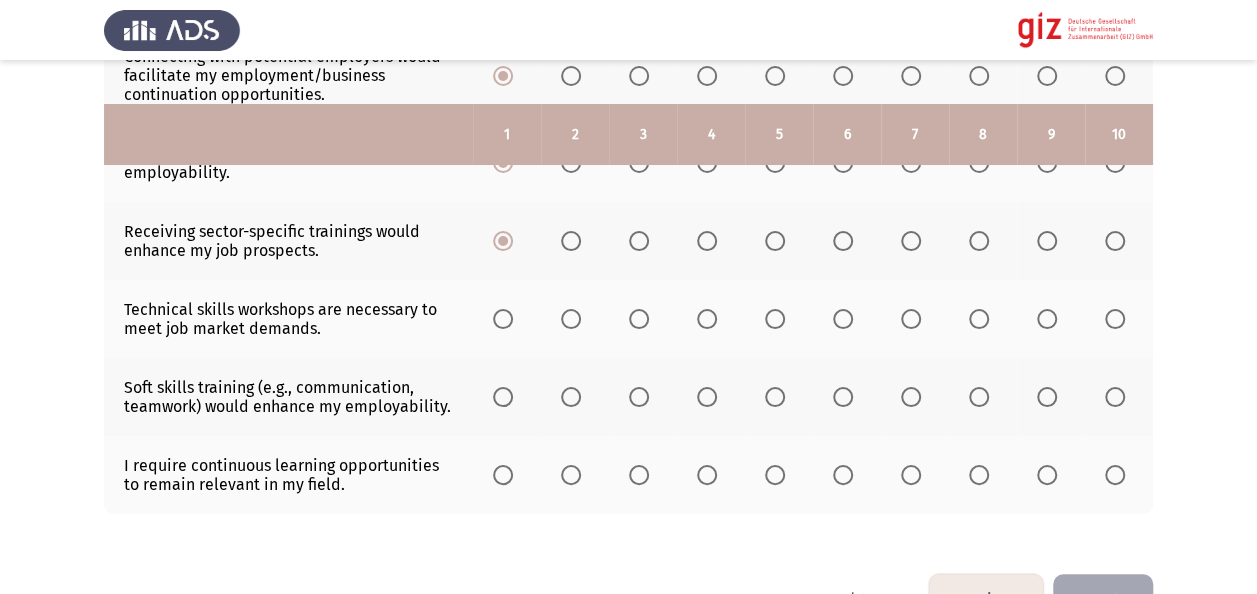 scroll, scrollTop: 720, scrollLeft: 0, axis: vertical 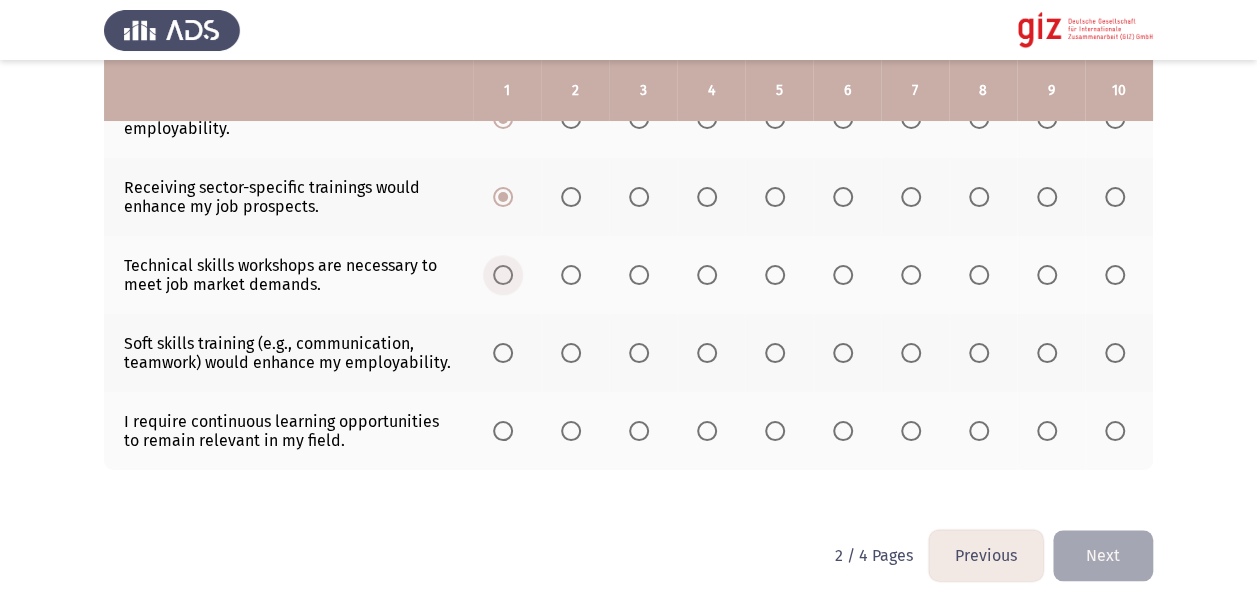 click at bounding box center [503, 275] 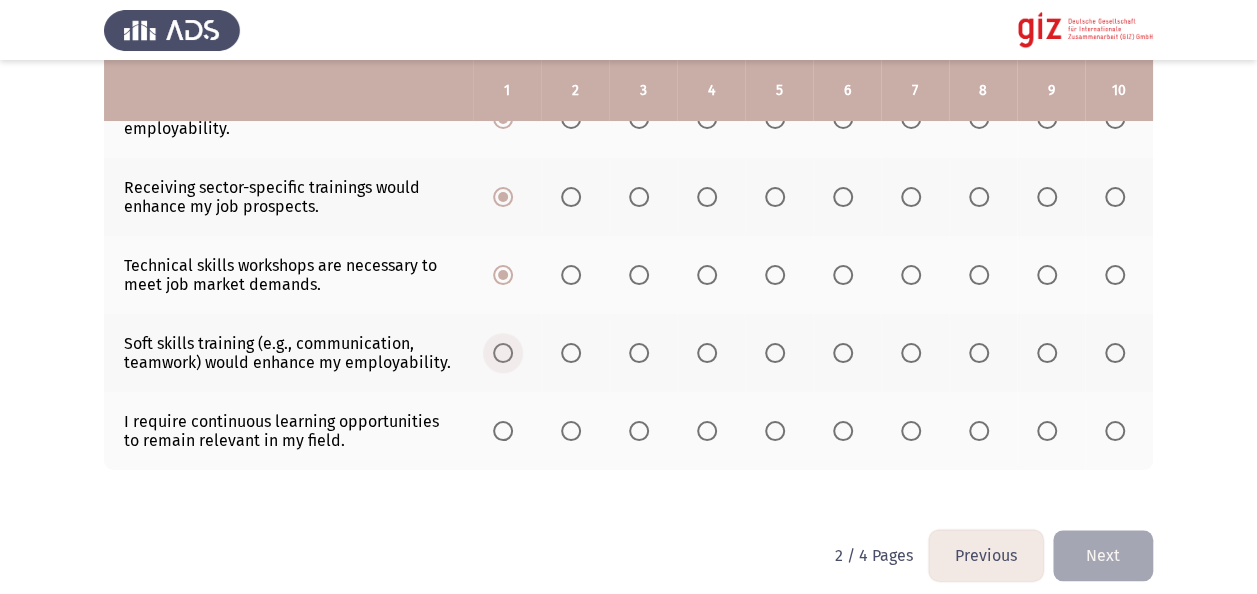 click at bounding box center (503, 353) 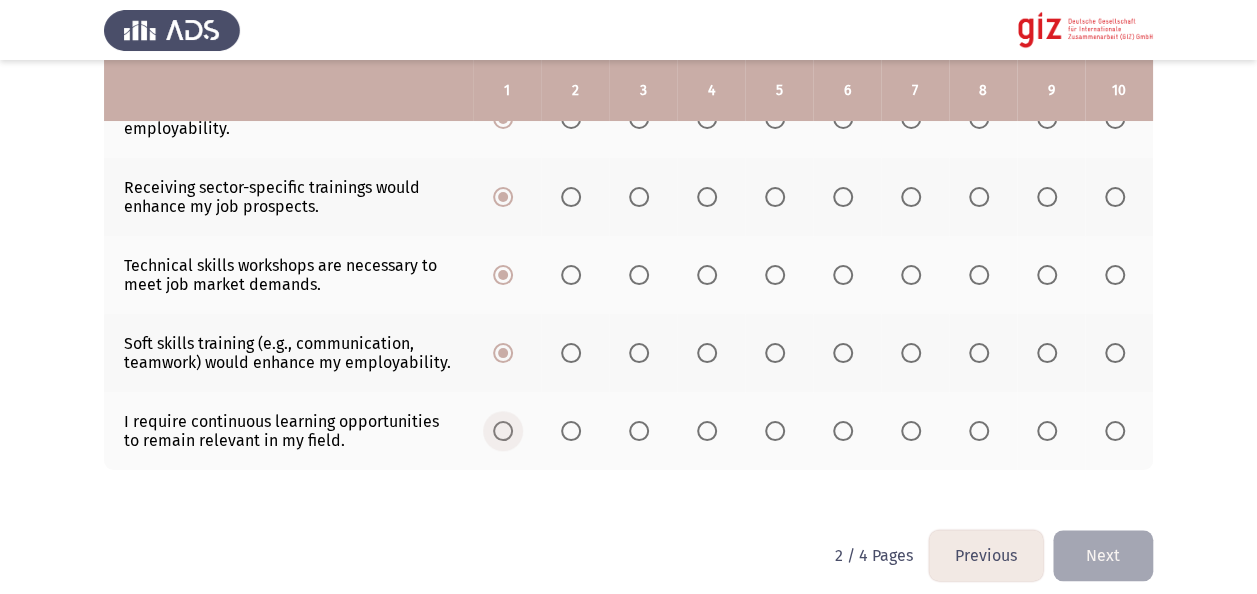 click at bounding box center [507, 431] 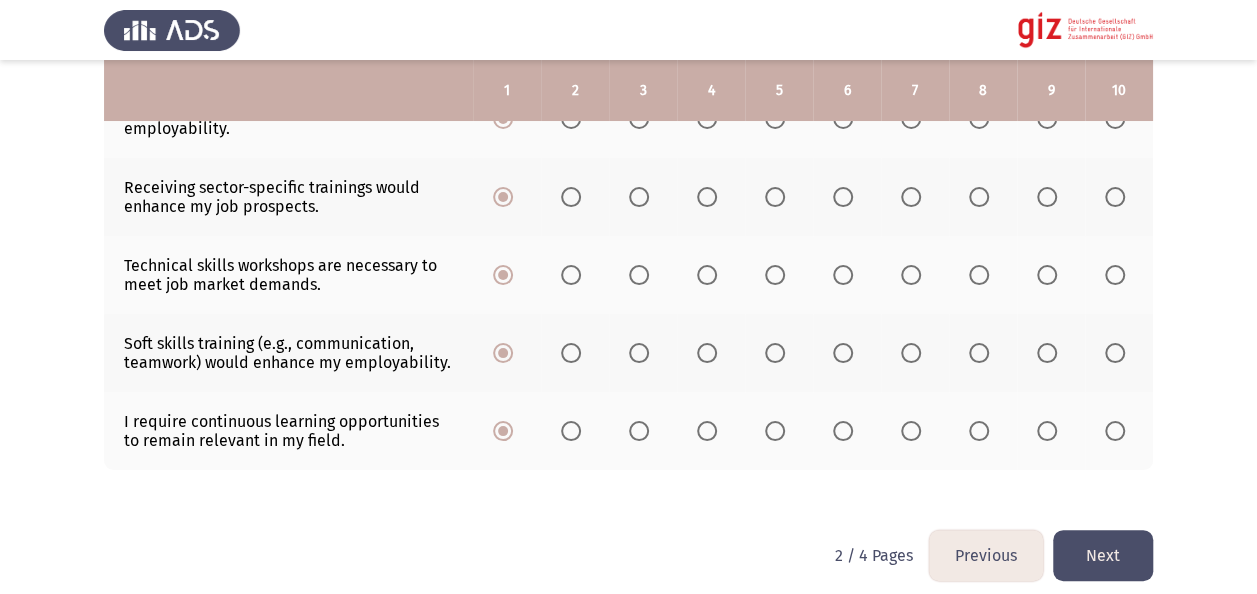 click on "Next" 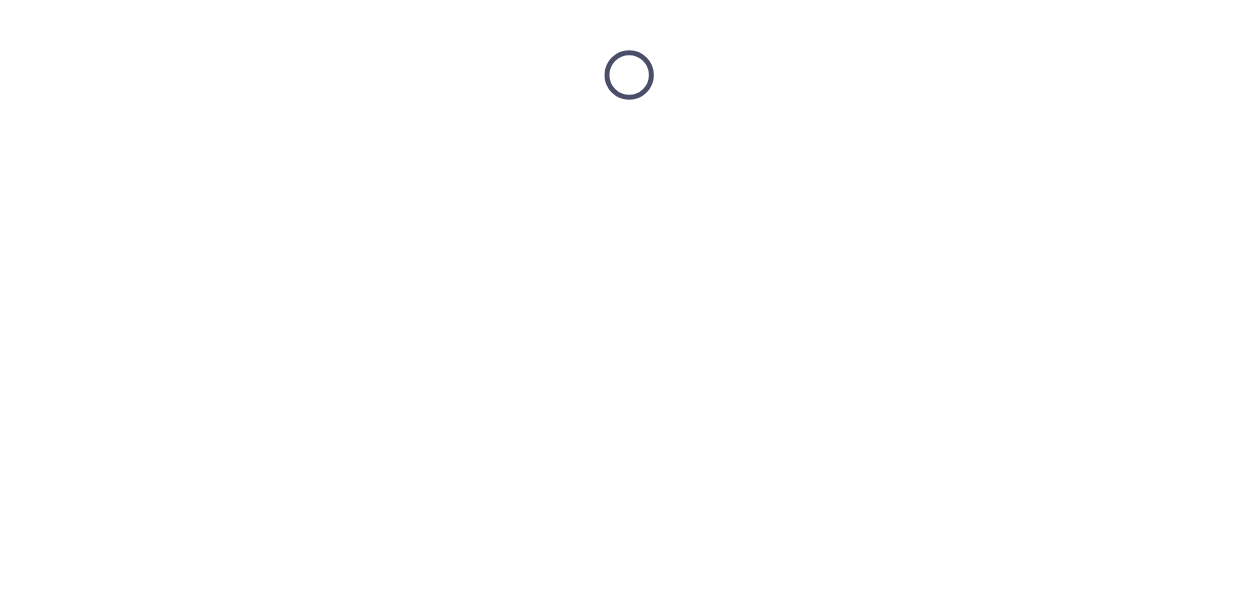 scroll, scrollTop: 0, scrollLeft: 0, axis: both 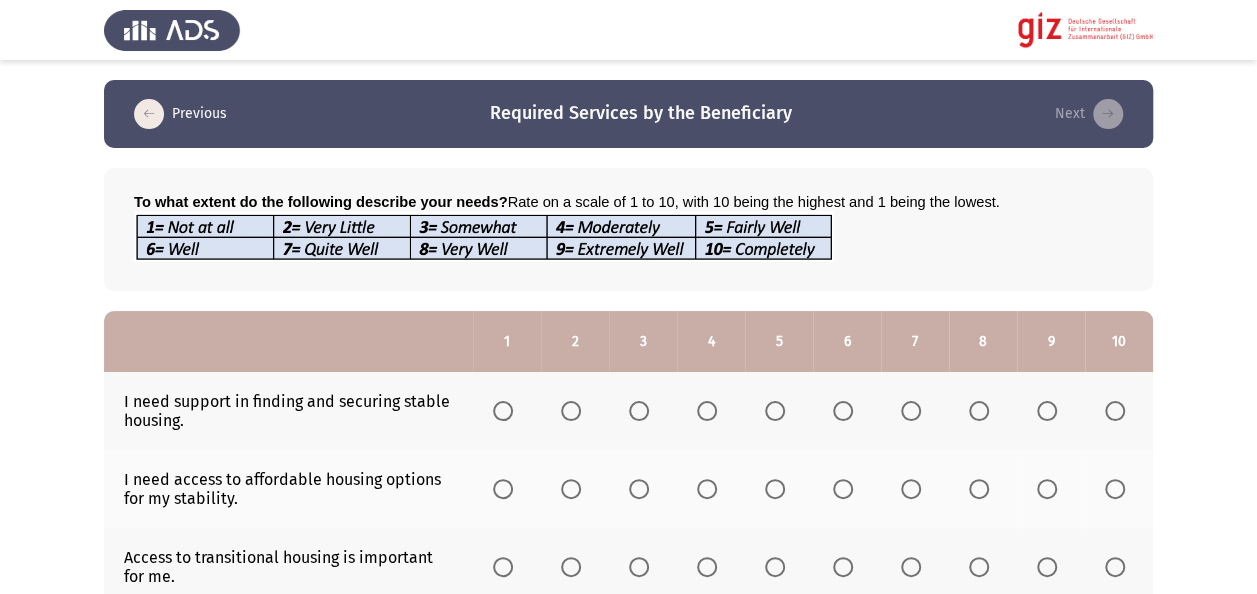 click on "To what extent do the following describe your needs?  Rate on a scale of 1 to 10, with 10 being the highest and 1 being the lowest.  1   2   3   4   5   6   7   8   9   10  I need support in finding and securing stable housing.                     I need access to affordable housing options for my stability.                     Access to transitional housing is important for me.                     Assistance with home repairs and maintenance is necessary for my living conditions.                     I need support in avoiding eviction and securing long-term housing.                     I require access to educational institutions for myself or my family.                     Academic resources and support services are important for equitable education.                     I require Arabic tuition for myself or my family.                     Formal education opportunities are essential for my development." 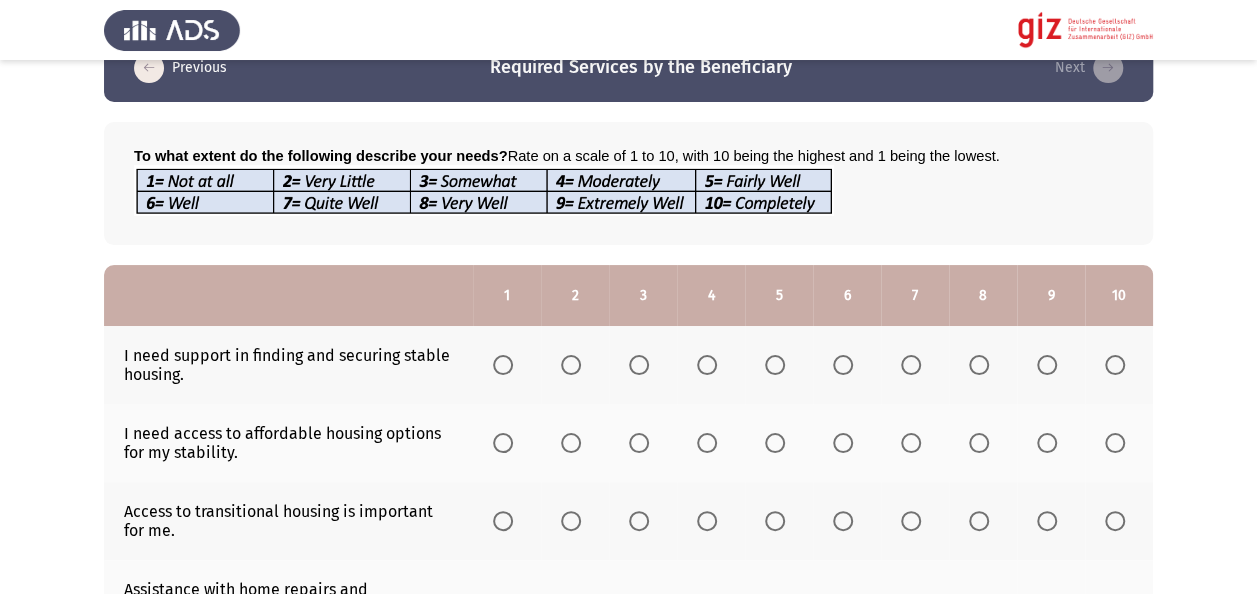 scroll, scrollTop: 120, scrollLeft: 0, axis: vertical 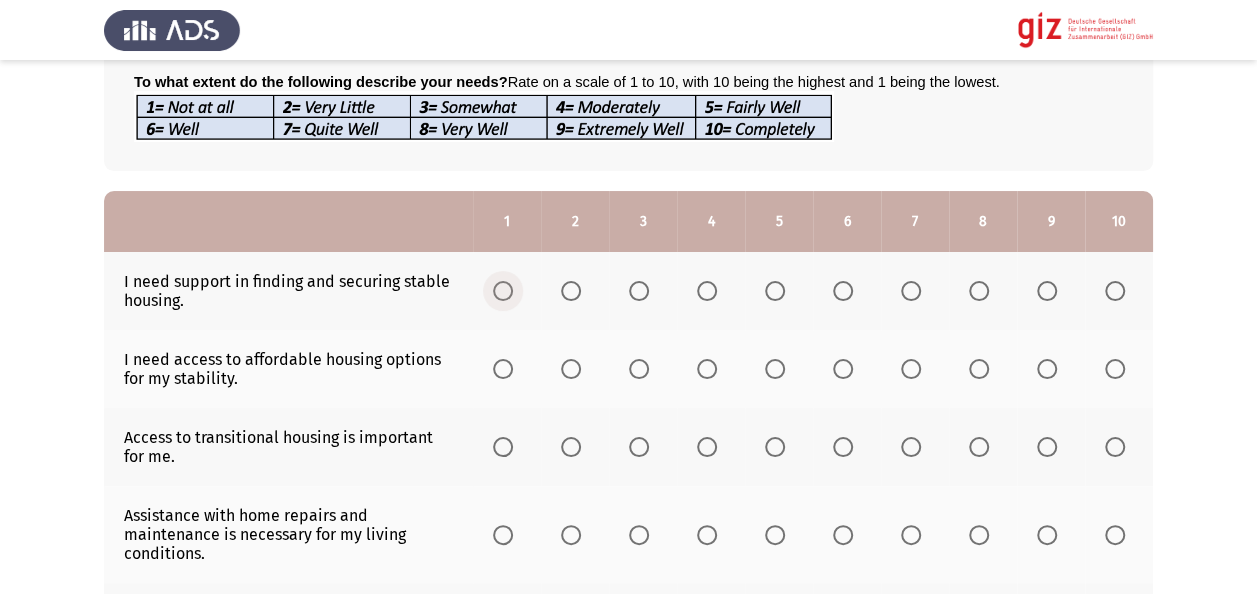 click at bounding box center [503, 291] 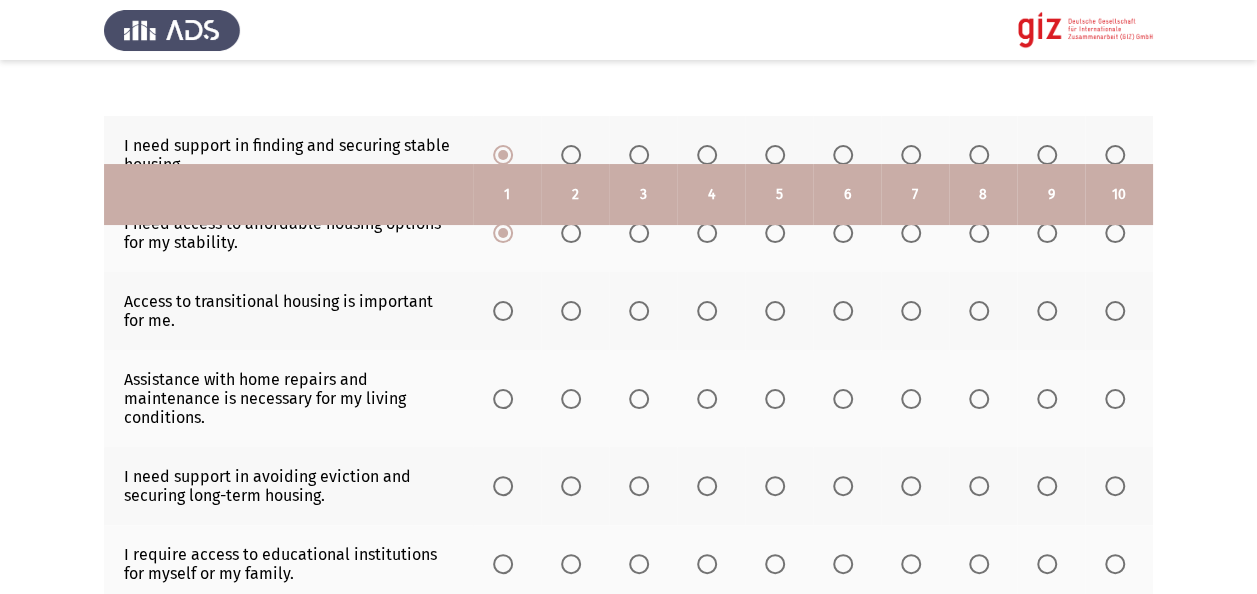 scroll, scrollTop: 360, scrollLeft: 0, axis: vertical 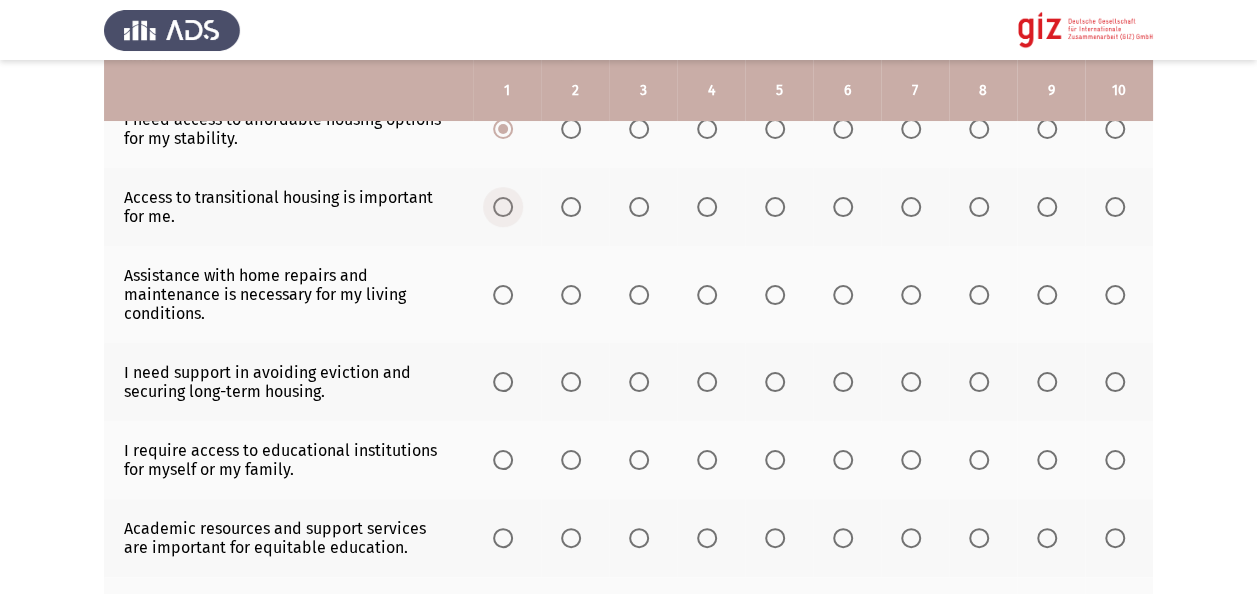 click at bounding box center (503, 207) 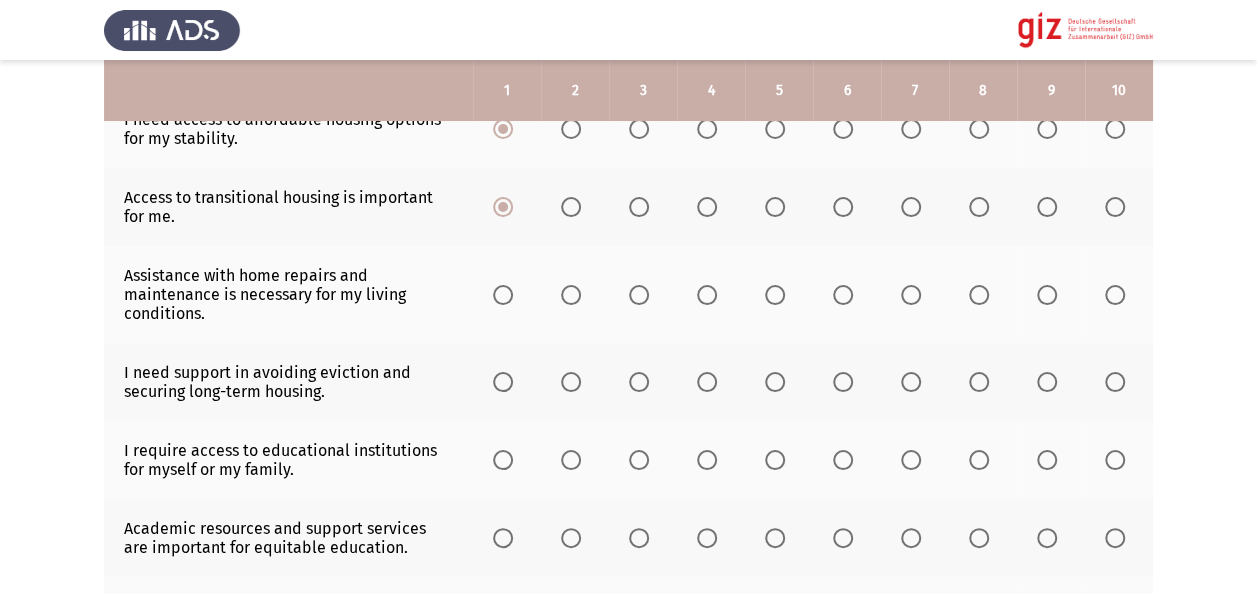 click at bounding box center [503, 295] 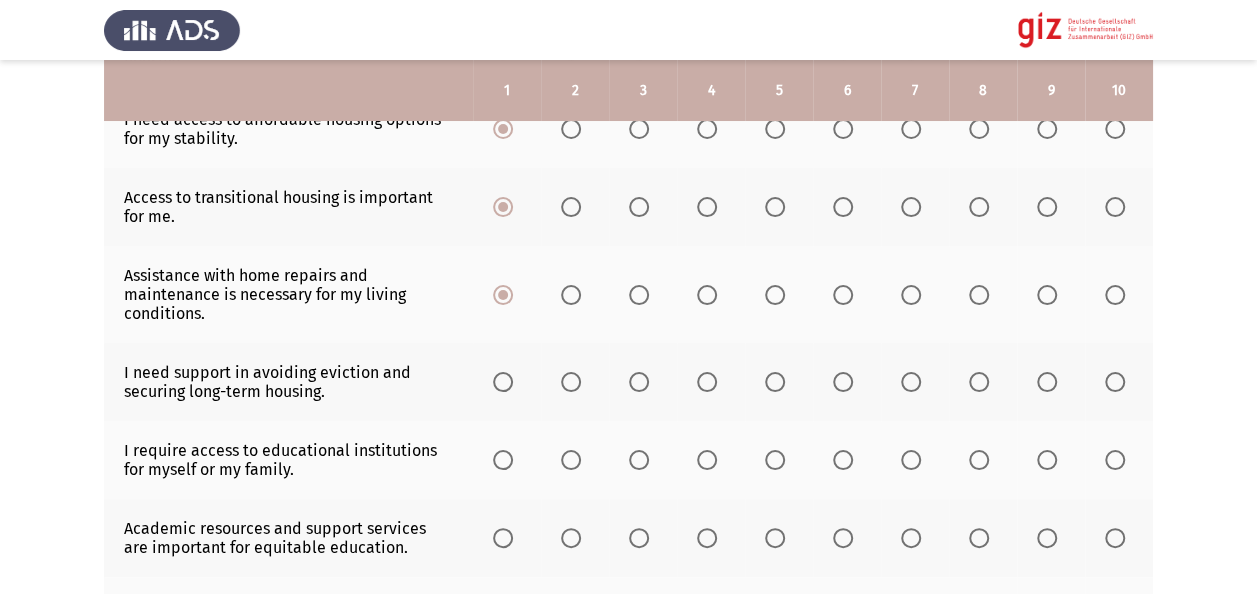 click at bounding box center (503, 382) 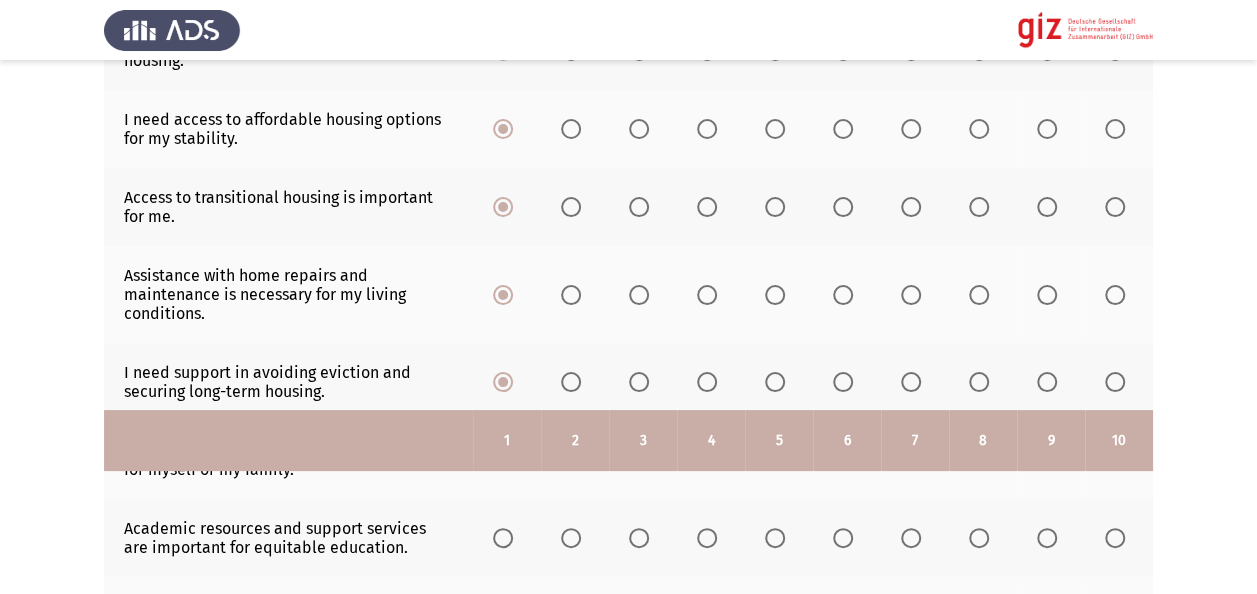 scroll, scrollTop: 710, scrollLeft: 0, axis: vertical 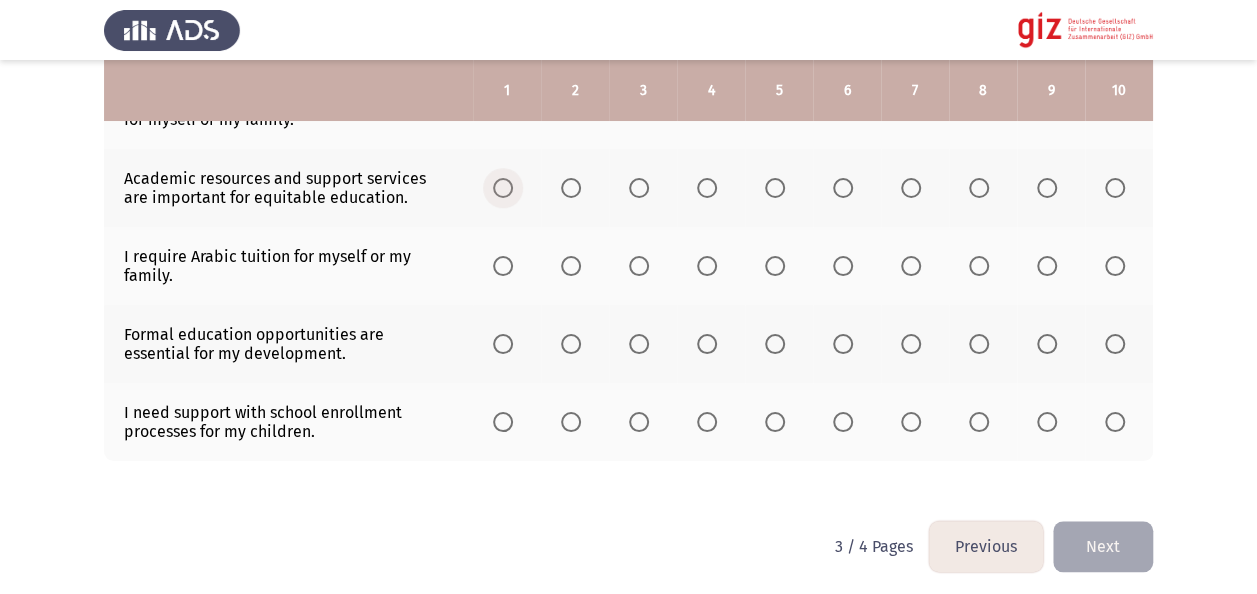 click at bounding box center [503, 188] 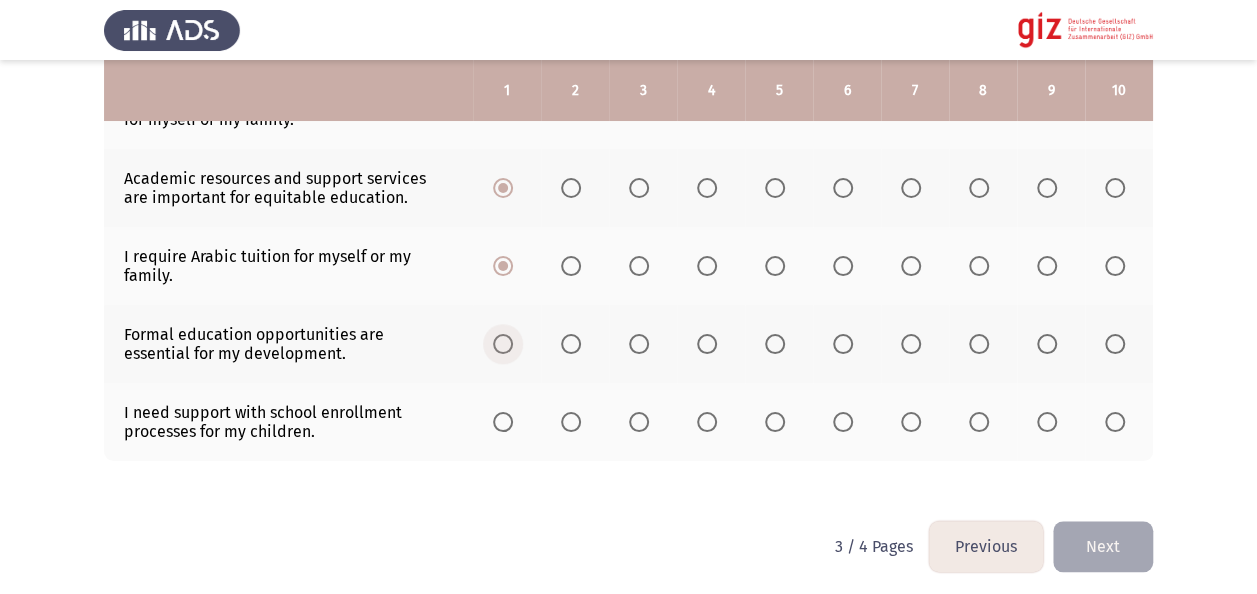 click at bounding box center (503, 344) 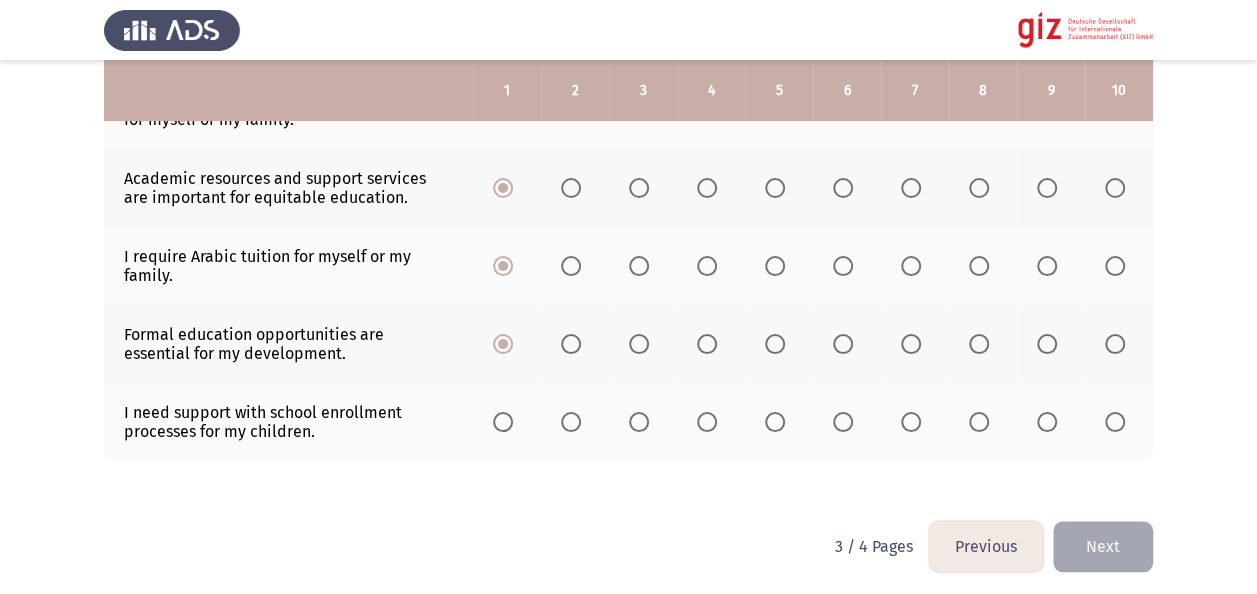 click 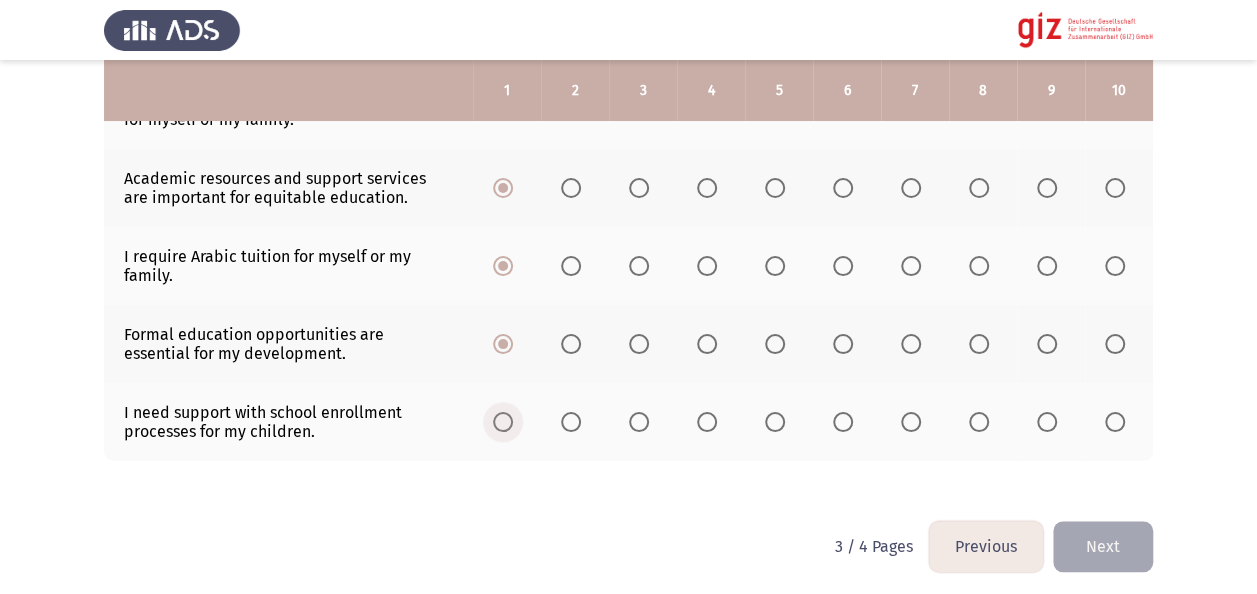 click at bounding box center (503, 422) 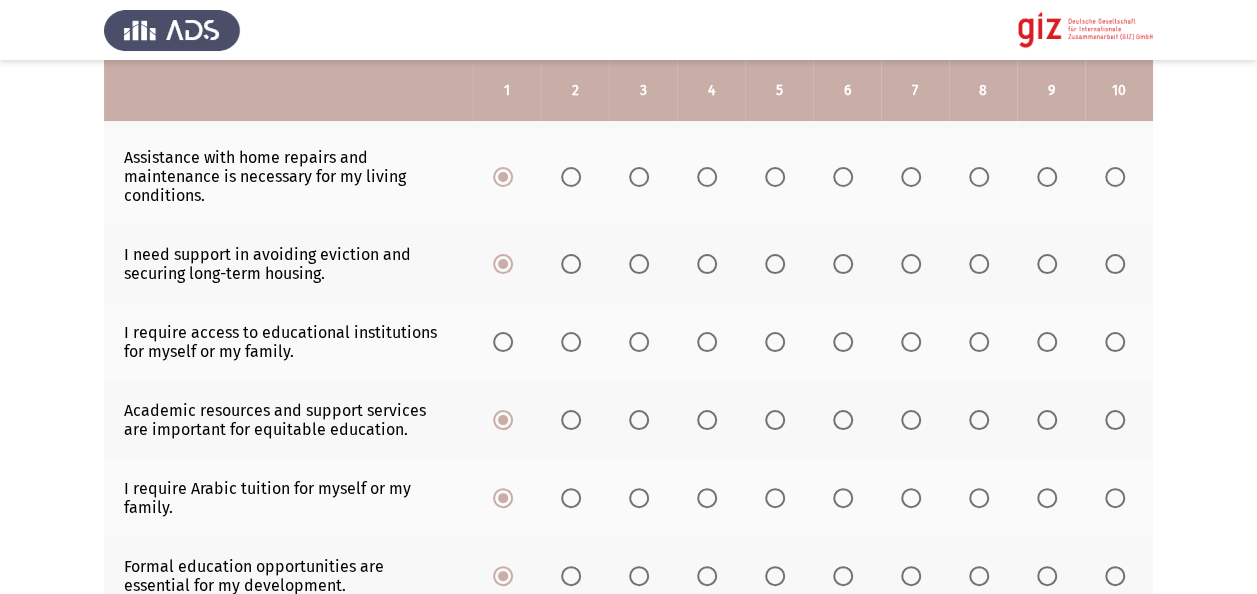 scroll, scrollTop: 480, scrollLeft: 0, axis: vertical 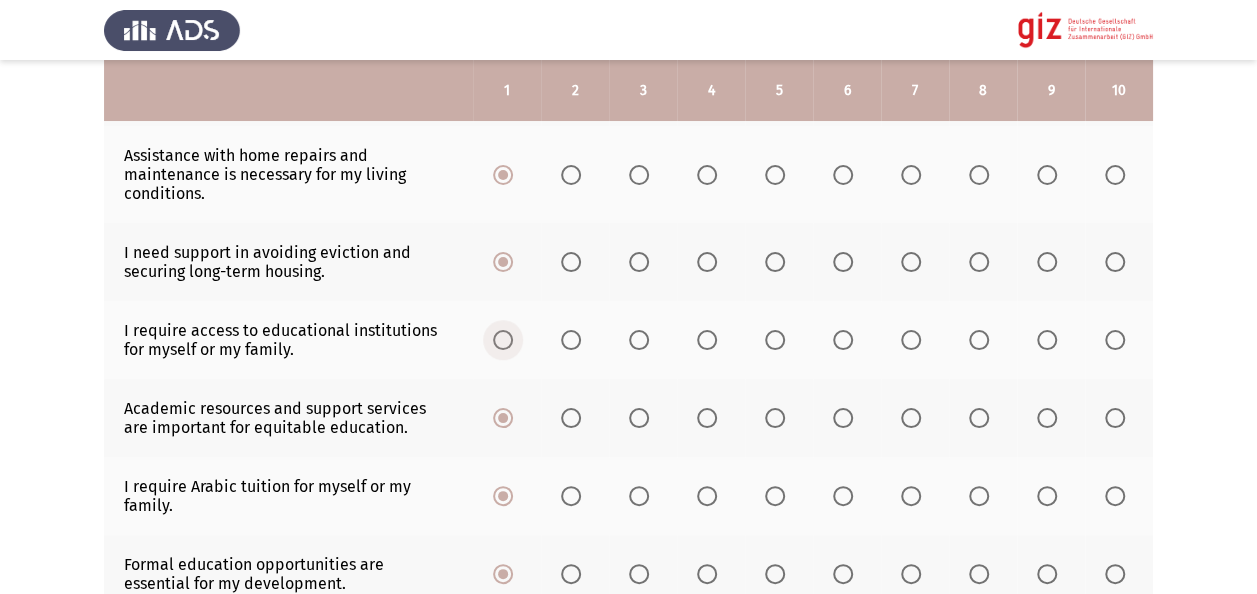 click at bounding box center [503, 340] 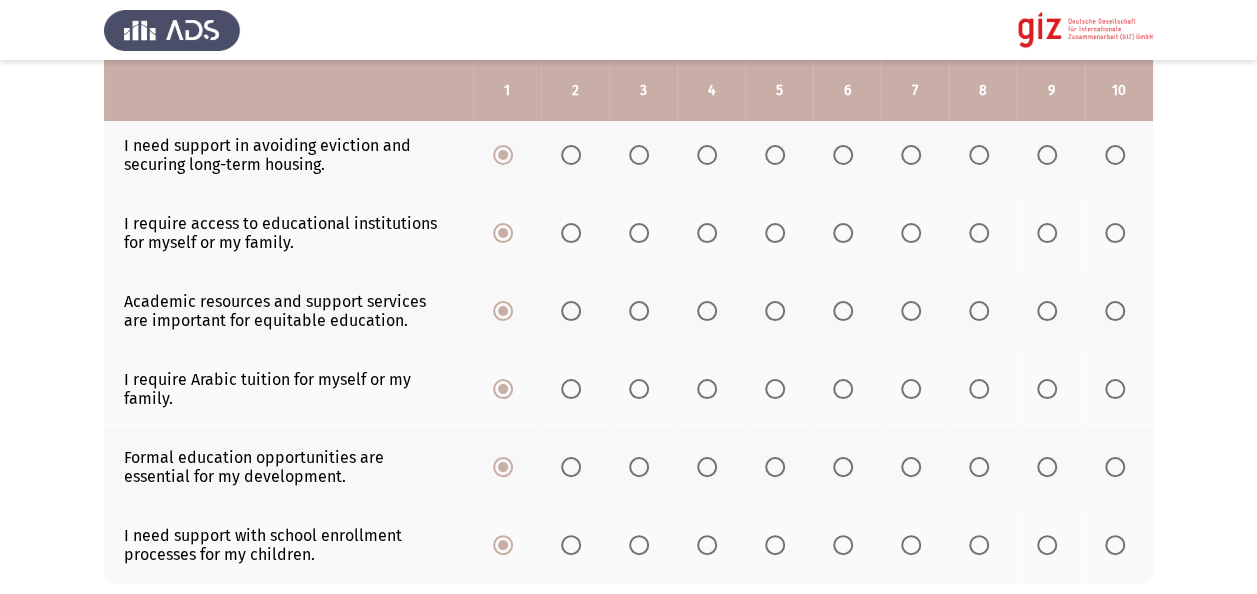 scroll, scrollTop: 710, scrollLeft: 0, axis: vertical 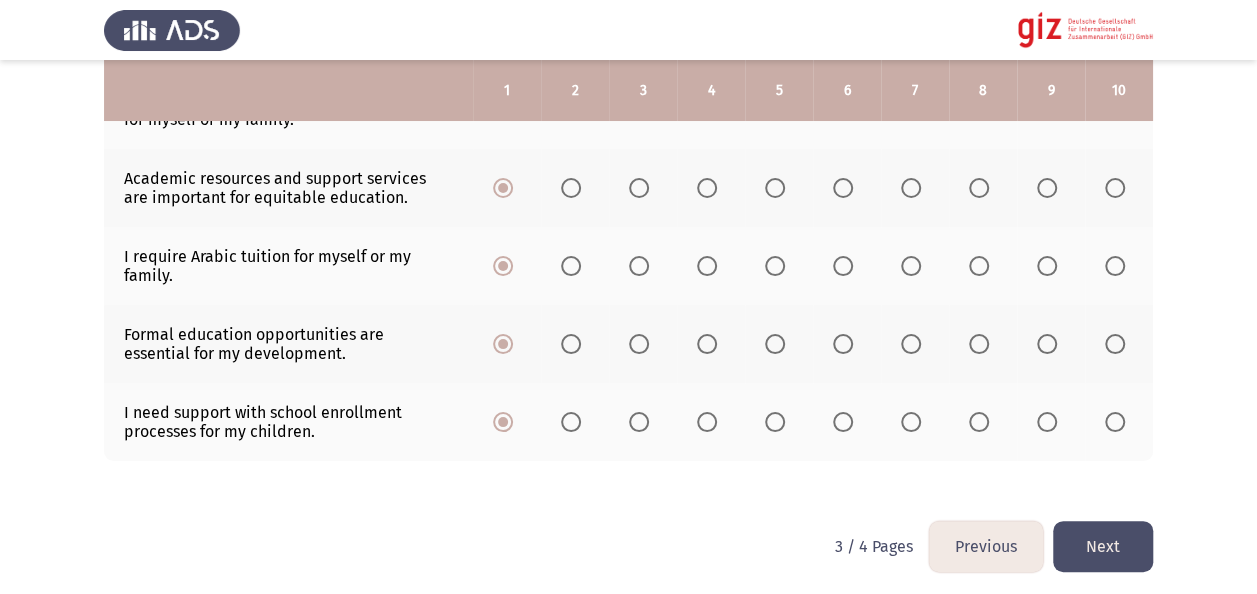 click on "Next" 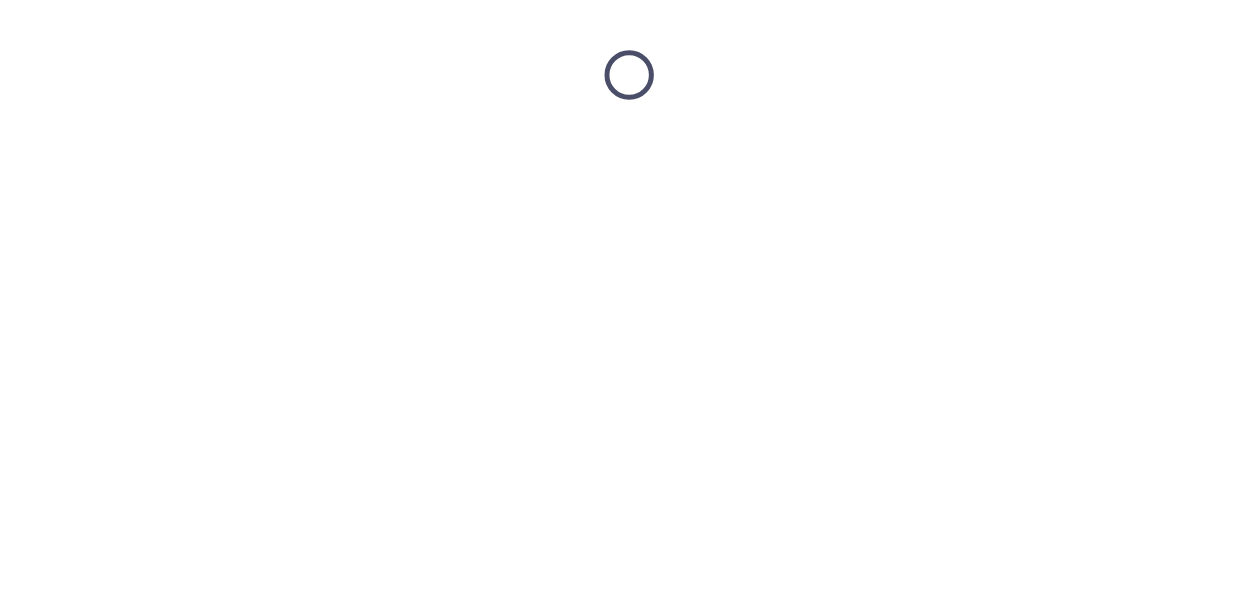 scroll, scrollTop: 0, scrollLeft: 0, axis: both 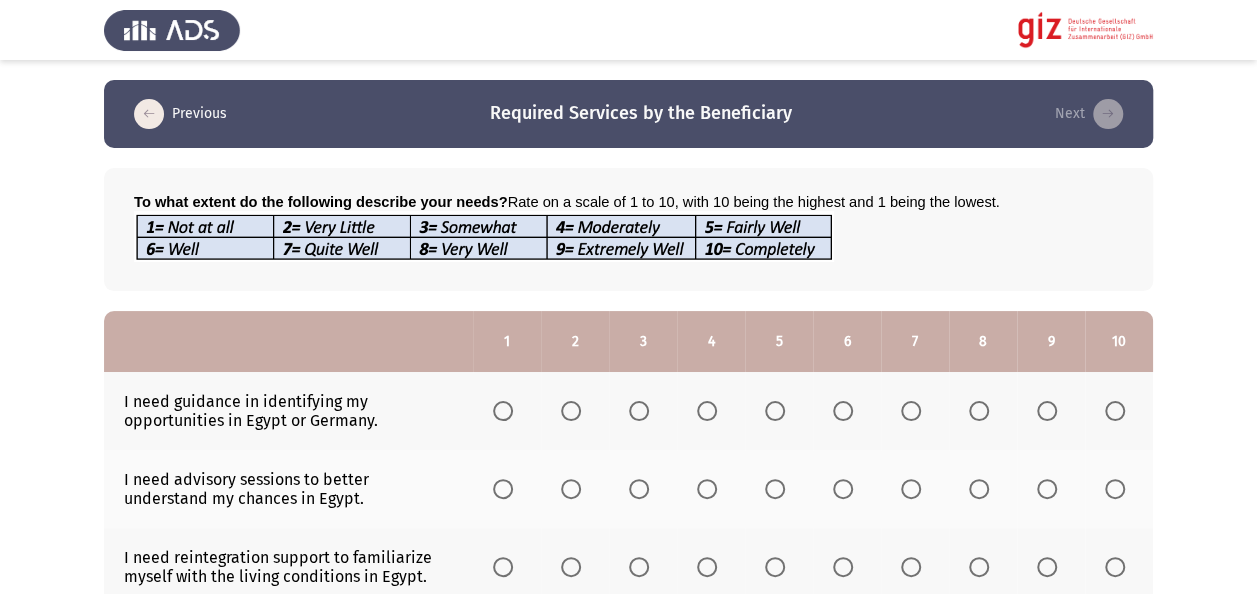 click 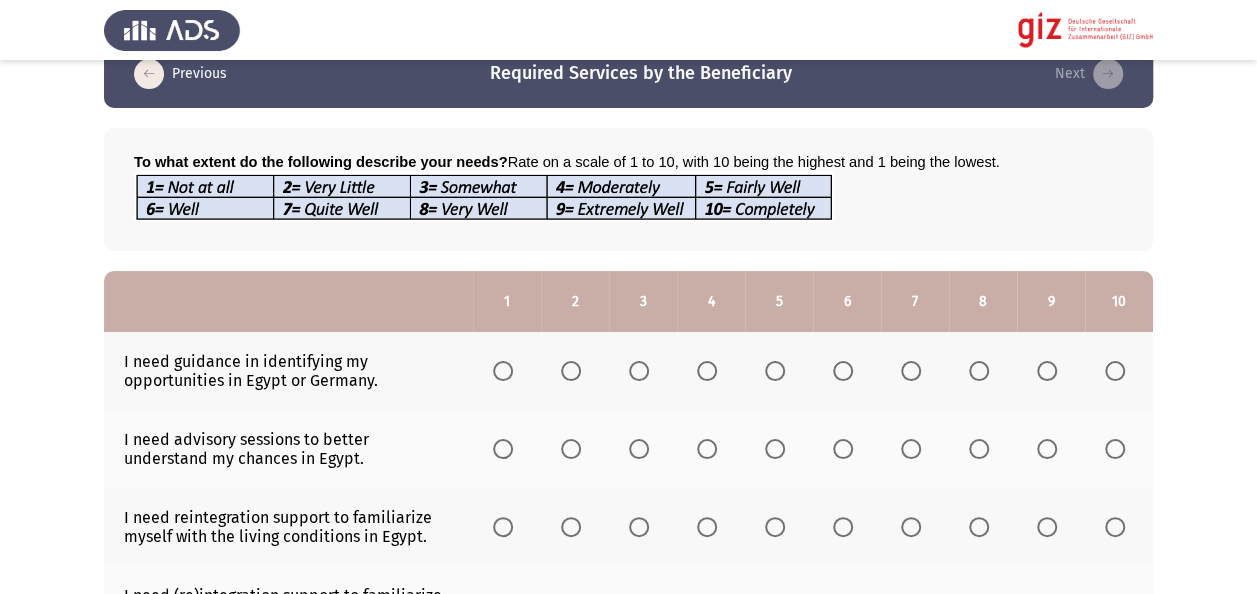 scroll, scrollTop: 80, scrollLeft: 0, axis: vertical 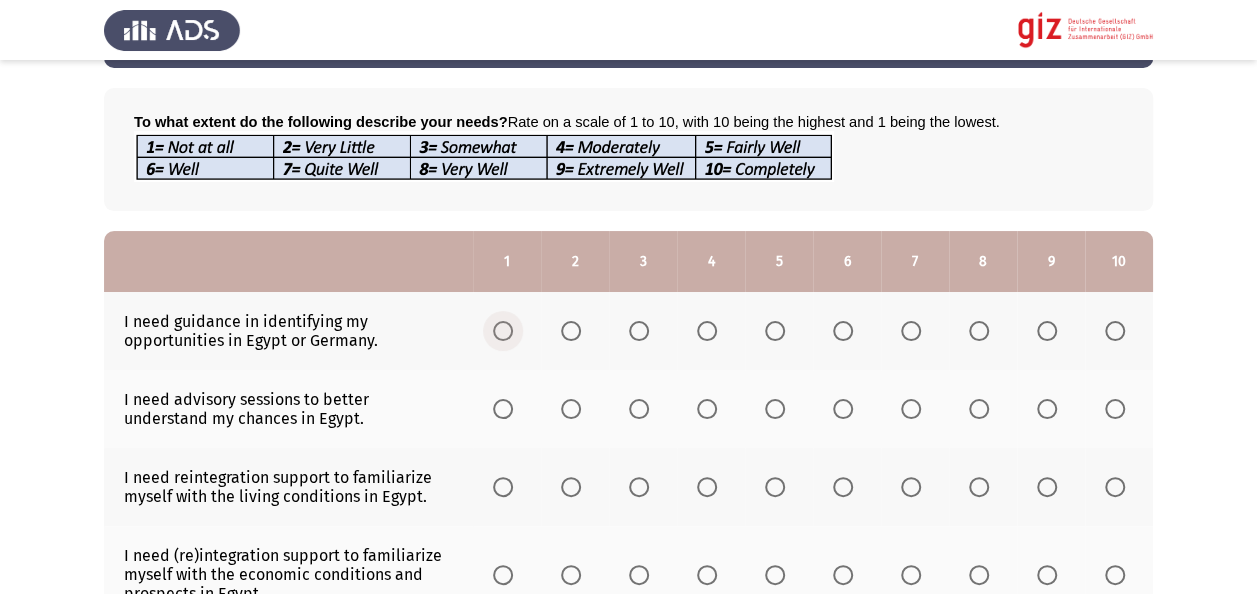 click at bounding box center [503, 331] 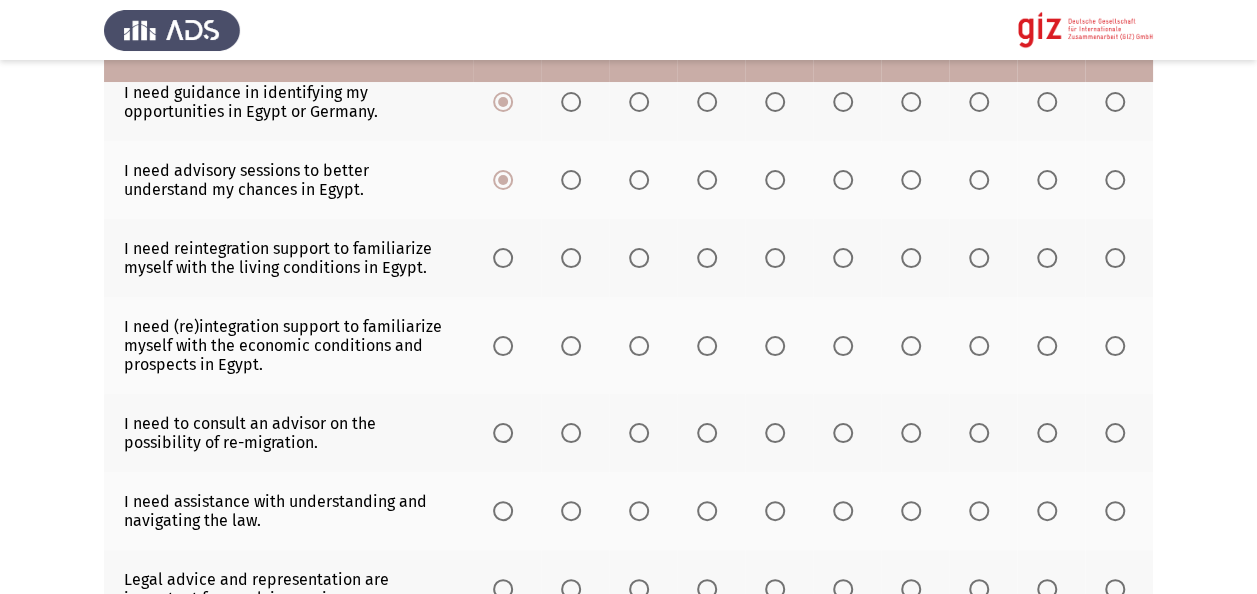 scroll, scrollTop: 360, scrollLeft: 0, axis: vertical 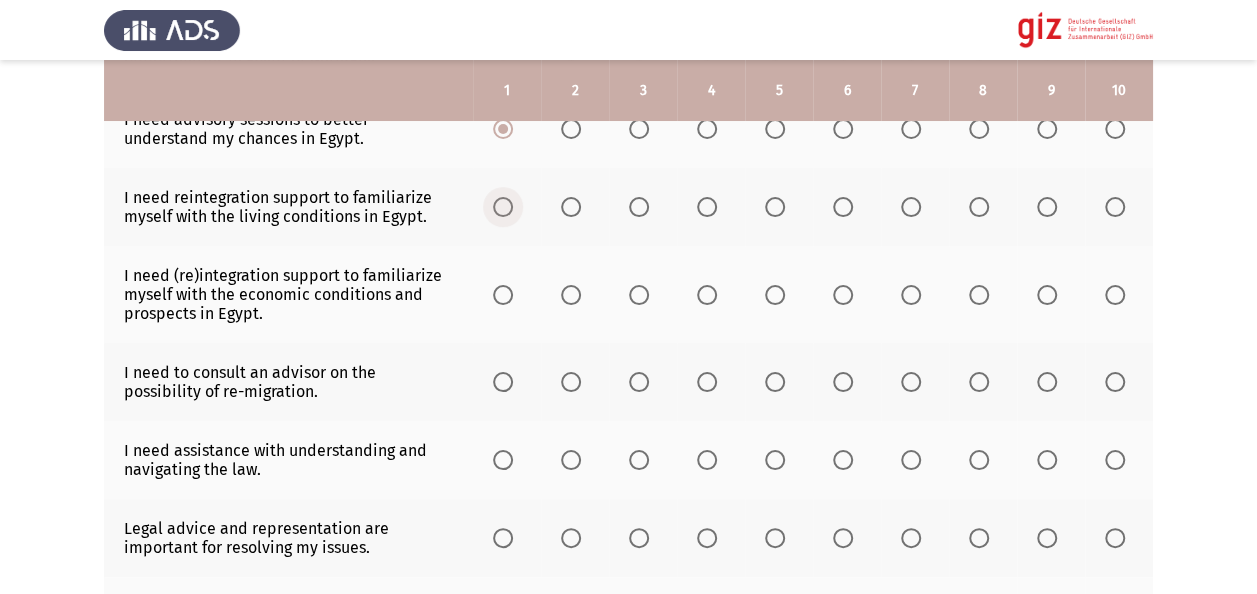 click at bounding box center [503, 207] 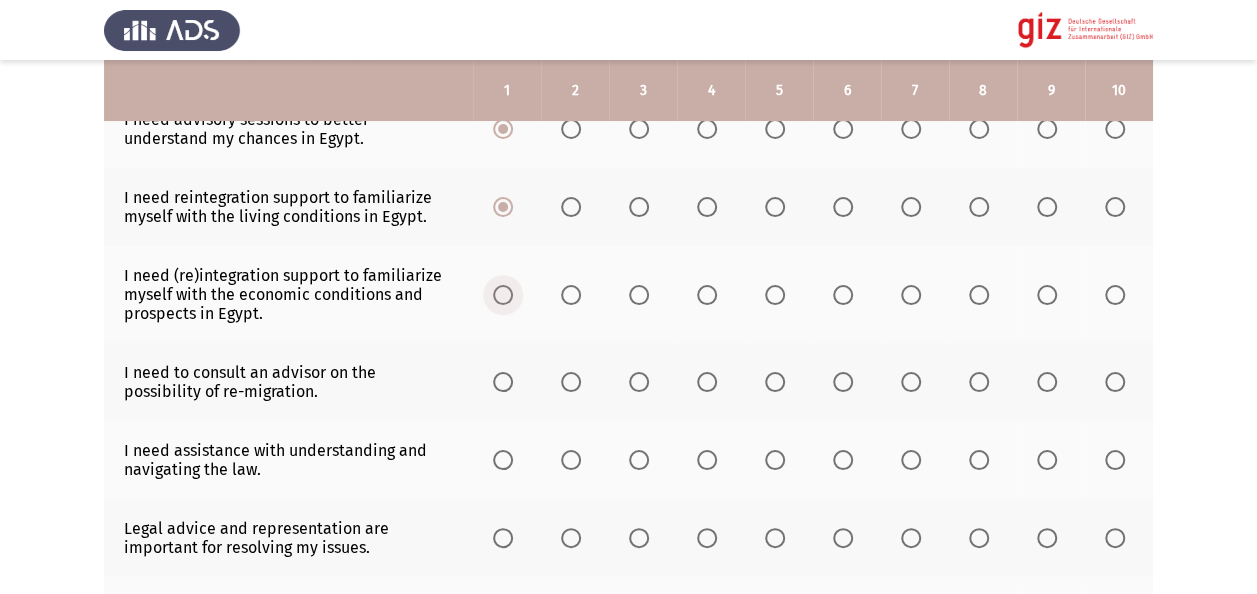 click at bounding box center [503, 295] 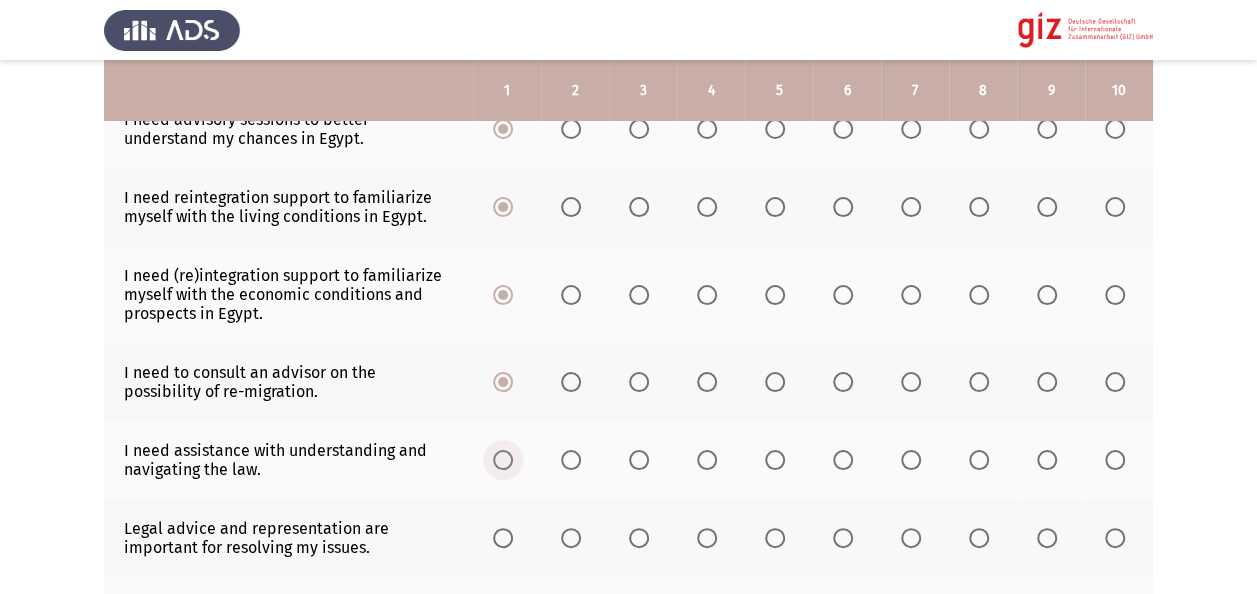 click at bounding box center (503, 460) 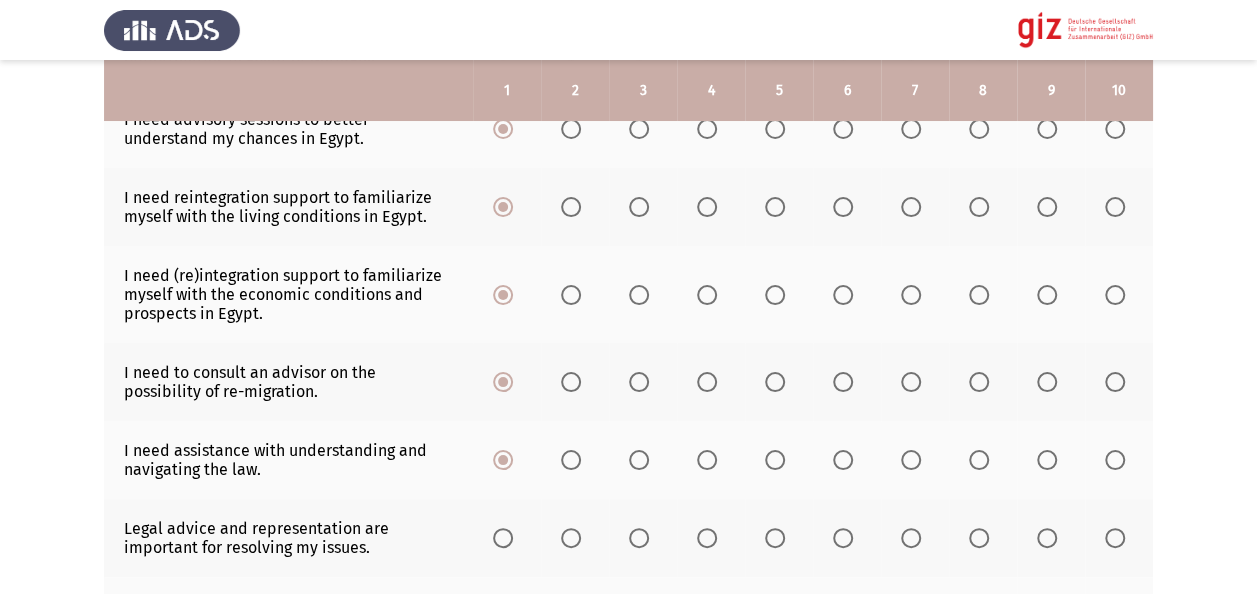 click on "I need assistance with understanding and navigating the law." 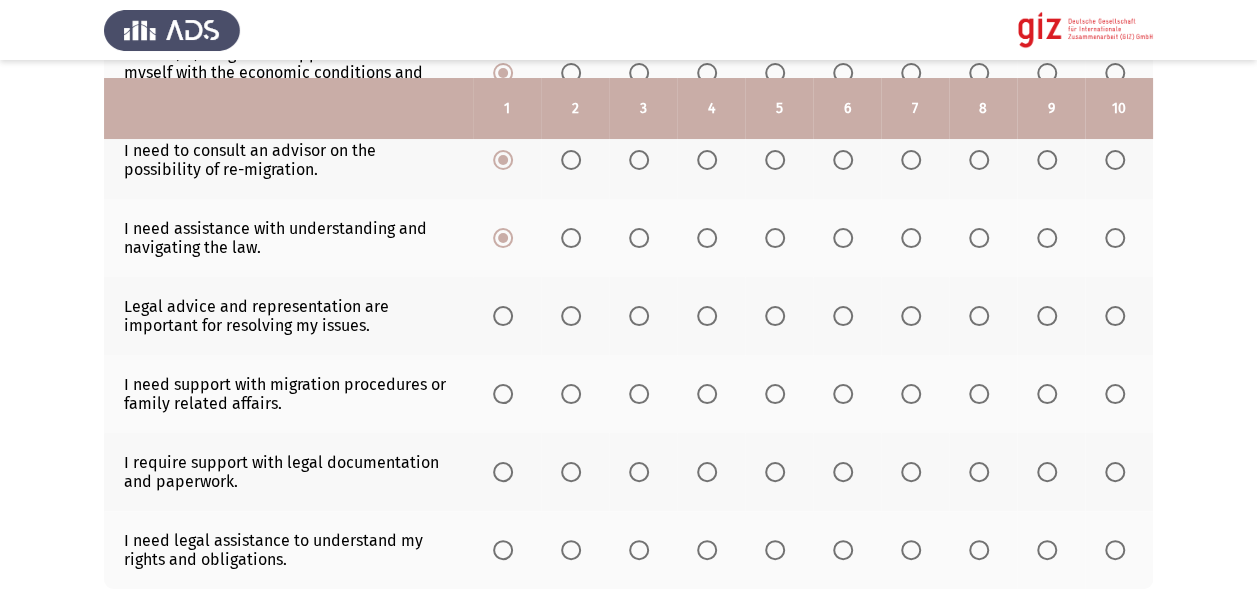 scroll, scrollTop: 600, scrollLeft: 0, axis: vertical 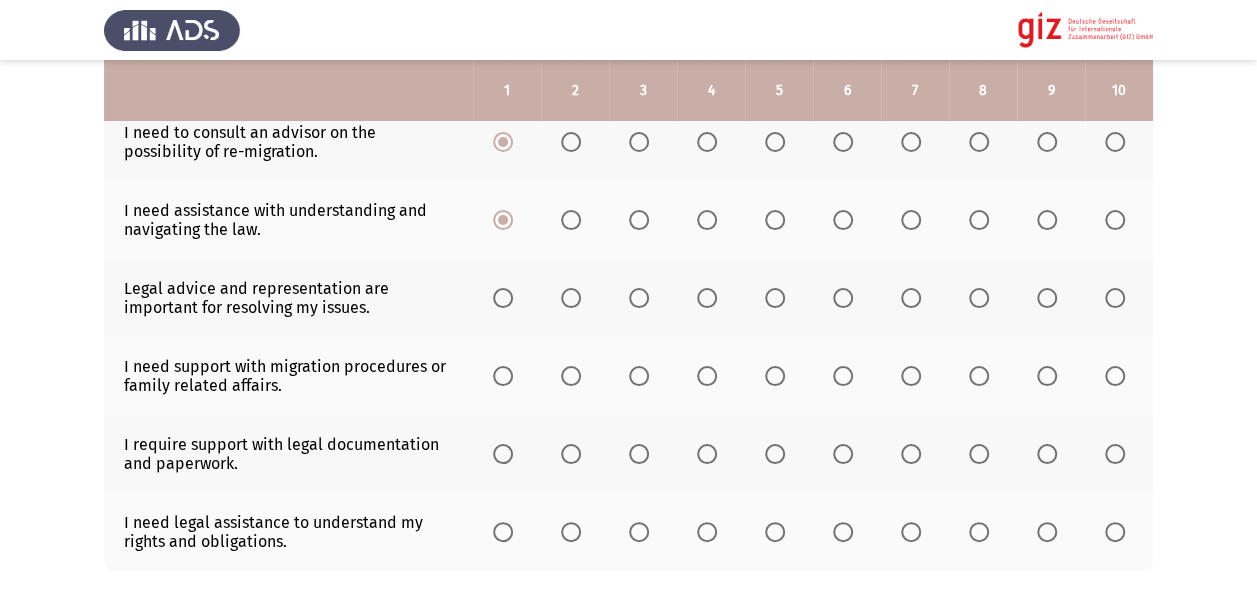drag, startPoint x: 506, startPoint y: 304, endPoint x: 504, endPoint y: 291, distance: 13.152946 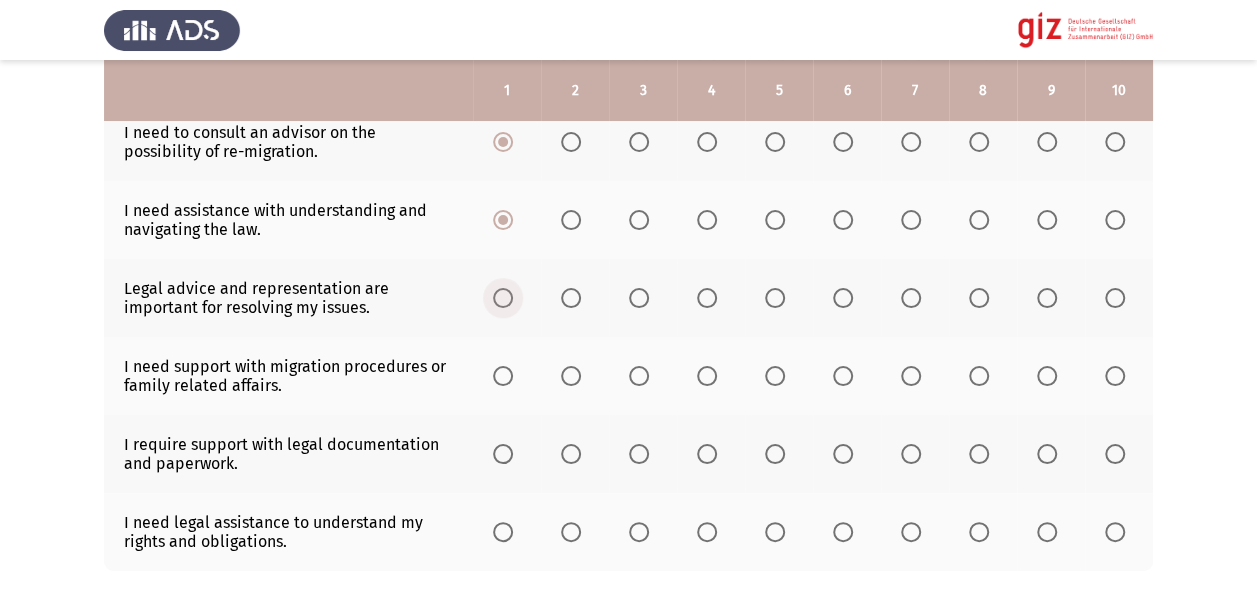 click at bounding box center (503, 298) 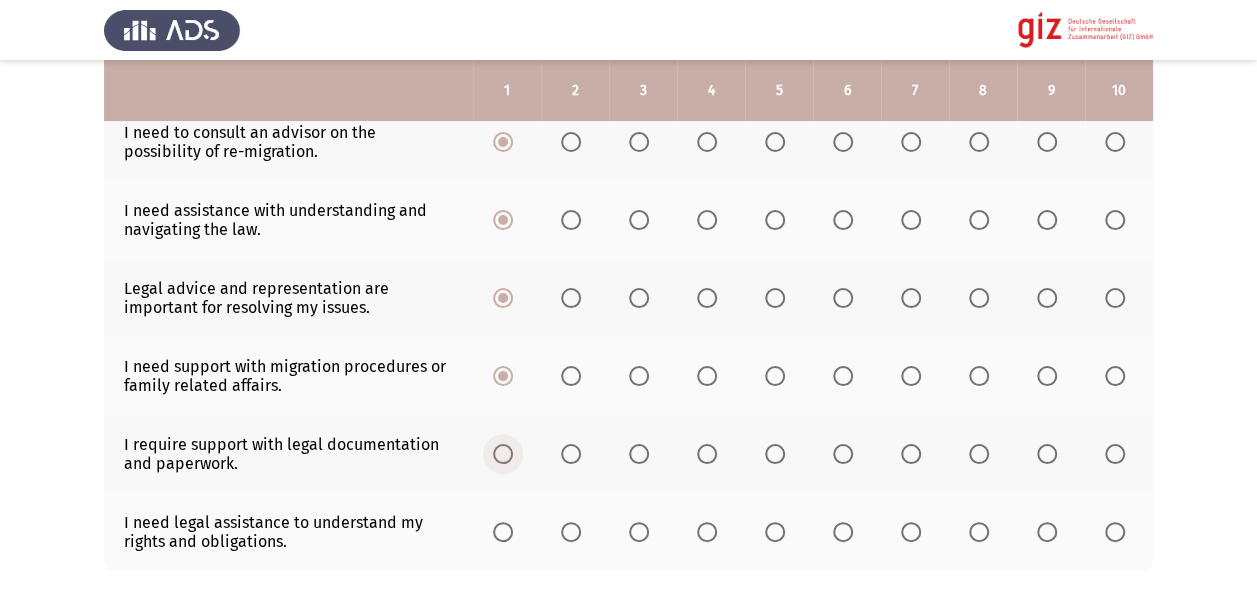 click at bounding box center (503, 454) 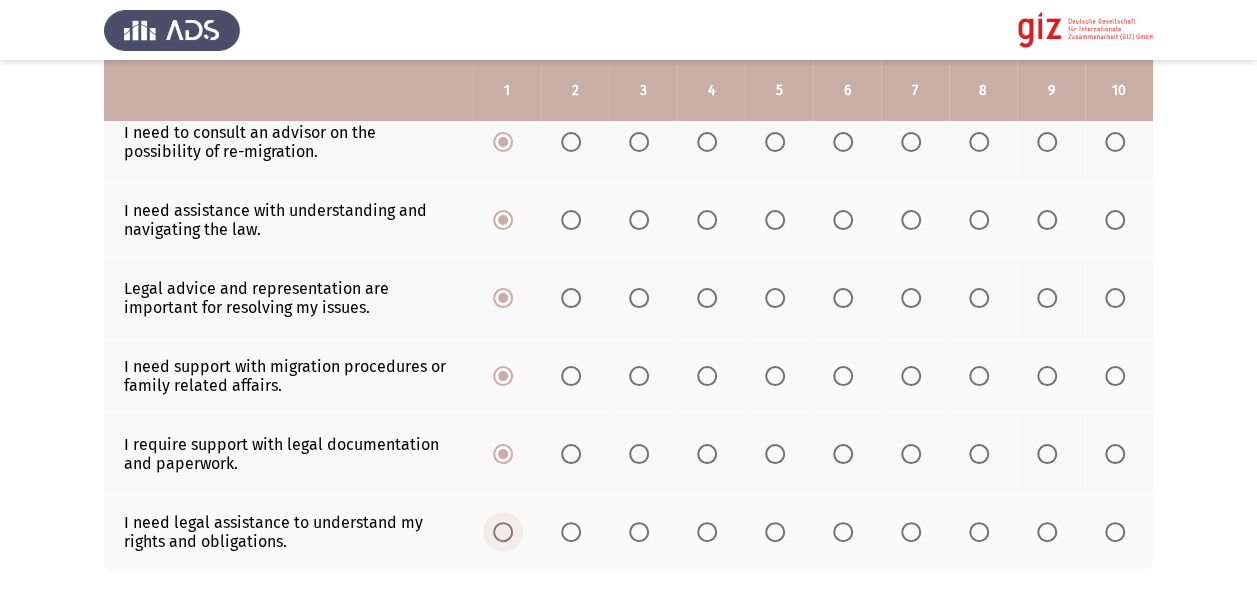 click at bounding box center (503, 532) 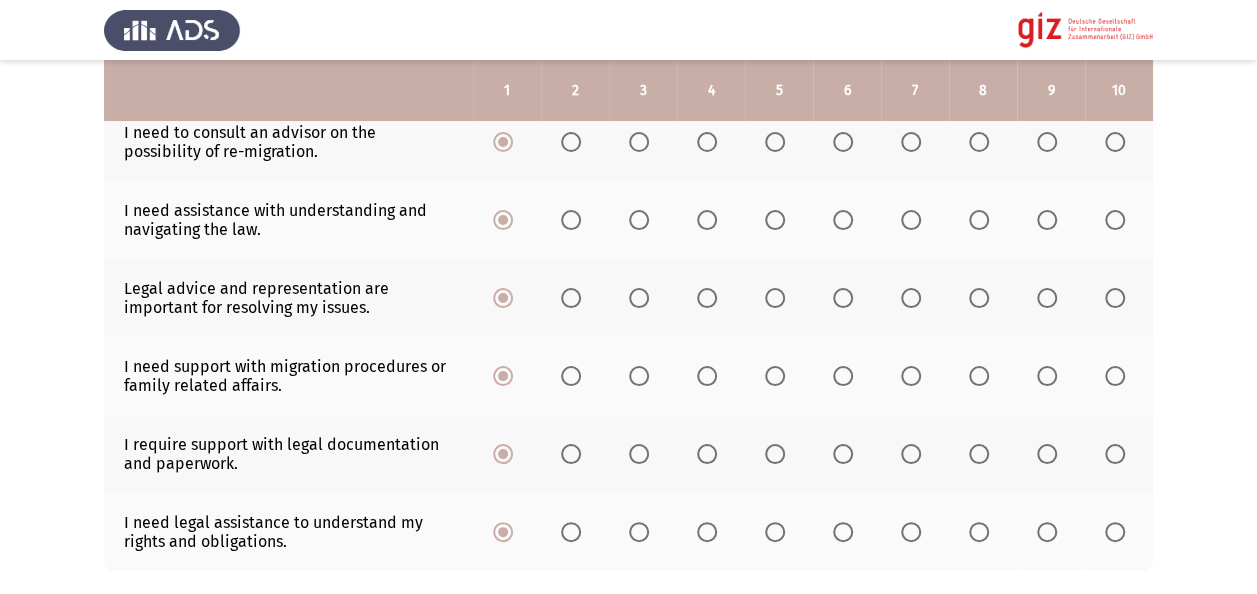 scroll, scrollTop: 710, scrollLeft: 0, axis: vertical 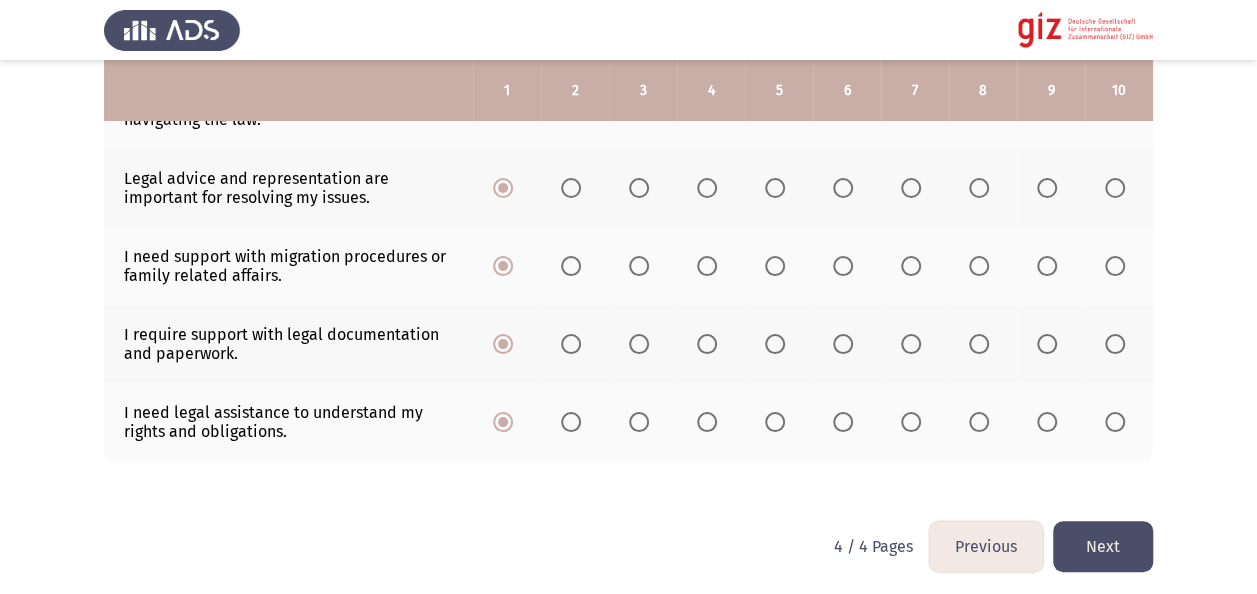 click on "Next" 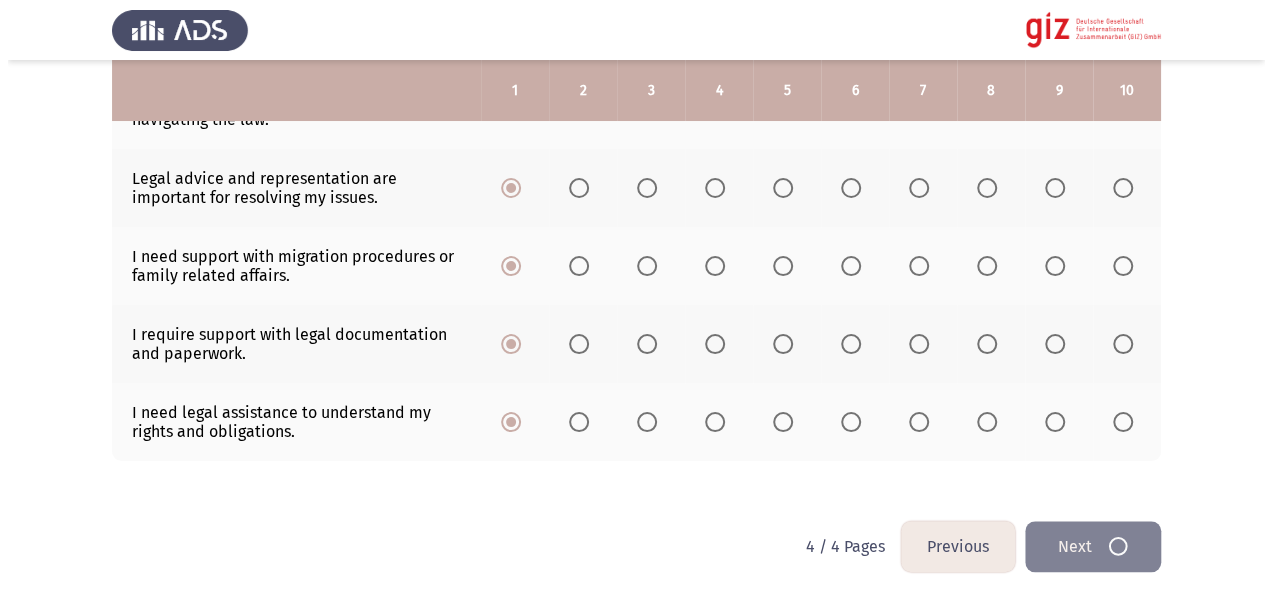 scroll, scrollTop: 0, scrollLeft: 0, axis: both 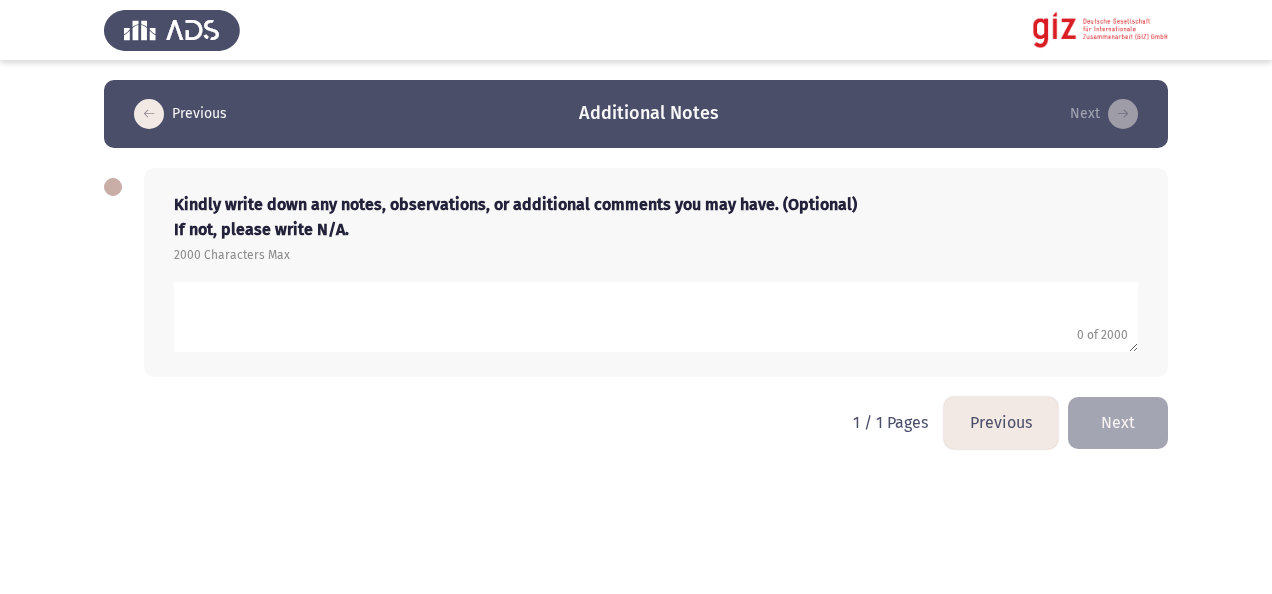 click 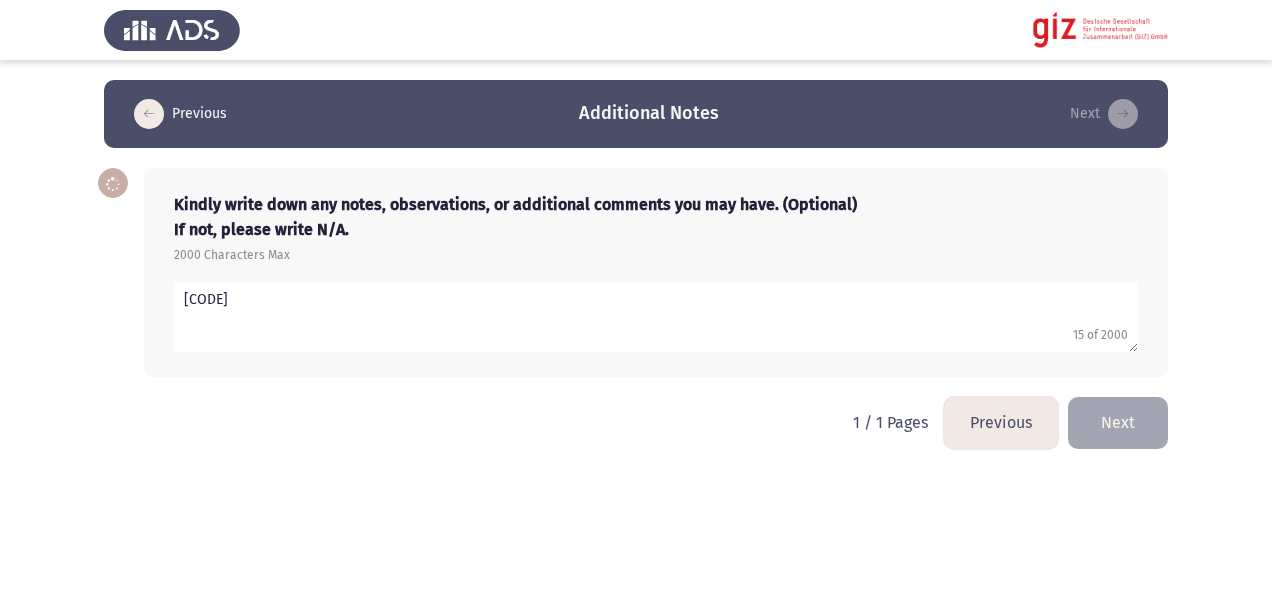 type on "U" 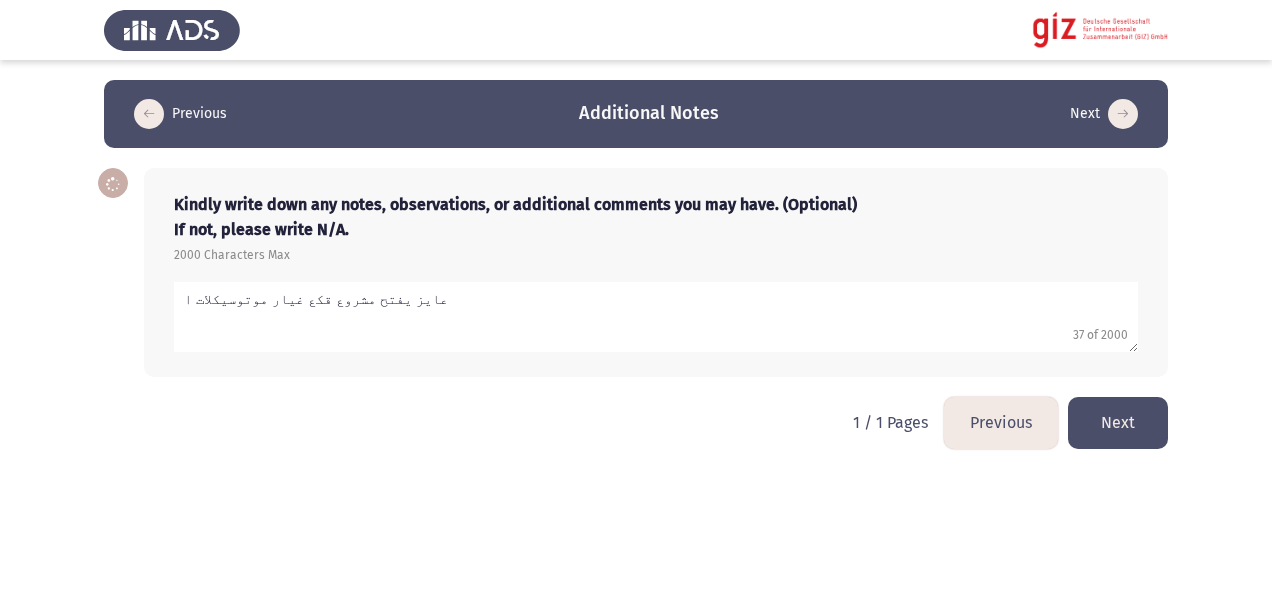type on "عايز يفتح مشروع قكع غيار موتوسيكلات ا" 